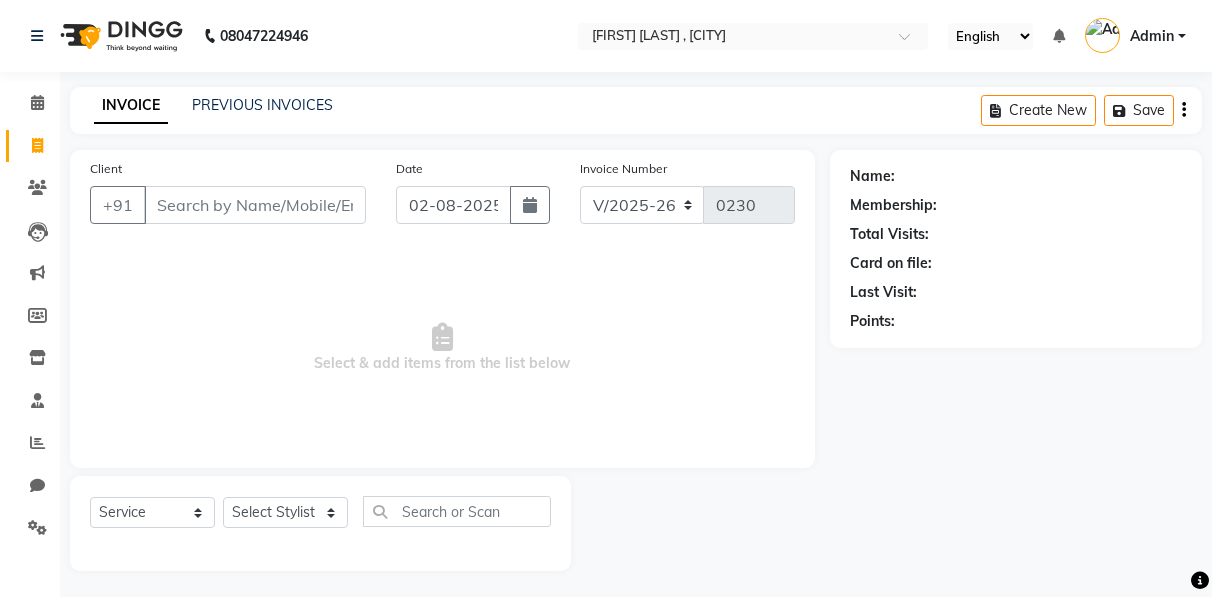 select on "8581" 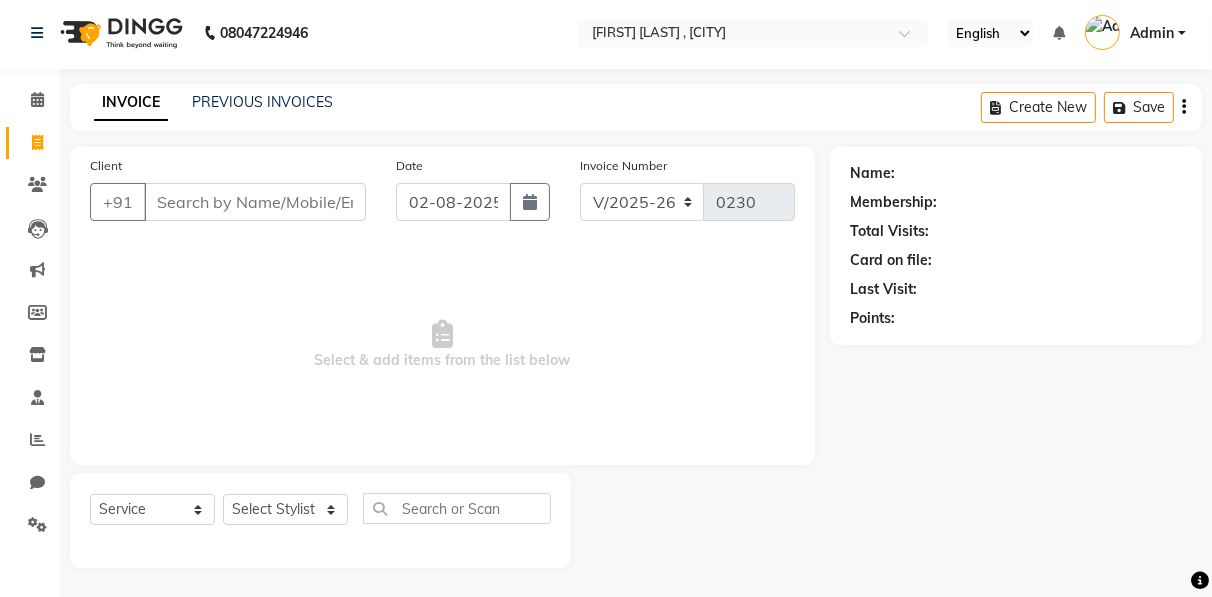 scroll, scrollTop: 0, scrollLeft: 0, axis: both 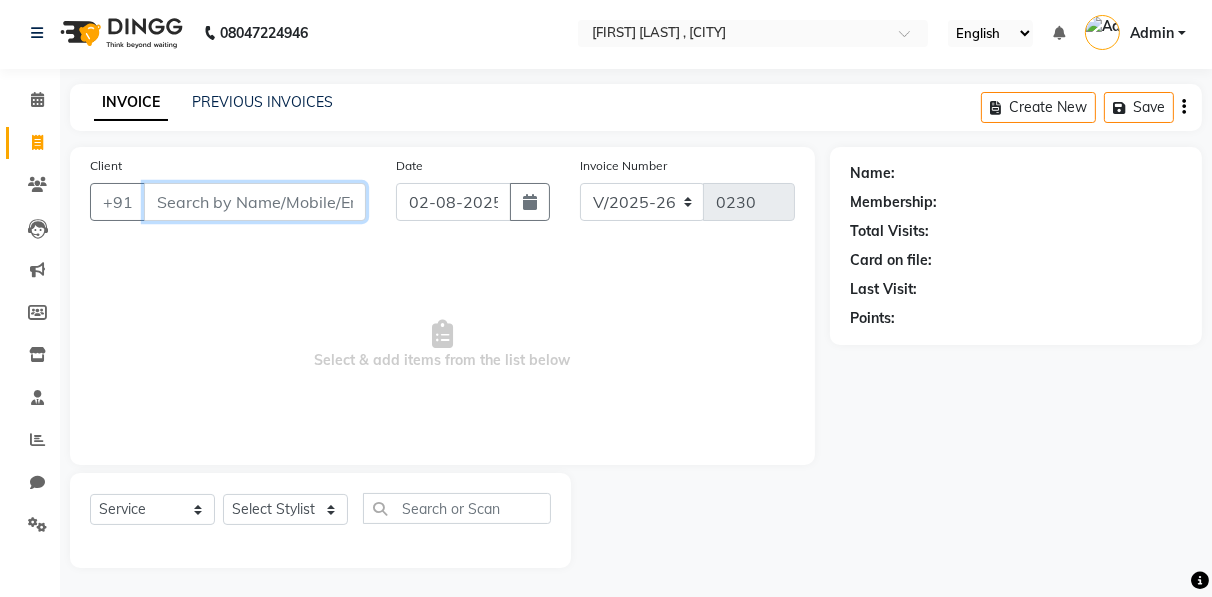 click on "Client" at bounding box center [255, 202] 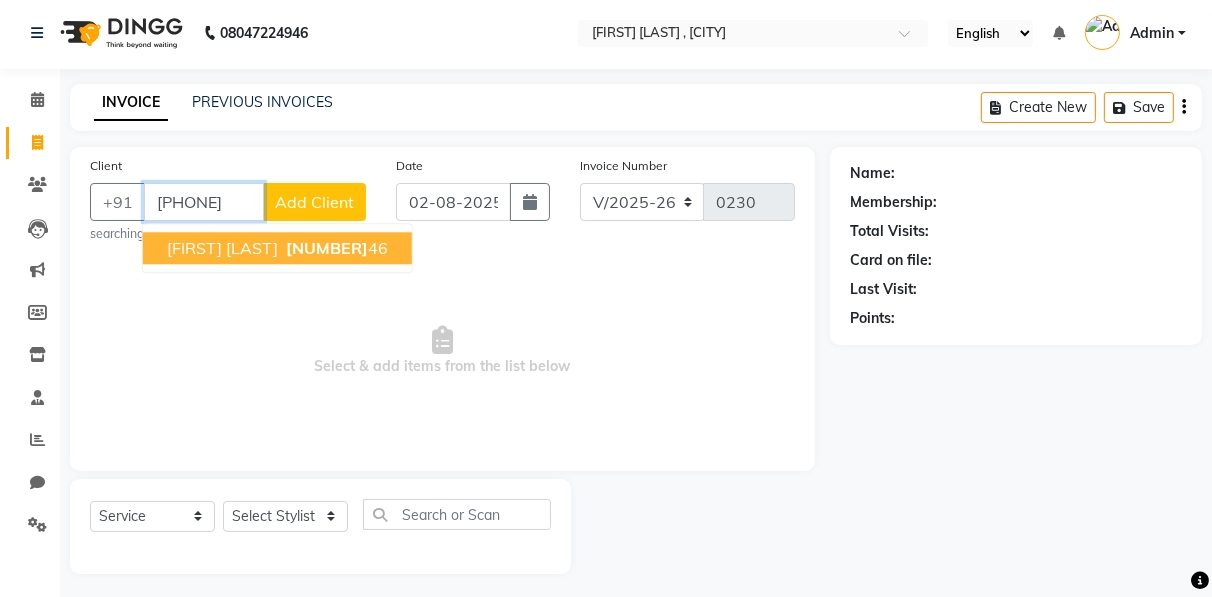 type on "[PHONE]" 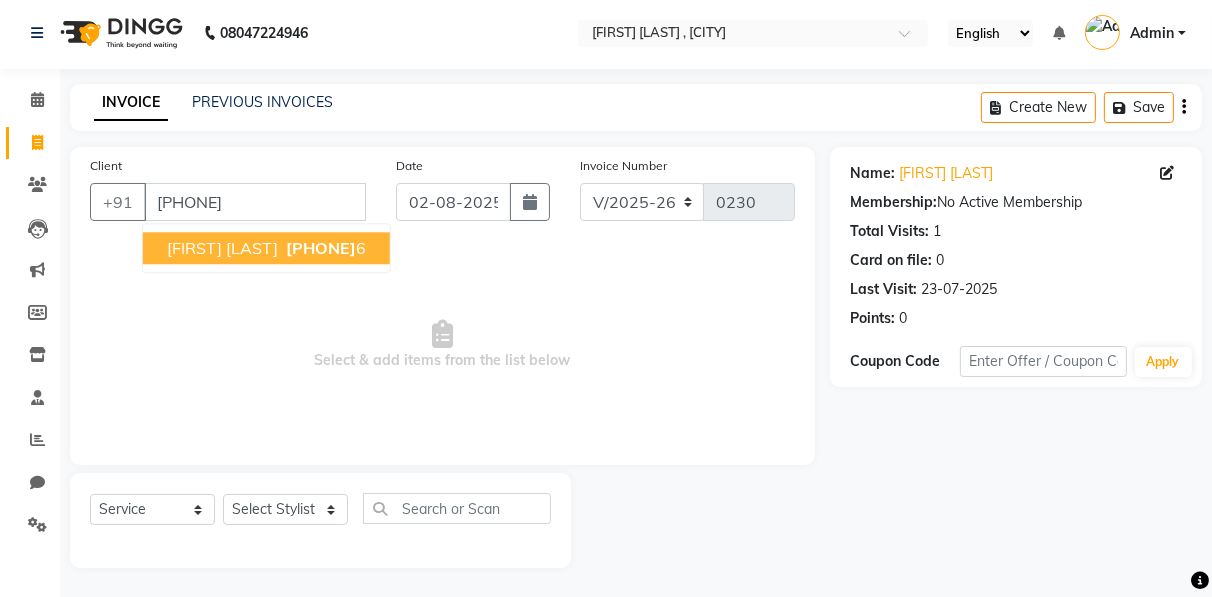 click on "[FIRST] [LAST]" at bounding box center (222, 248) 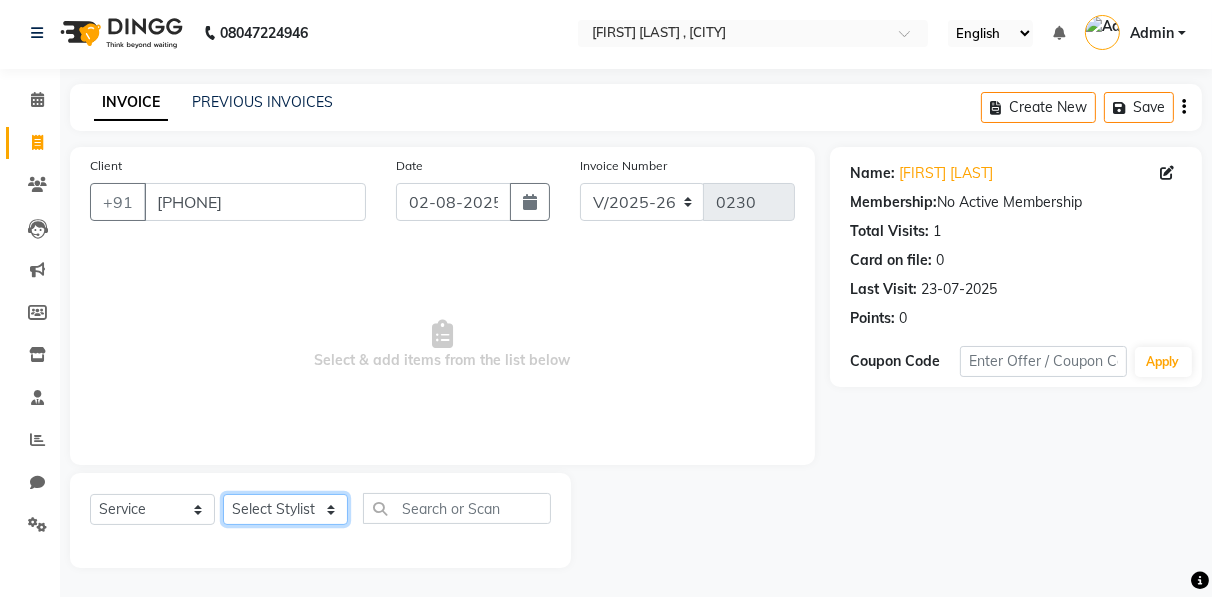 click on "[FIRST] [FIRST] [FIRST] Manager [FIRST] [FIRST] [FIRST] [FIRST] [FIRST] [FIRST] [FIRST] [FIRST] [FIRST] [FIRST] HAIR-Shampoo x Hair Cut HAIR-Blow Dry-[PRICE] HAIR-Blow Dry-[PRICE] HAIR-Shampoo HAIR-Conditioner HAIR-Keratin Shampoo HAIR-Keratin Conditioner HAIR-Pressing HAIR-Curls HAIR-Front Setting HAIR-Heena/Colour Application HAIR-Ozone Heena HAIR-Coconut Oil Massage HAIR-Olive Oil Massage HAIR-Ayurvedic/Aroma Massage HAIR-Touch Up Majirel HAIR-Global Base HAIR-Streaks HAIR-Global Fashion Colour HAIR-Straightening/Keratin/Perming HAIR-Aminexil HAIR-Hair Spa HAIR-Macadamia Hair Spa HAIR-Hair Treatment Spa HAIR-Absolute Molecular- HAIR-Hair Do HAIR-Botox Hair Treatment HAIR-Nanoplastia Hair-Touch up Inoa THREAD WORK-Upper Lip THREAD WORK-Chin/Forehead THREAD WORK-Eyebrows/Big Chin/Side Lock THREAD WORK-Chin with Neck THREAD WORK-Full Face FACE WAX (Rica)-Chin/Upper Lip- FACE WAX (Rica)-Neck/Forehead/Big Chin/Side Lock FACE WAX (Rica)-Side Locks with Cheeks FACE WAX (Rica)-Full Face with/without Neck BODY SPA-Fruit 1" 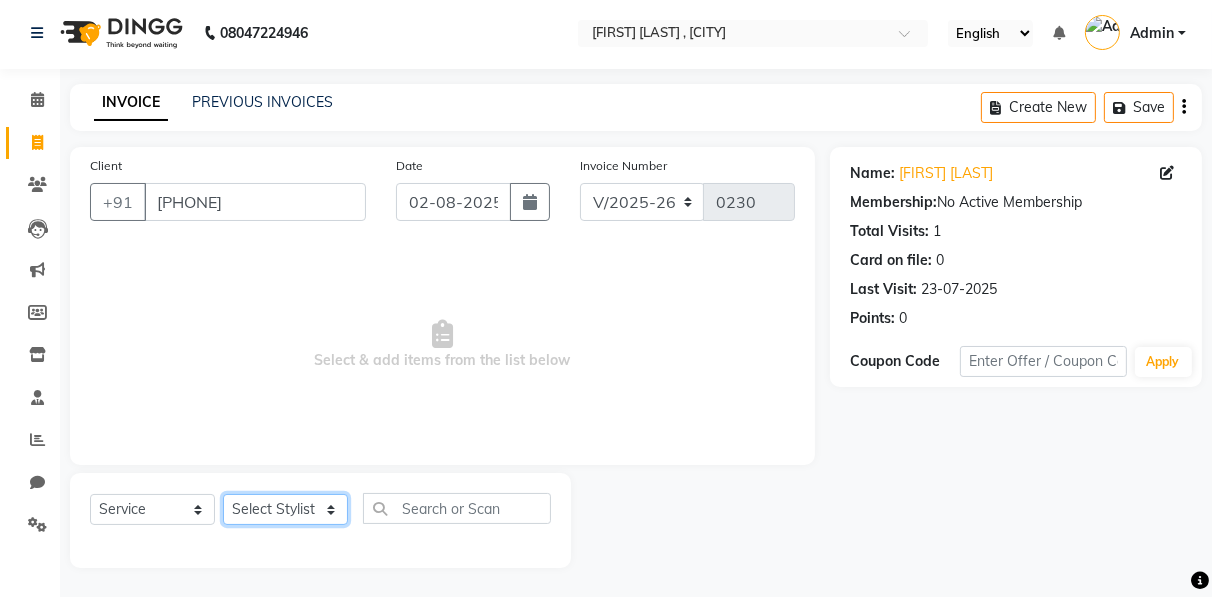 select on "[NUMBER]" 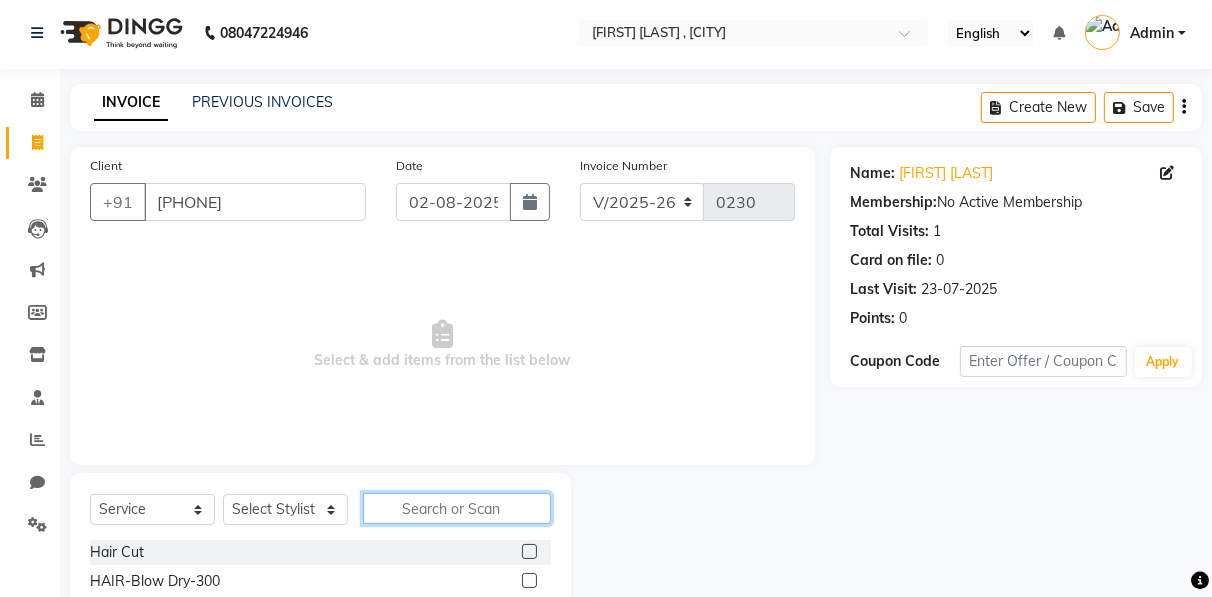 click 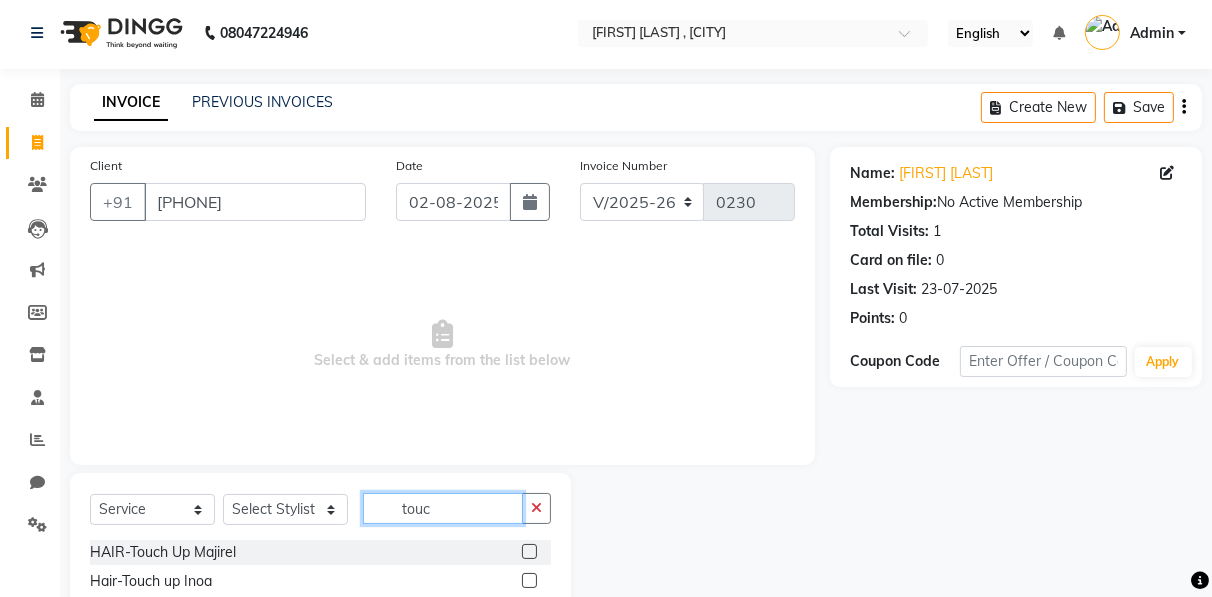 type on "touc" 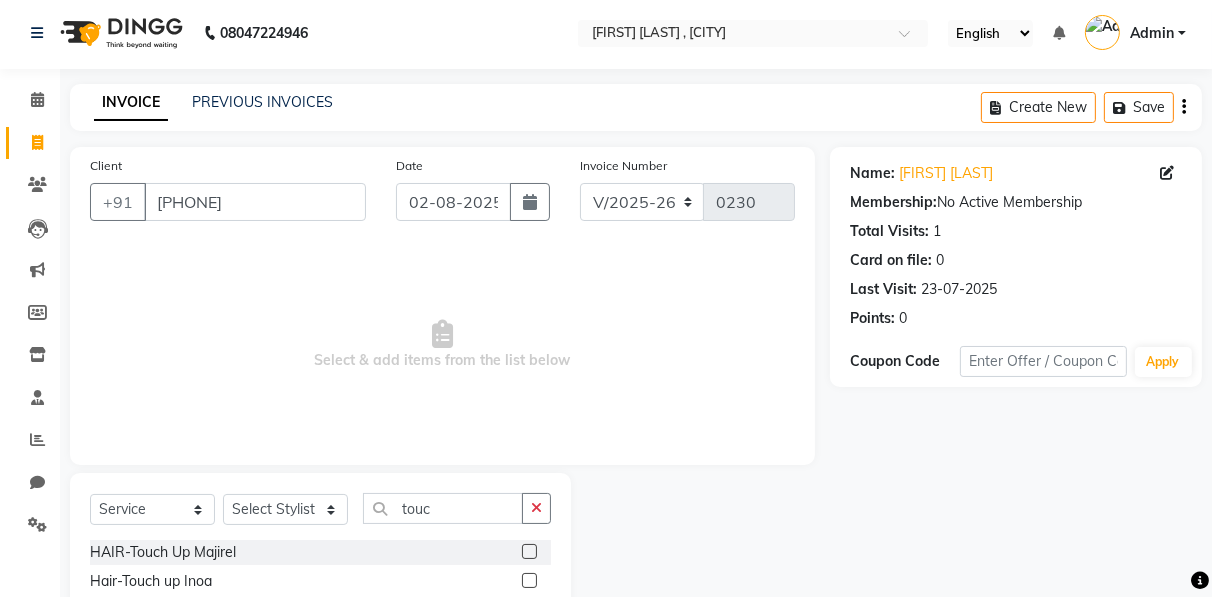 click 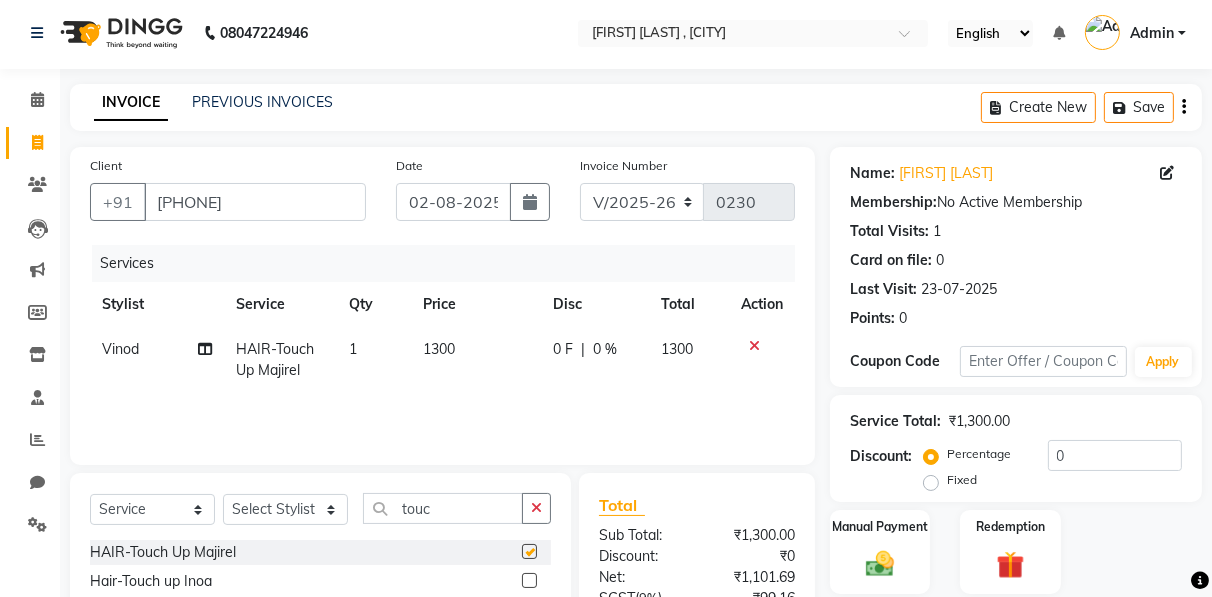 checkbox on "false" 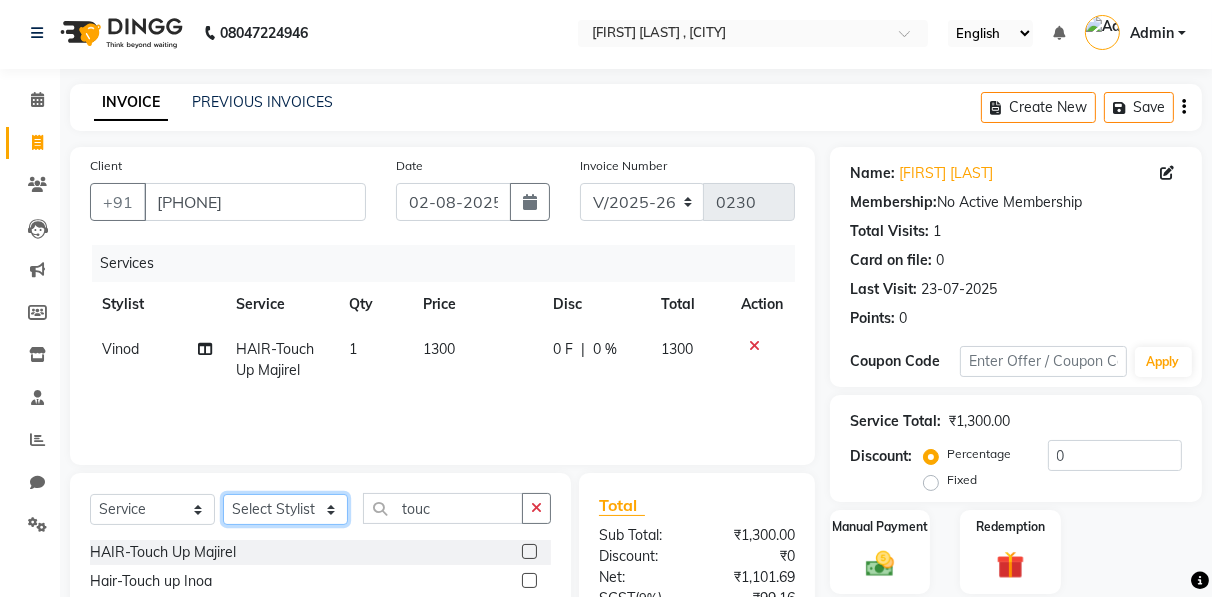 click on "[FIRST] [FIRST] [FIRST] Manager [FIRST] [FIRST] [FIRST] [FIRST] [FIRST] [FIRST] [FIRST] [FIRST] [FIRST] [FIRST] HAIR-Shampoo x Hair Cut HAIR-Blow Dry-[PRICE] HAIR-Blow Dry-[PRICE] HAIR-Shampoo HAIR-Conditioner HAIR-Keratin Shampoo HAIR-Keratin Conditioner HAIR-Pressing HAIR-Curls HAIR-Front Setting HAIR-Heena/Colour Application HAIR-Ozone Heena HAIR-Coconut Oil Massage HAIR-Olive Oil Massage HAIR-Ayurvedic/Aroma Massage HAIR-Touch Up Majirel HAIR-Global Base HAIR-Streaks HAIR-Global Fashion Colour HAIR-Straightening/Keratin/Perming HAIR-Aminexil HAIR-Hair Spa HAIR-Macadamia Hair Spa HAIR-Hair Treatment Spa HAIR-Absolute Molecular- HAIR-Hair Do HAIR-Botox Hair Treatment HAIR-Nanoplastia Hair-Touch up Inoa THREAD WORK-Upper Lip THREAD WORK-Chin/Forehead THREAD WORK-Eyebrows/Big Chin/Side Lock THREAD WORK-Chin with Neck THREAD WORK-Full Face FACE WAX (Rica)-Chin/Upper Lip- FACE WAX (Rica)-Neck/Forehead/Big Chin/Side Lock FACE WAX (Rica)-Side Locks with Cheeks FACE WAX (Rica)-Full Face with/without Neck BODY SPA-Fruit 1" 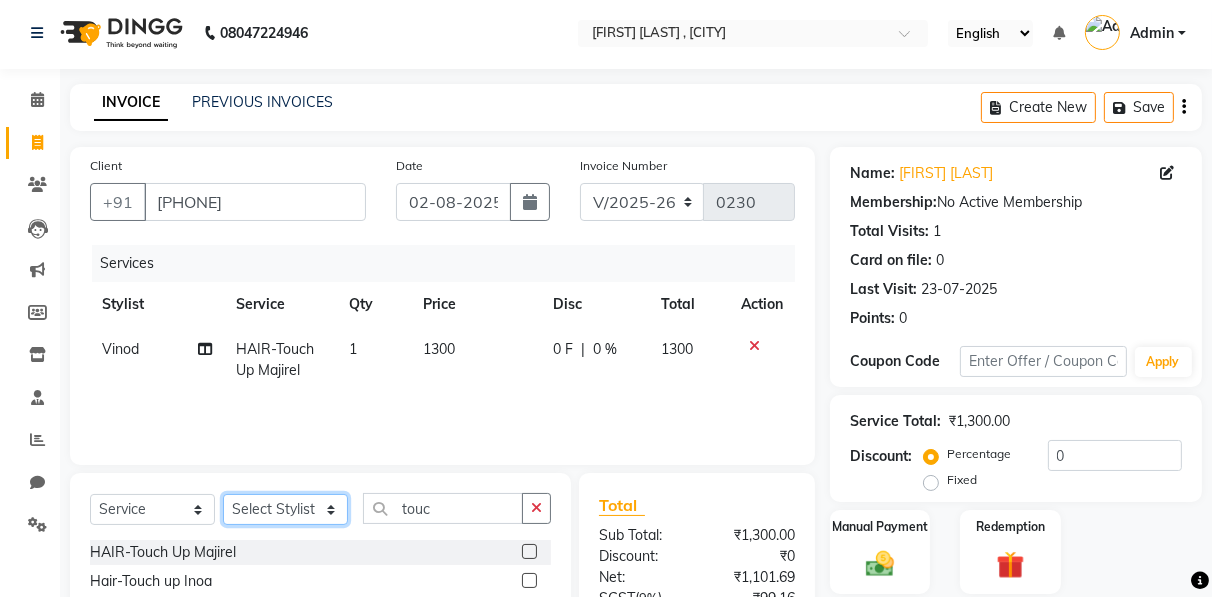 select on "85674" 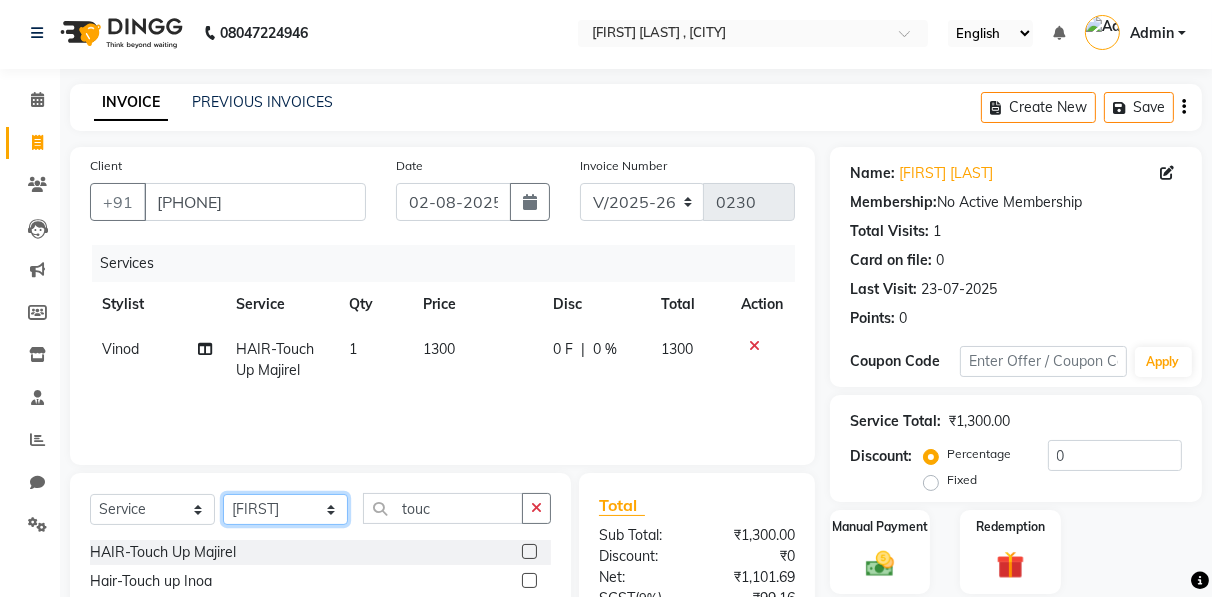click on "[FIRST] [FIRST] [FIRST] Manager [FIRST] [FIRST] [FIRST] [FIRST] [FIRST] [FIRST] [FIRST] [FIRST] [FIRST] [FIRST] HAIR-Shampoo x Hair Cut HAIR-Blow Dry-[PRICE] HAIR-Blow Dry-[PRICE] HAIR-Shampoo HAIR-Conditioner HAIR-Keratin Shampoo HAIR-Keratin Conditioner HAIR-Pressing HAIR-Curls HAIR-Front Setting HAIR-Heena/Colour Application HAIR-Ozone Heena HAIR-Coconut Oil Massage HAIR-Olive Oil Massage HAIR-Ayurvedic/Aroma Massage HAIR-Touch Up Majirel HAIR-Global Base HAIR-Streaks HAIR-Global Fashion Colour HAIR-Straightening/Keratin/Perming HAIR-Aminexil HAIR-Hair Spa HAIR-Macadamia Hair Spa HAIR-Hair Treatment Spa HAIR-Absolute Molecular- HAIR-Hair Do HAIR-Botox Hair Treatment HAIR-Nanoplastia Hair-Touch up Inoa THREAD WORK-Upper Lip THREAD WORK-Chin/Forehead THREAD WORK-Eyebrows/Big Chin/Side Lock THREAD WORK-Chin with Neck THREAD WORK-Full Face FACE WAX (Rica)-Chin/Upper Lip- FACE WAX (Rica)-Neck/Forehead/Big Chin/Side Lock FACE WAX (Rica)-Side Locks with Cheeks FACE WAX (Rica)-Full Face with/without Neck BODY SPA-Fruit 1" 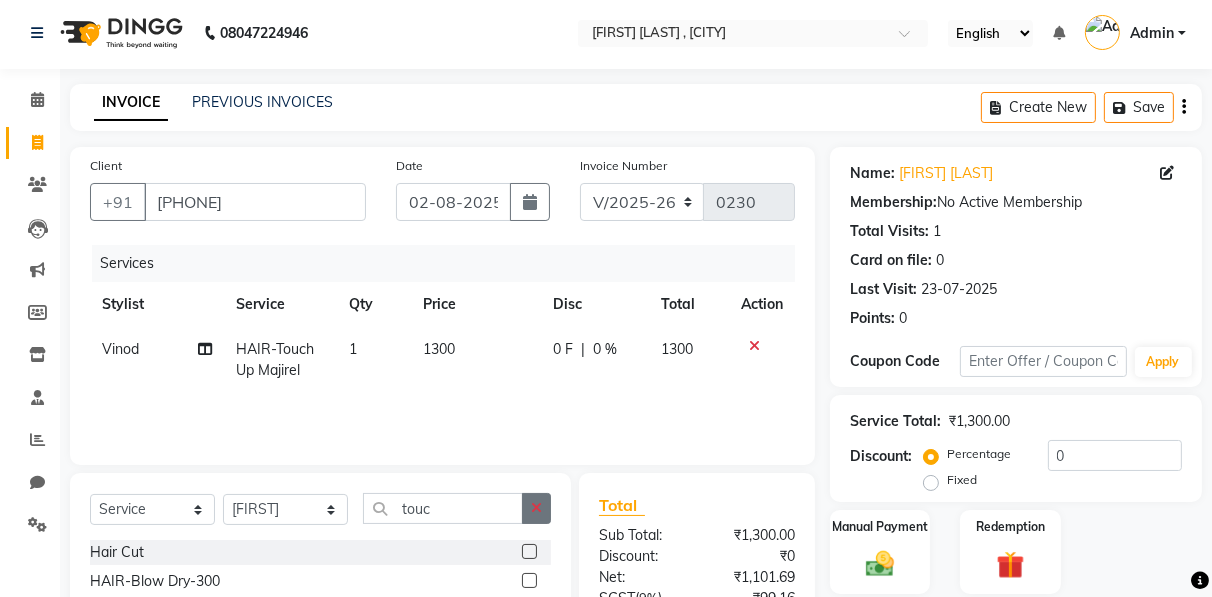 click 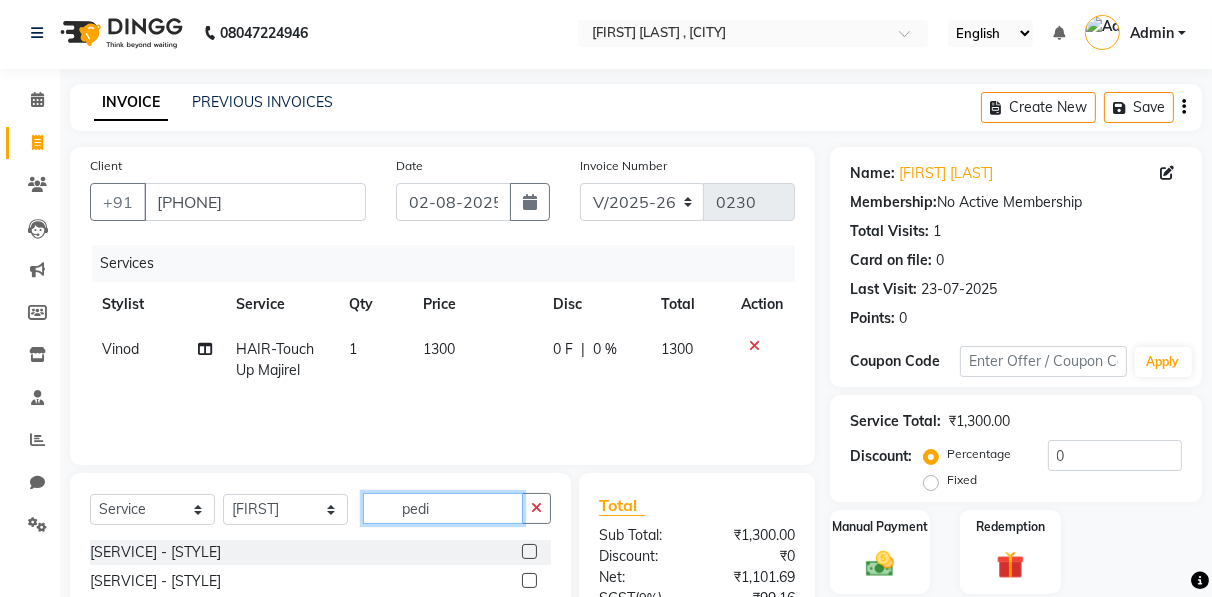 scroll, scrollTop: 202, scrollLeft: 0, axis: vertical 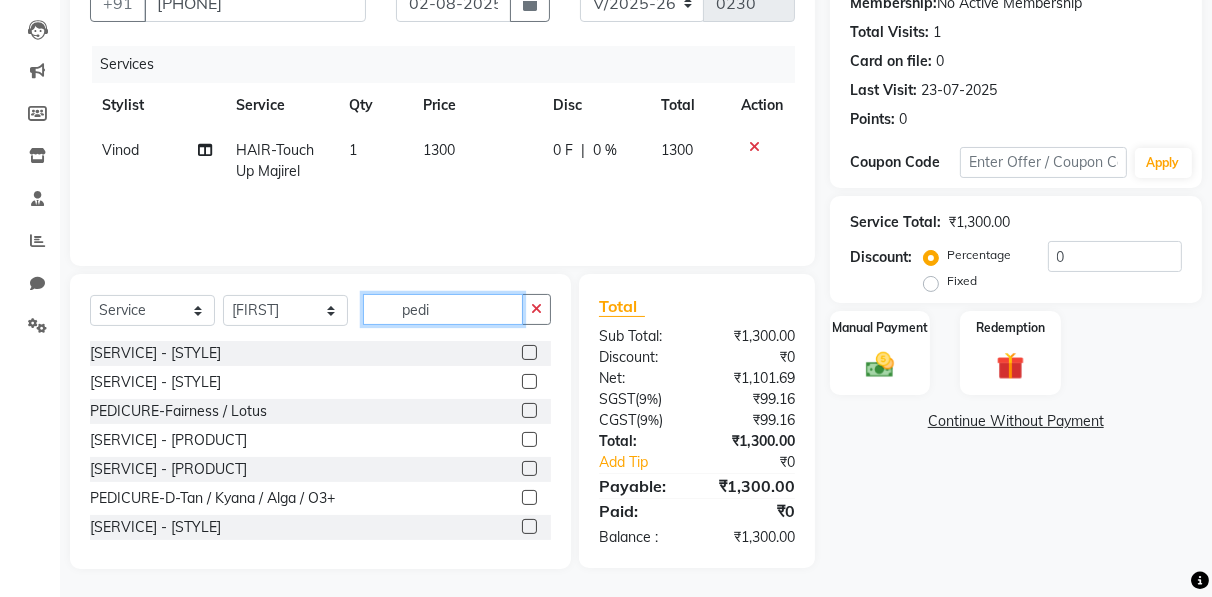 type on "pedi" 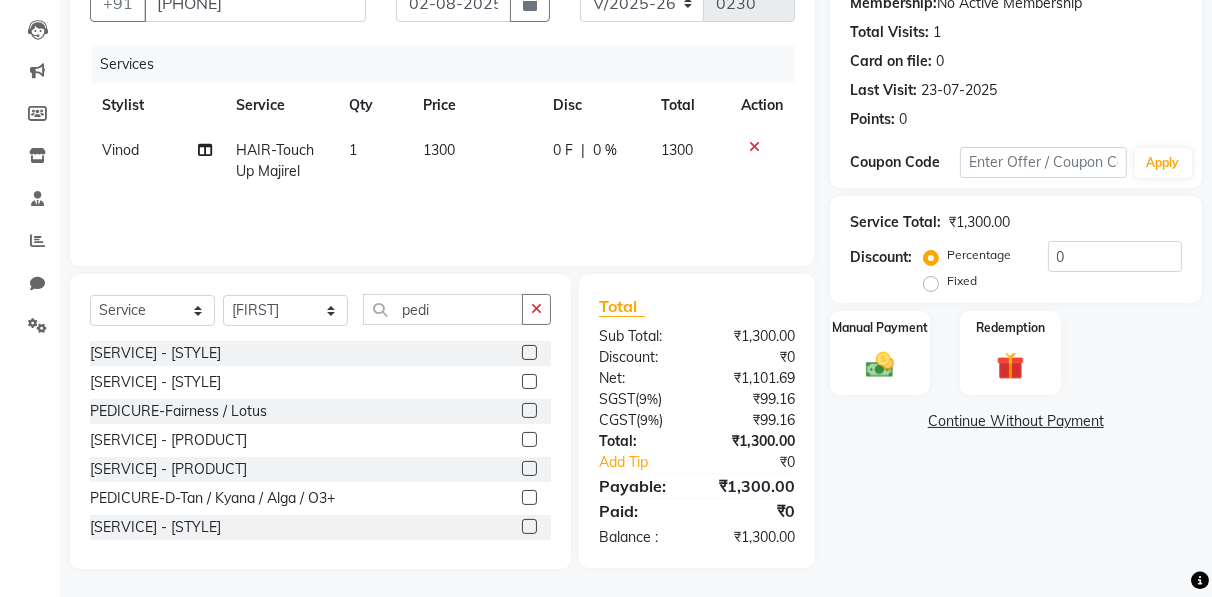 click 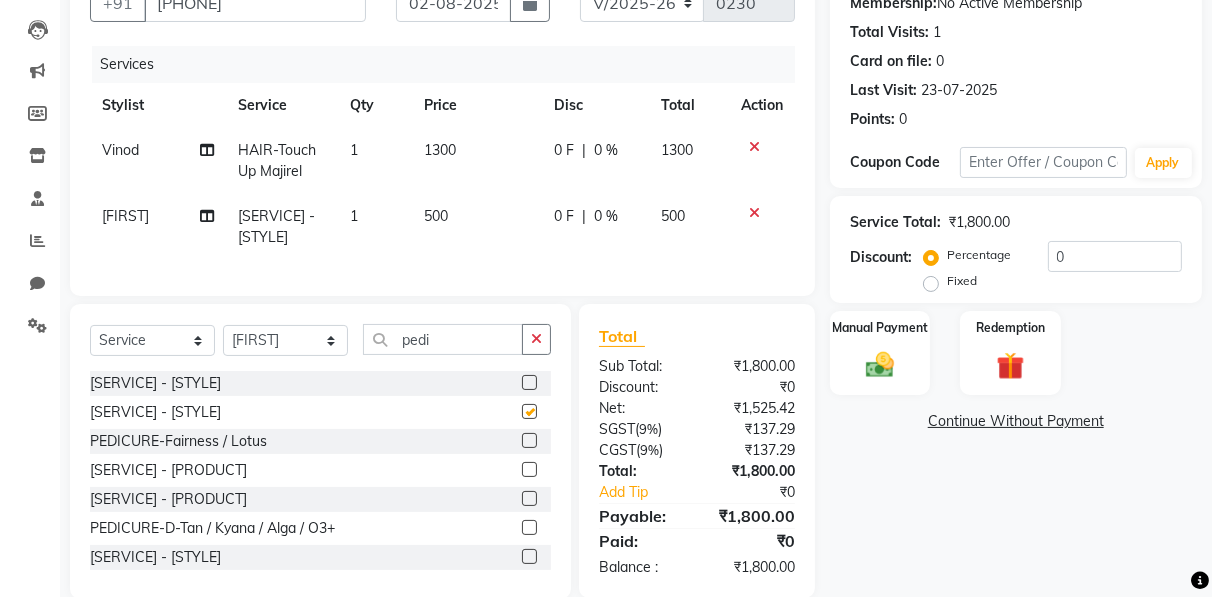 checkbox on "false" 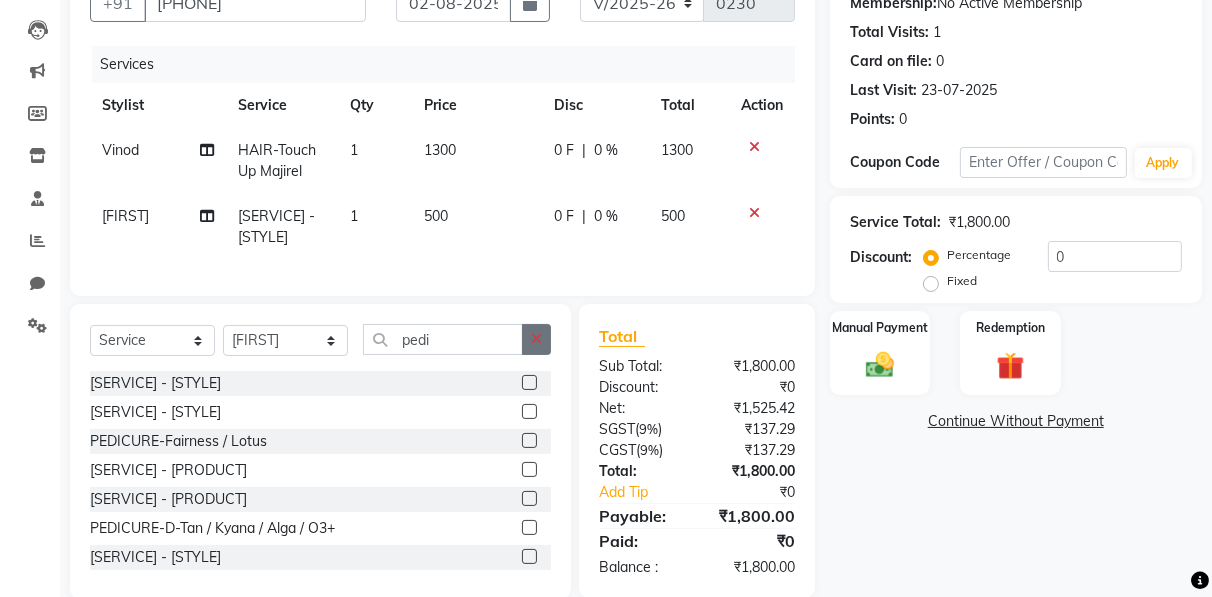 click 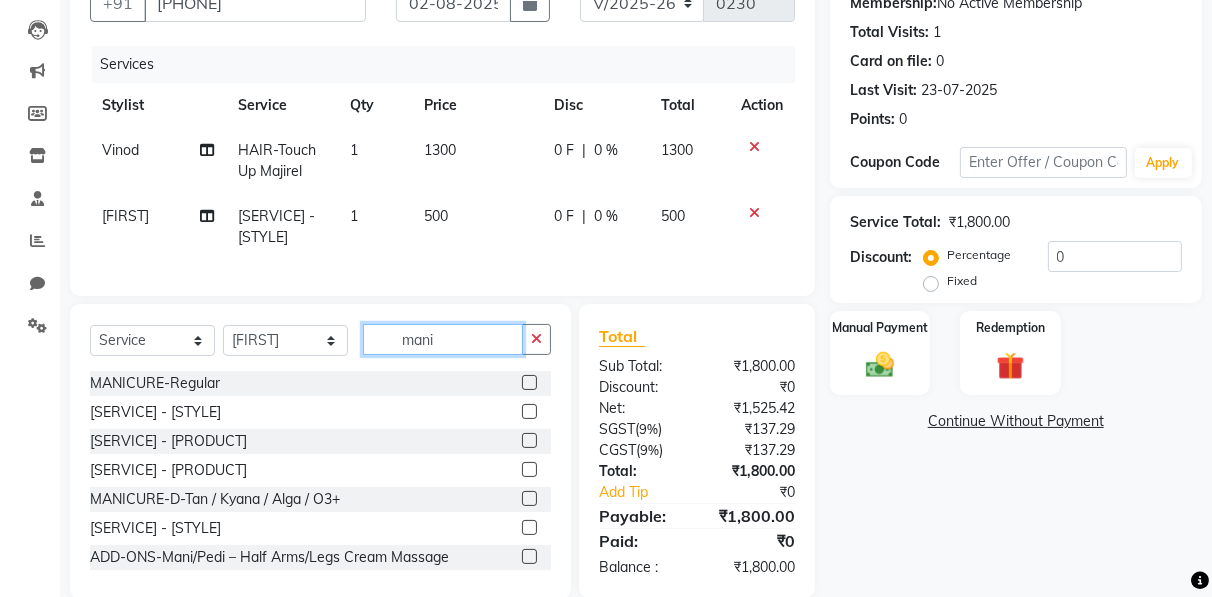 type on "mani" 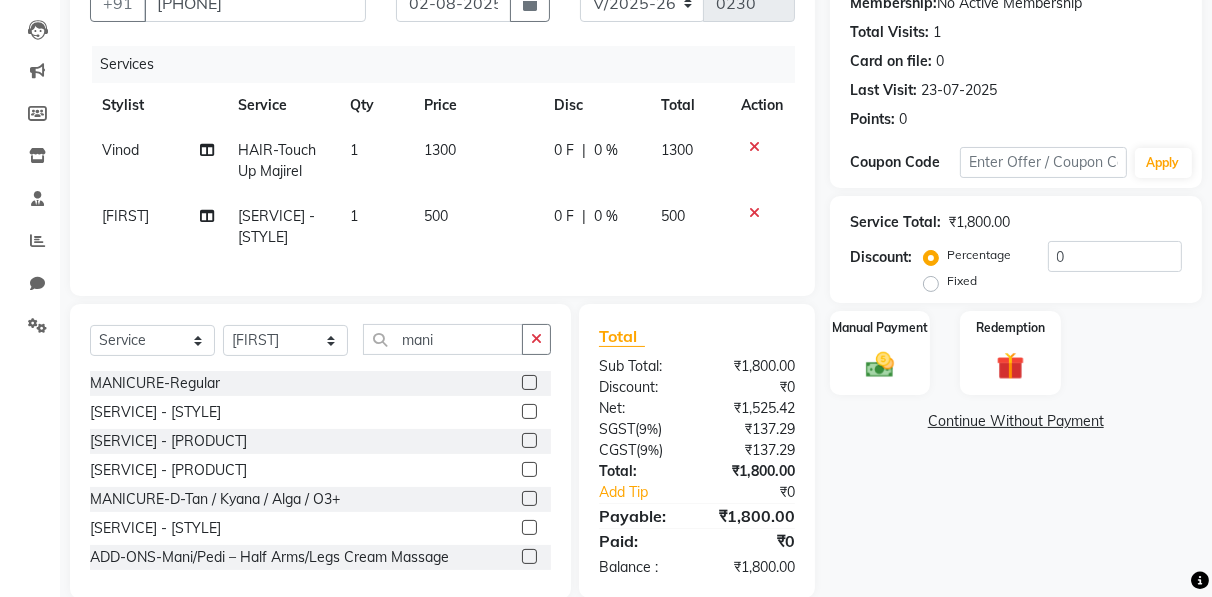 click 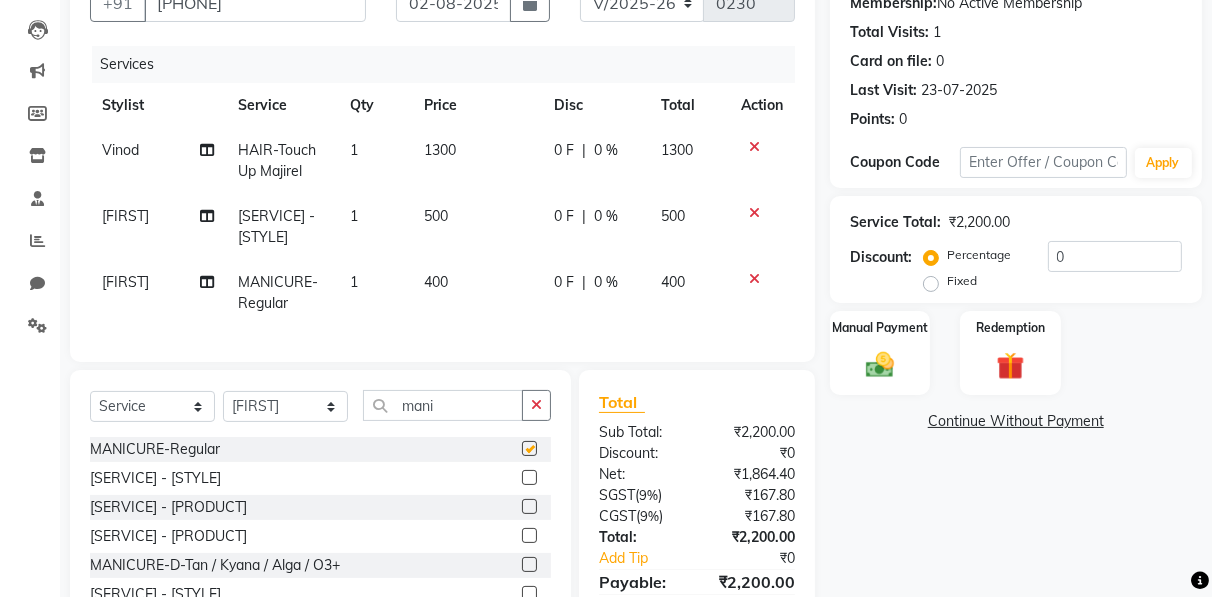checkbox on "false" 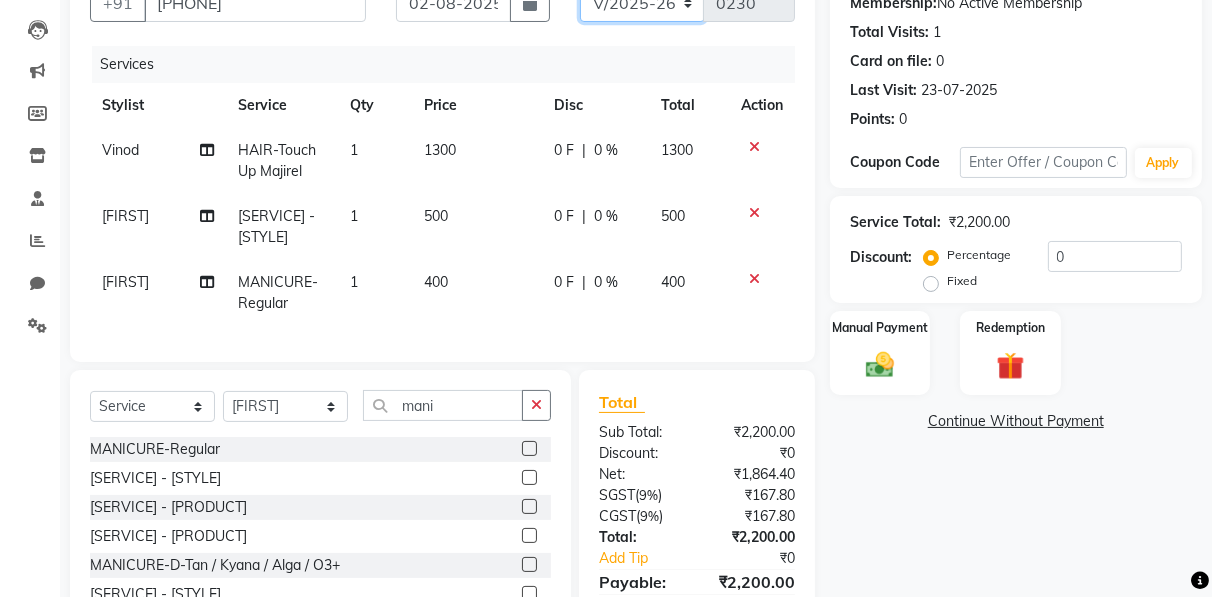 click on "[NUMBER]" 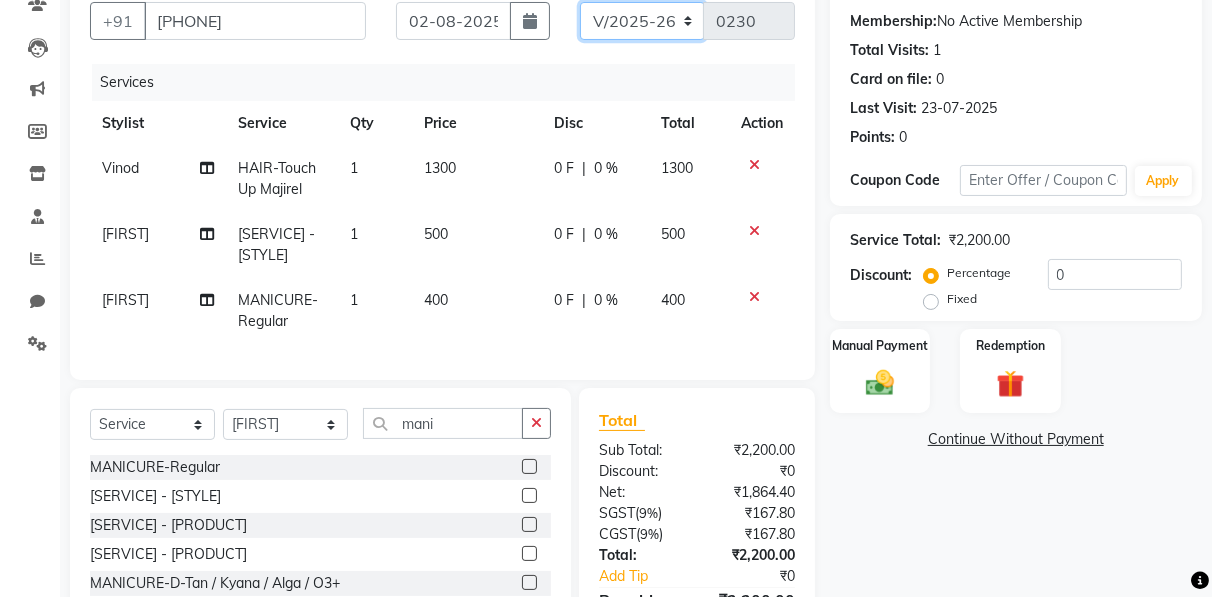 select on "8650" 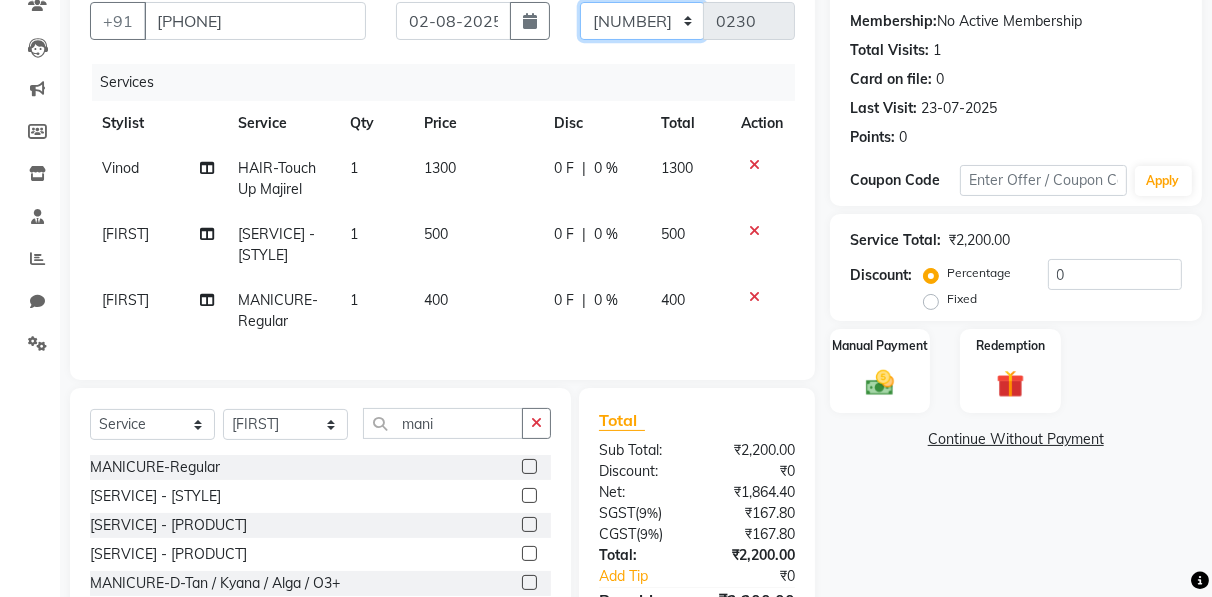 click on "[NUMBER]" 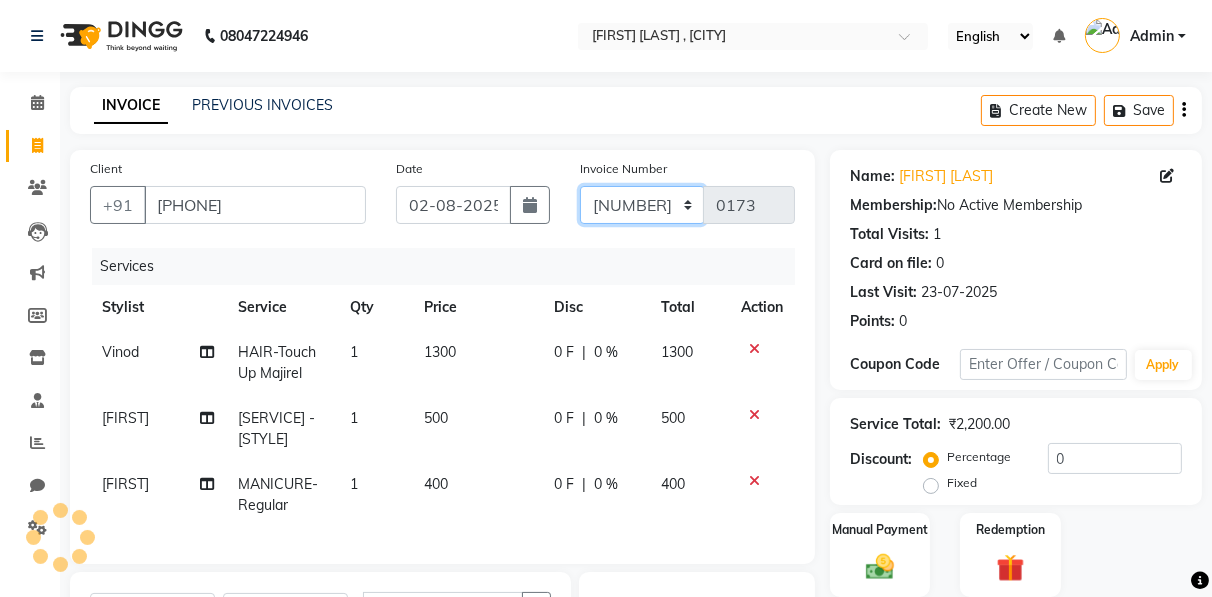 scroll, scrollTop: 0, scrollLeft: 0, axis: both 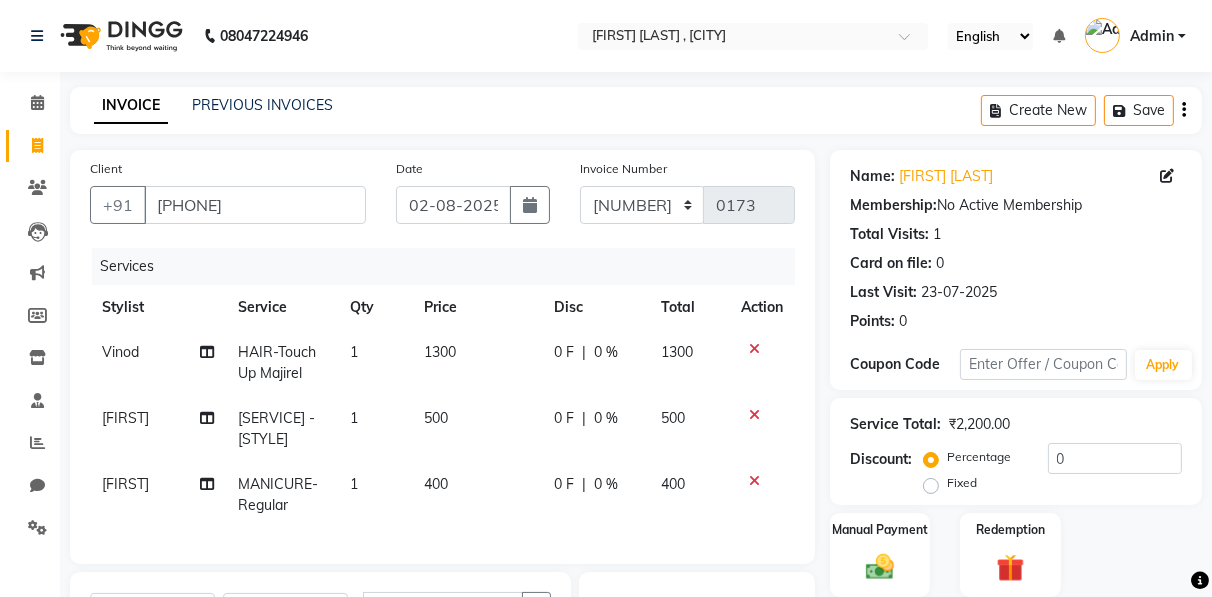 click 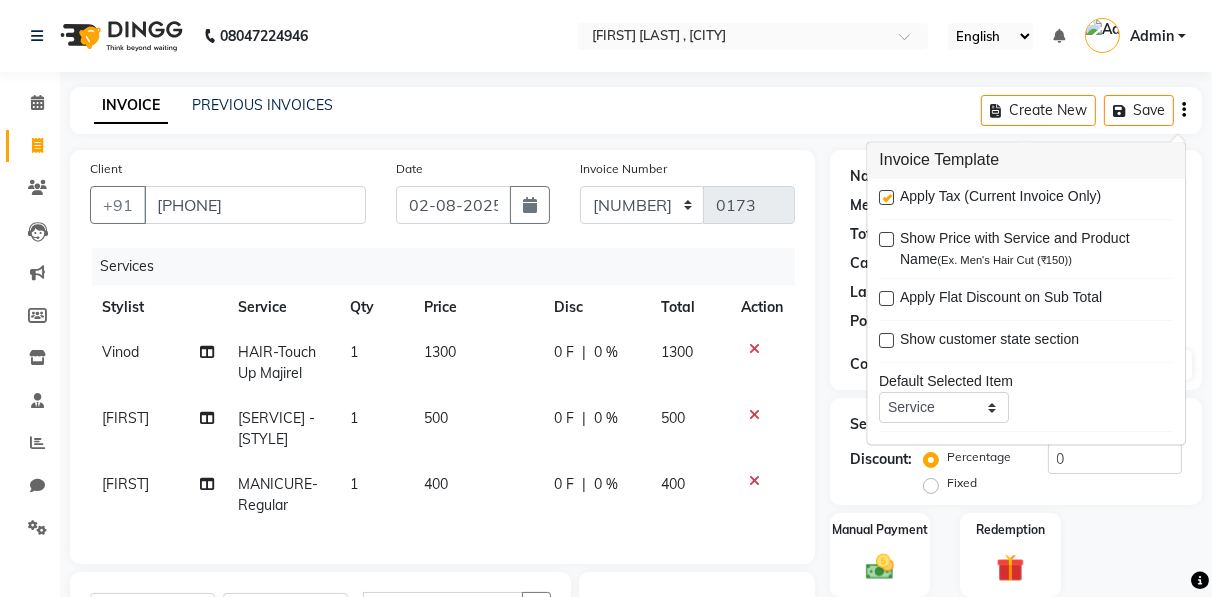 click at bounding box center [886, 198] 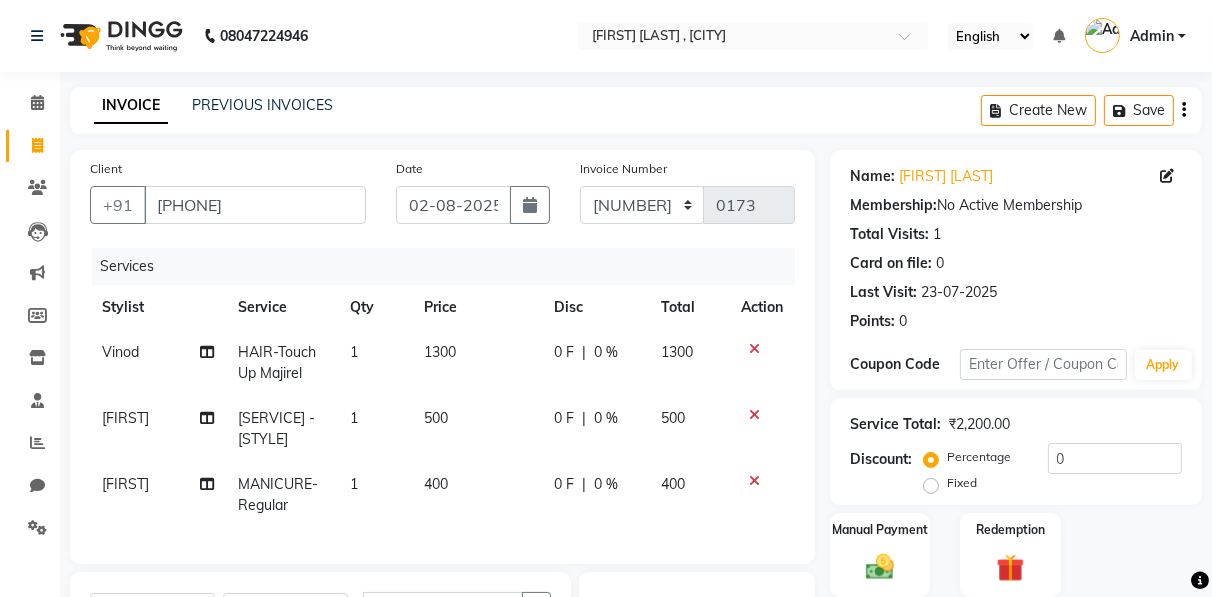 scroll, scrollTop: 311, scrollLeft: 0, axis: vertical 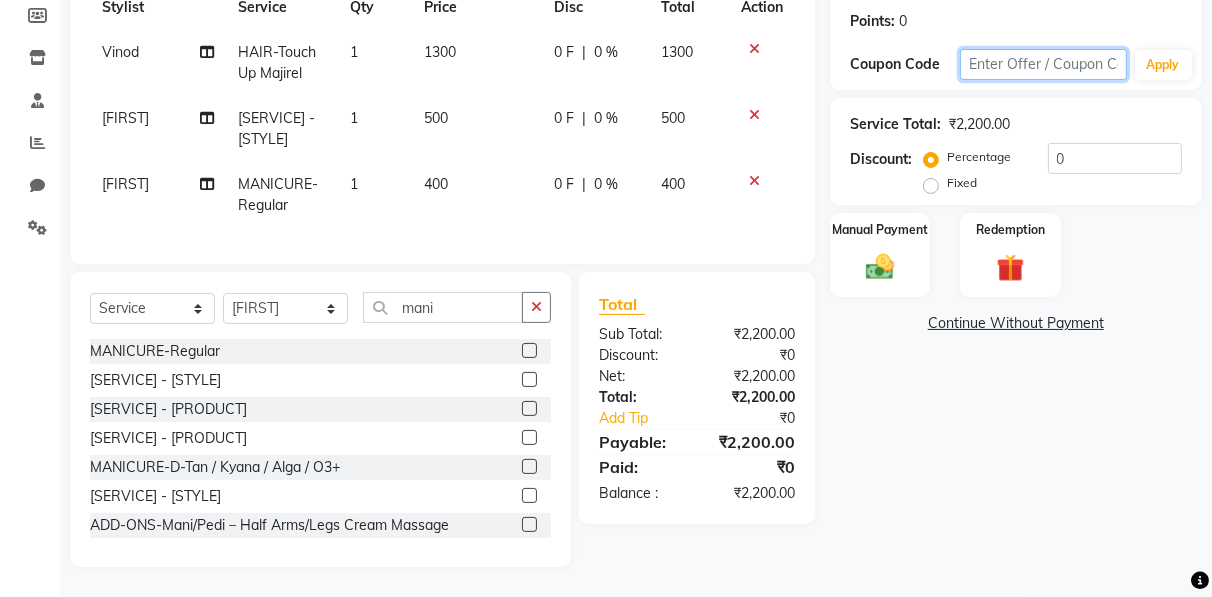 click 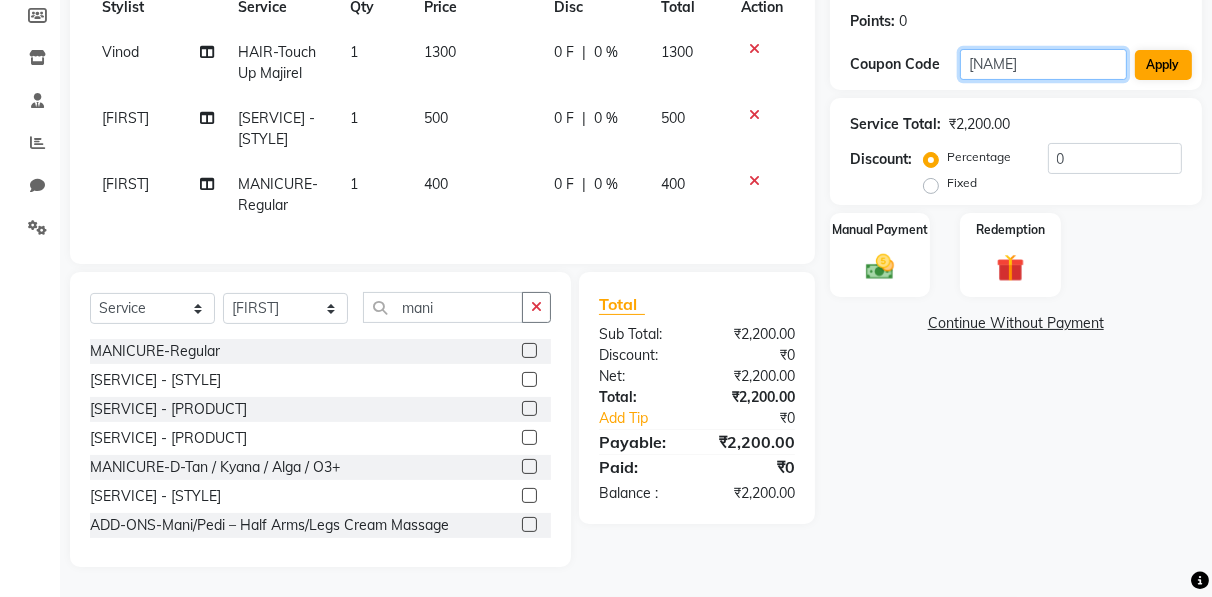 type on "[NAME]" 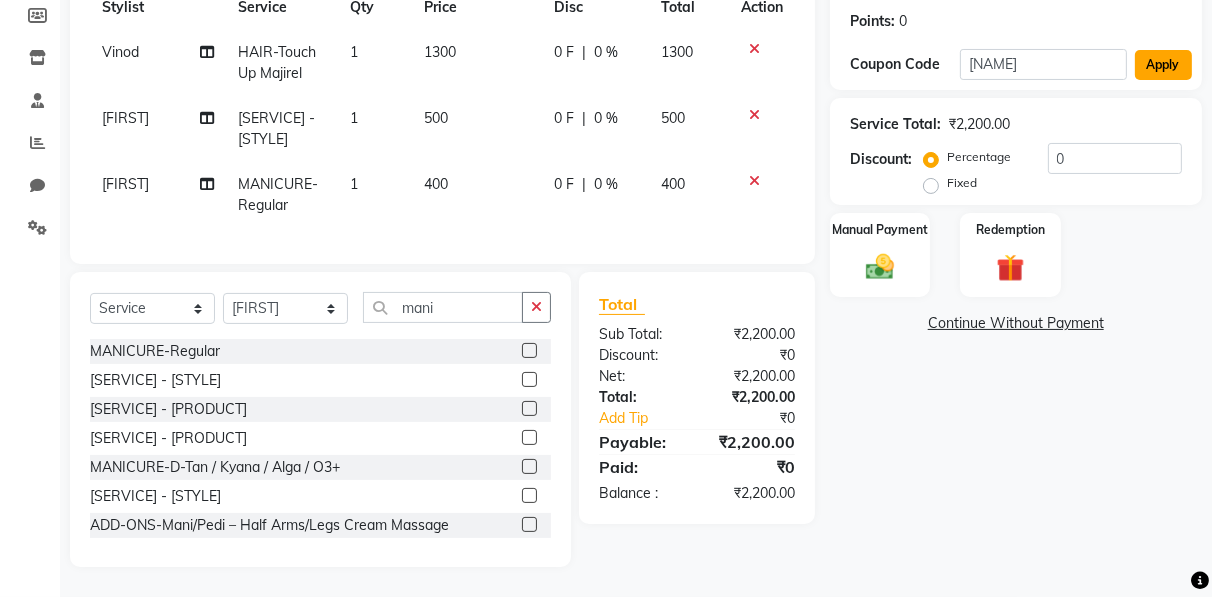 click on "Apply" 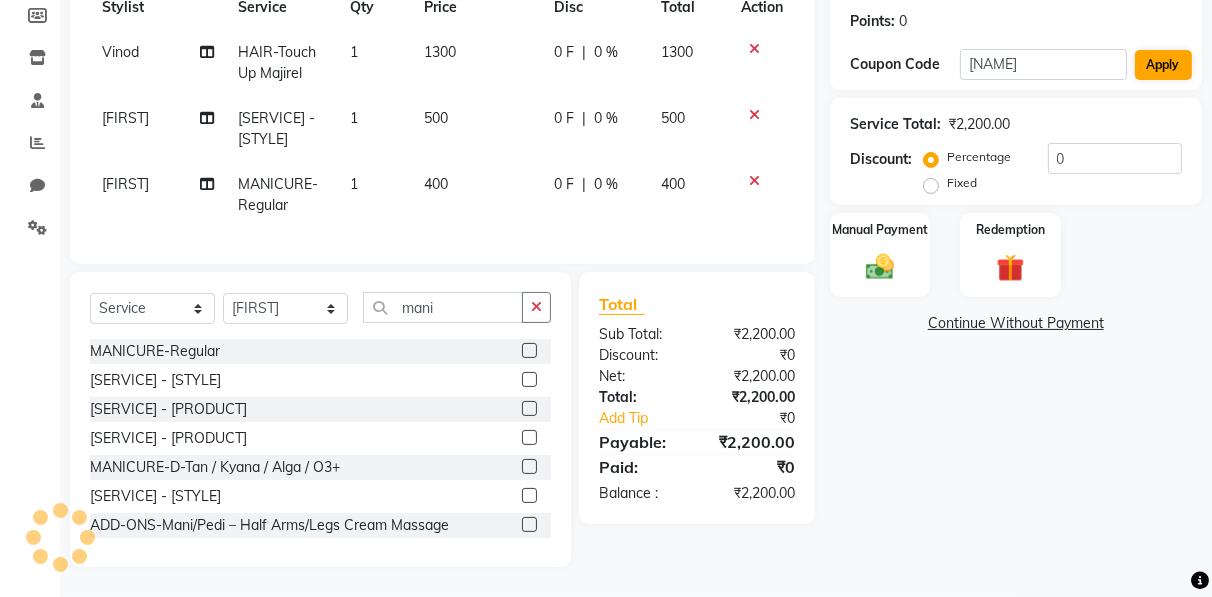 type on "20" 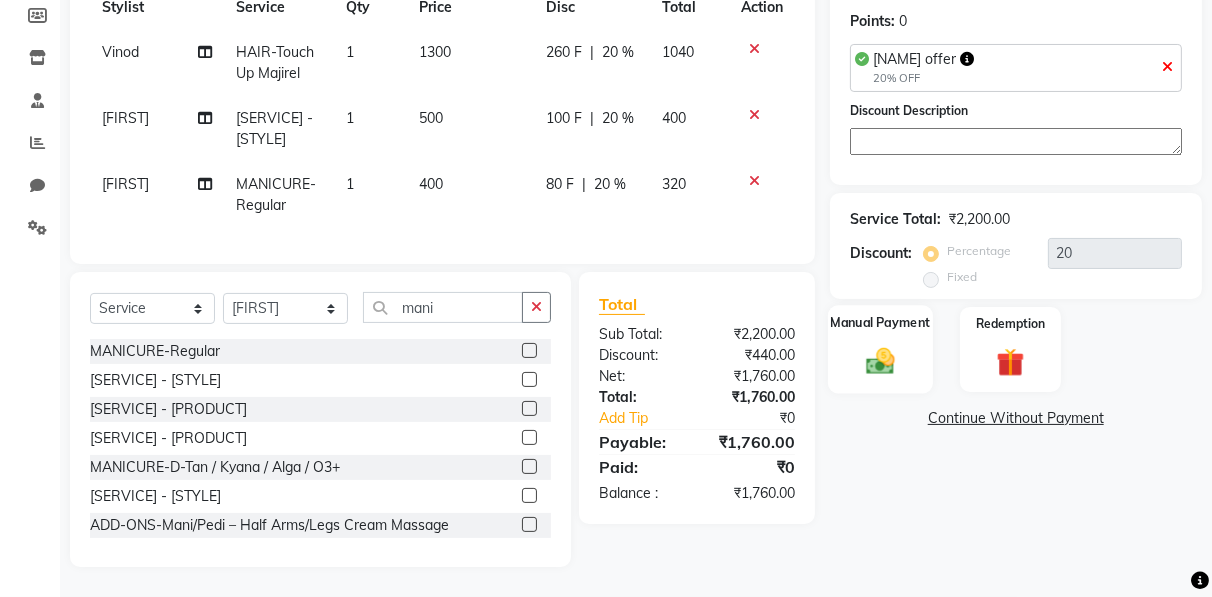 click 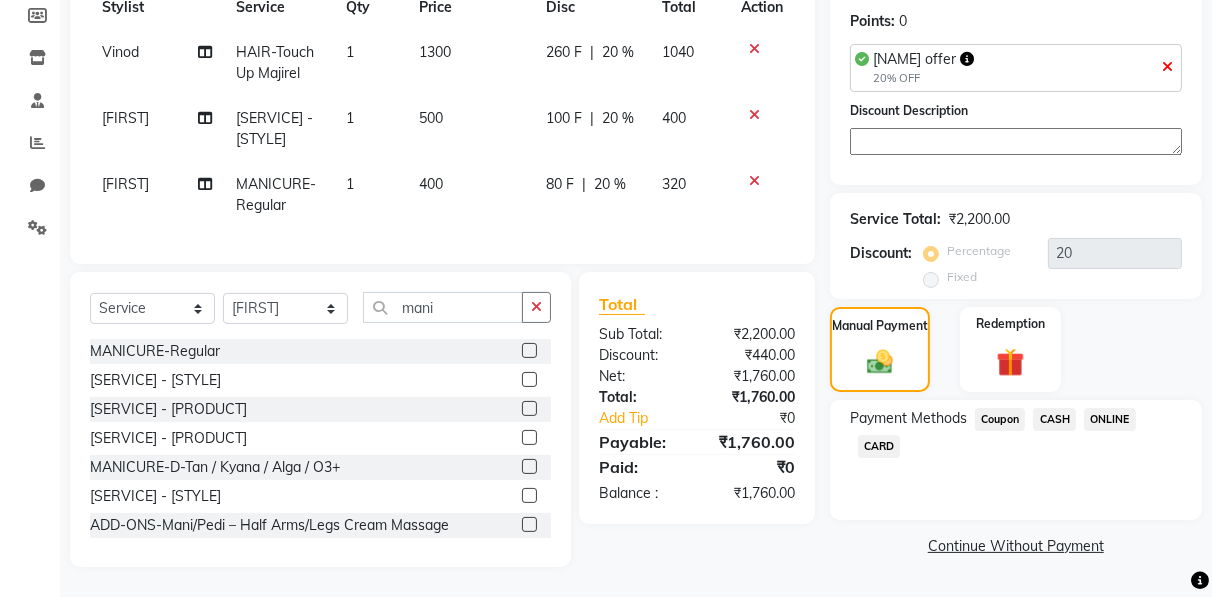 click on "ONLINE" 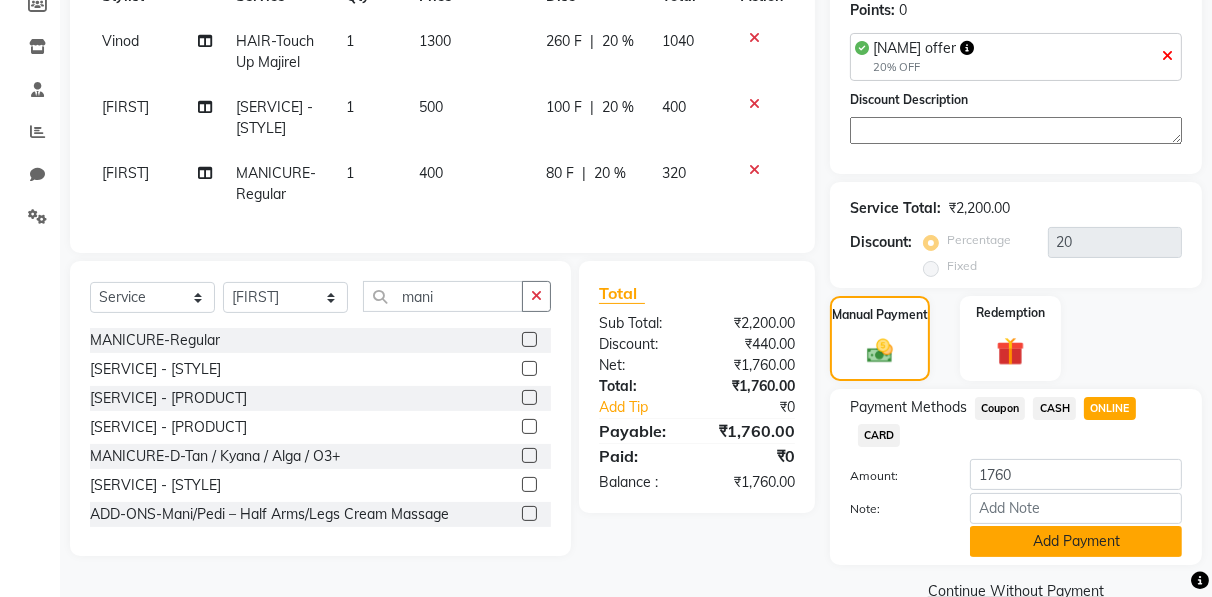 click on "Add Payment" 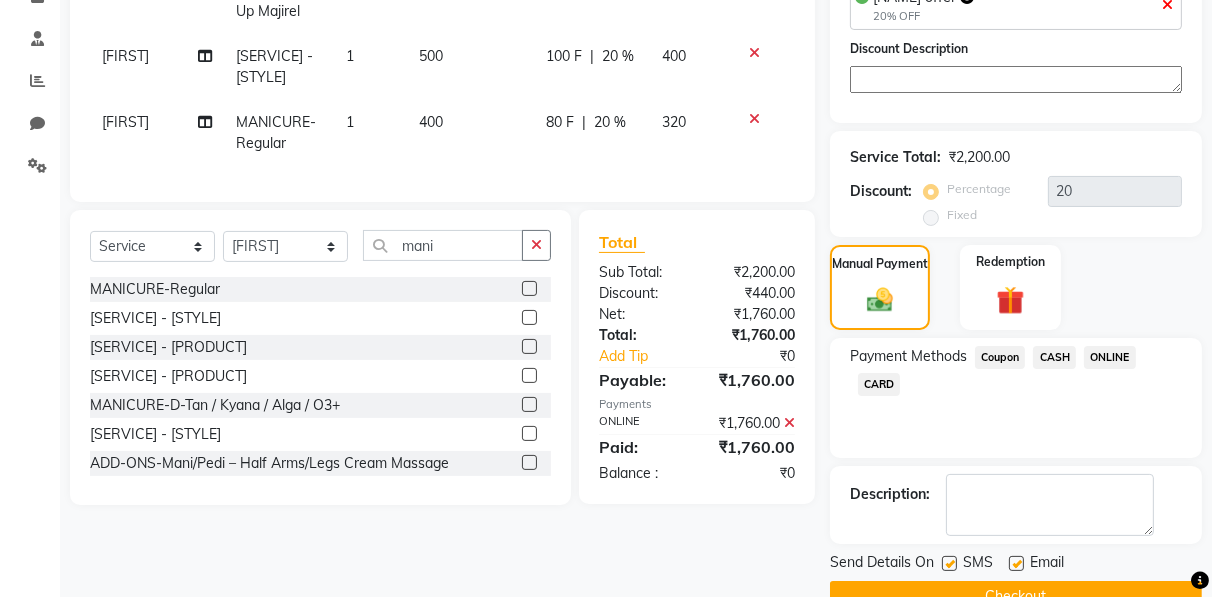 scroll, scrollTop: 403, scrollLeft: 0, axis: vertical 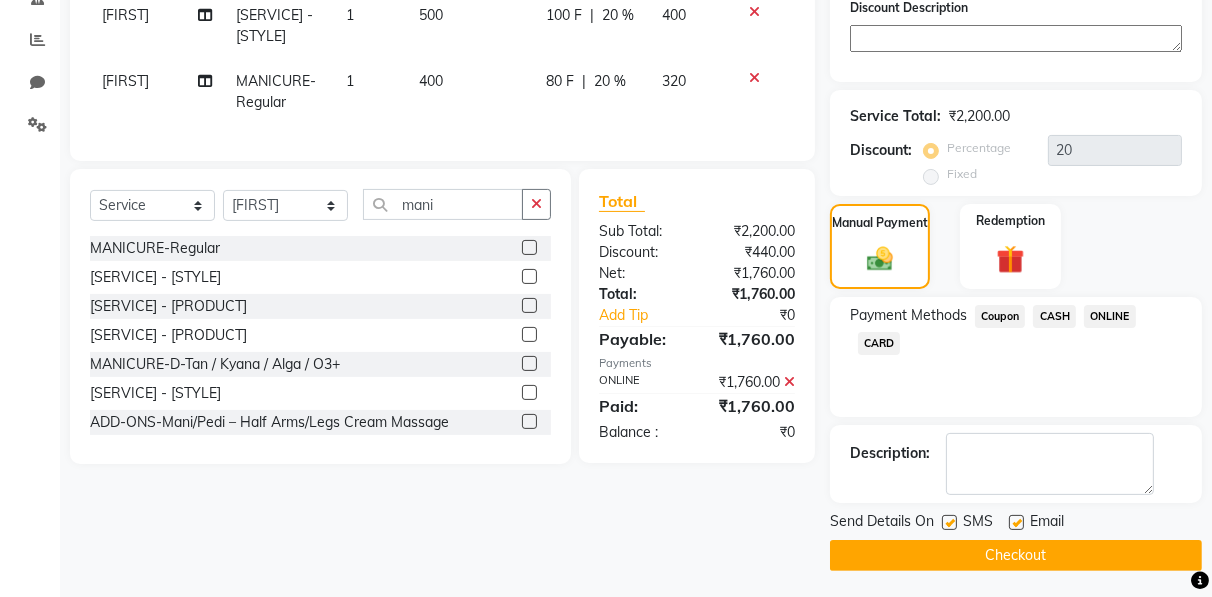 click on "Checkout" 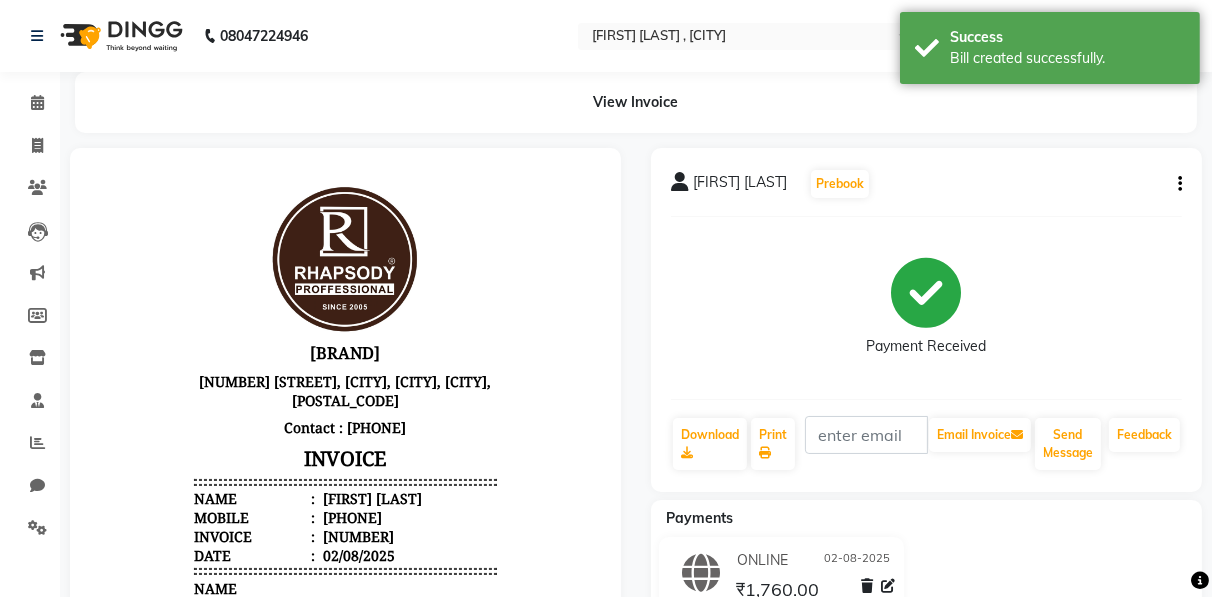 scroll, scrollTop: 0, scrollLeft: 0, axis: both 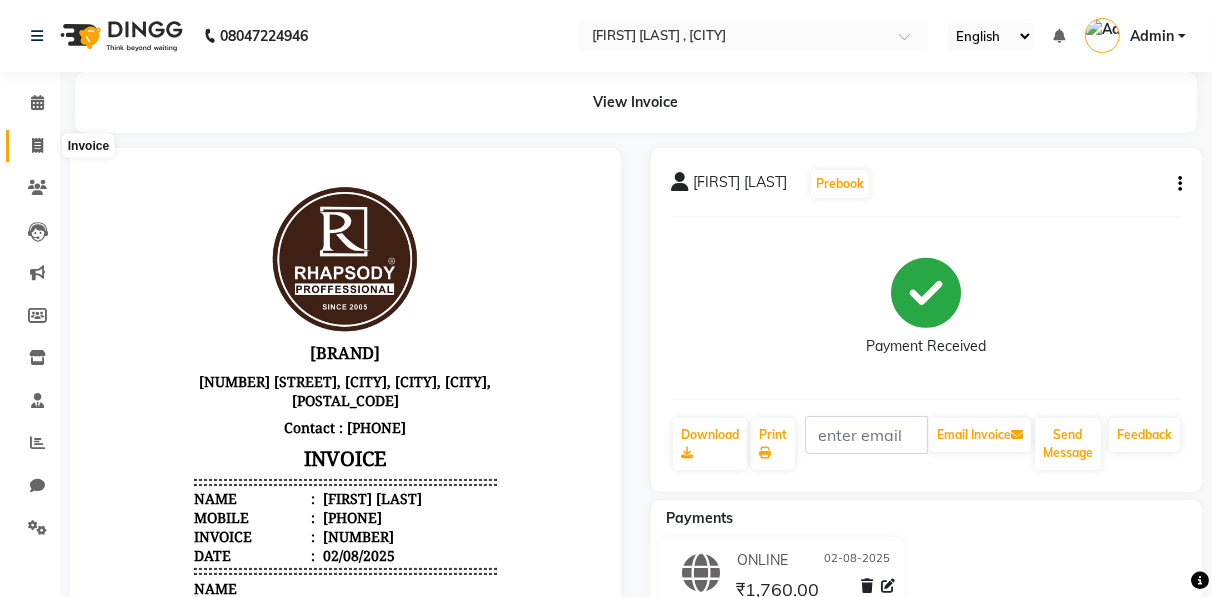 click 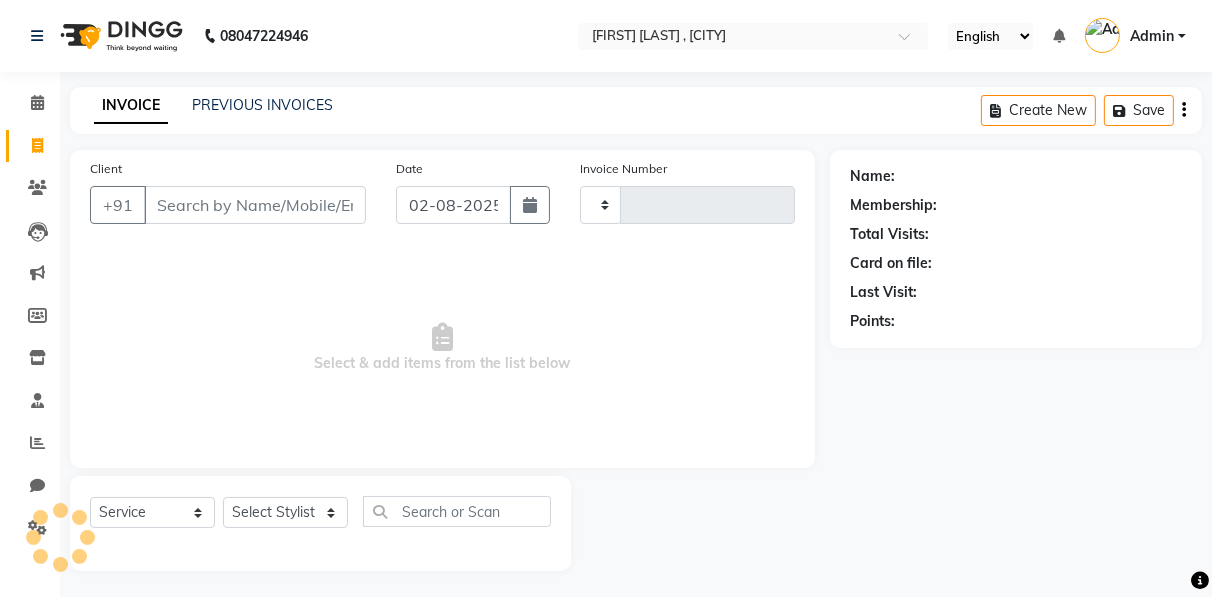 scroll, scrollTop: 3, scrollLeft: 0, axis: vertical 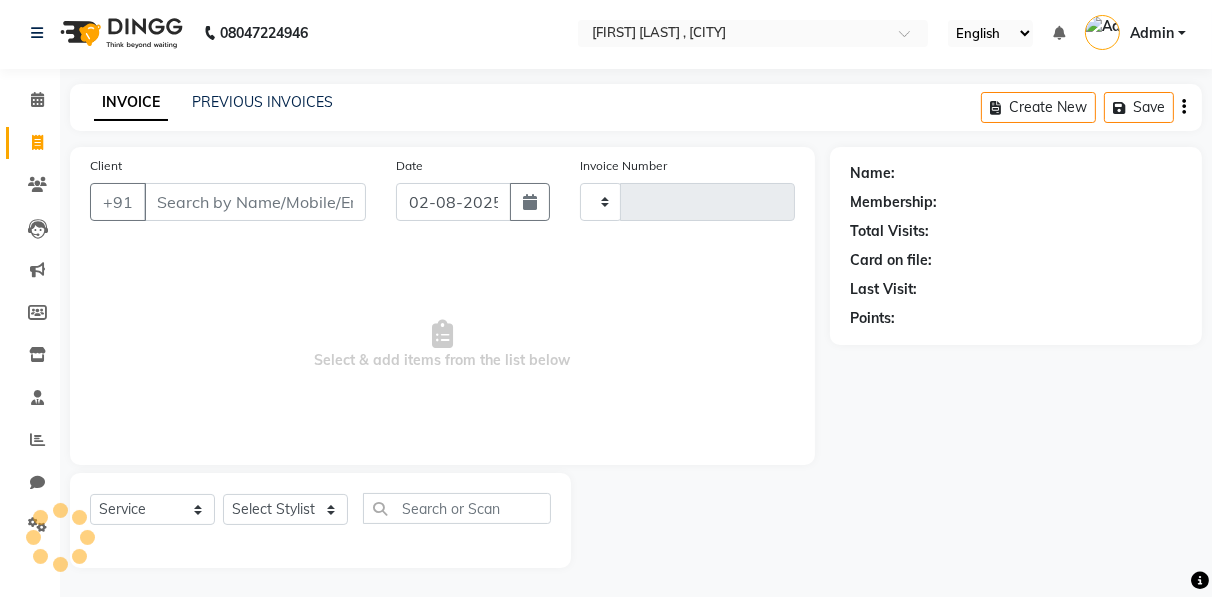type on "0230" 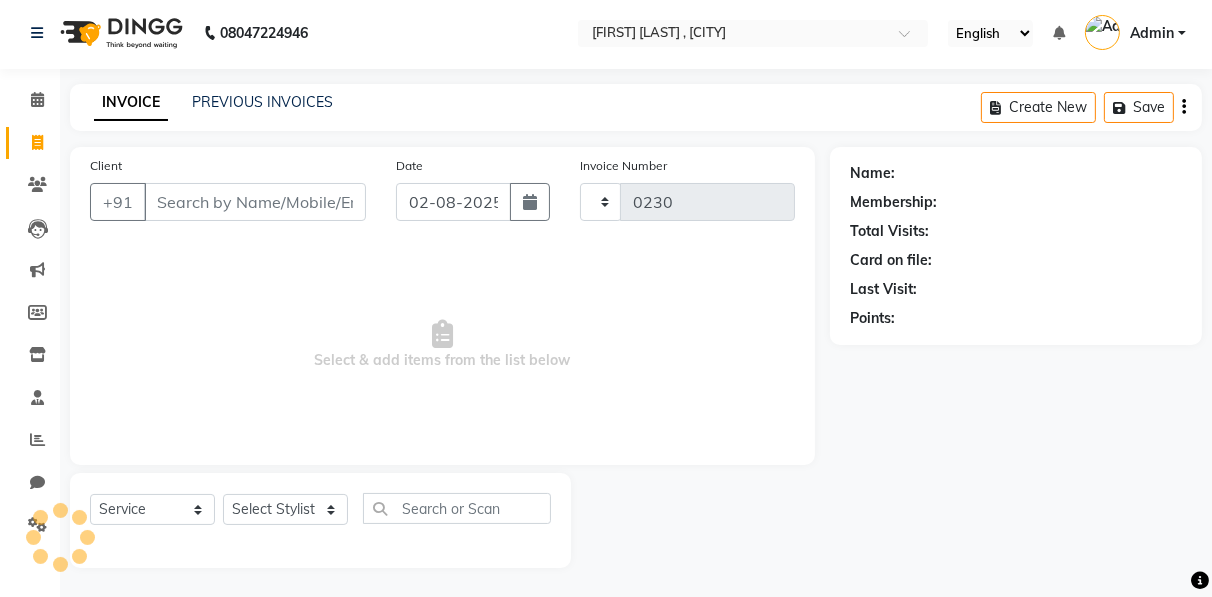 select on "8581" 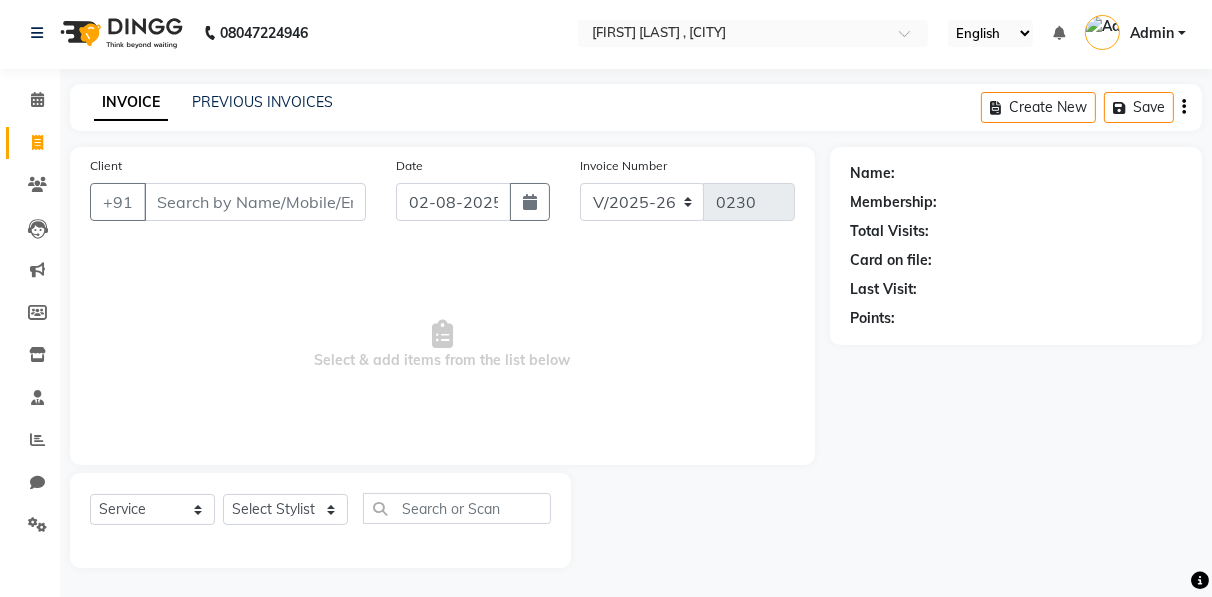 click on "Client" at bounding box center [255, 202] 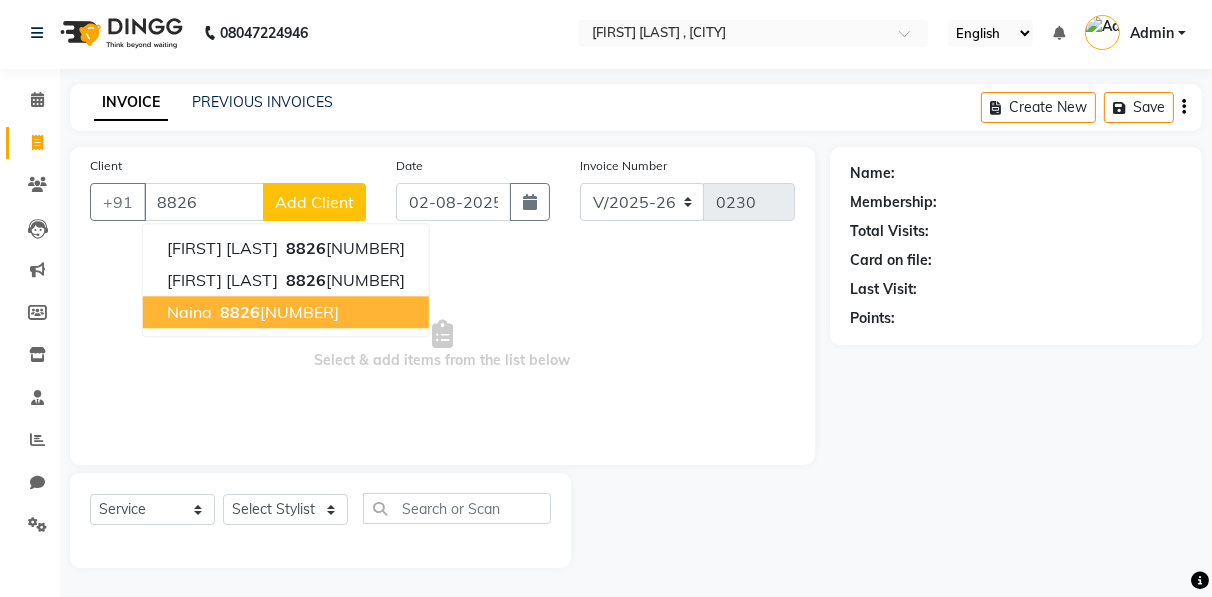 click on "8826" at bounding box center (240, 312) 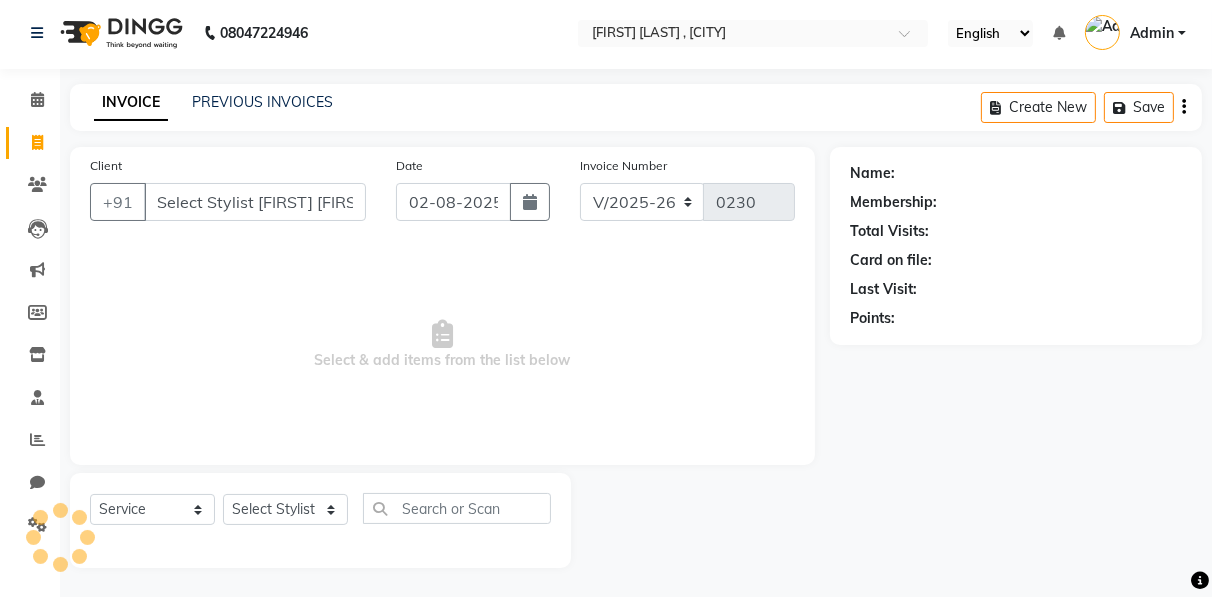 type on "Select Stylist [FIRST] [FIRST] [FIRST] Manager [FIRST] [FIRST] [FIRST] [FIRST] [FIRST] [FIRST] [FIRST] [FIRST] [FIRST] [FIRST] HAIR-Shampoo x Hair Cut HAIR-Blow Dry-[PRICE] HAIR-Blow Dry-[PRICE] HAIR-Shampoo HAIR-Conditioner HAIR-Keratin Shampoo HAIR-Keratin Conditioner HAIR-Pressing HAIR-Curls HAIR-Front Setting HAIR-Heena/Colour Application HAIR-Ozone Heena HAIR-Coconut Oil Massage HAIR-Olive Oil Massage HAIR-Ayurvedic/Aroma Massage HAIR-Touch Up Majirel HAIR-Global Base HAIR-Streaks HAIR-Global Fashion Colour HAIR-Straightening/Keratin/Perming HAIR-Aminexil HAIR-Hair Spa HAIR-Macadamia Hair Spa HAIR-Hair Treatment Spa HAIR-Absolute Molecular- HAIR-Hair Do HAIR-Botox Hair Treatment HAIR-Nanoplastia Hair-Touch up Inoa THREAD WORK-Upper Lip THREAD WORK-Chin/Forehead THREAD WORK-Eyebrows/Big Chin/Side Lock THREAD WORK-Chin with Neck THREAD WORK-Full Face FACE WAX (Rica)-Chin/Upper Lip- FACE WAX (Rica)-Neck/Forehead/Big Chin/Side Lock FACE WAX (Rica)-Side Locks with Cheeks FACE WAX (Rica)-Full Face with/without Neck BODY SPA-Fruit 1" 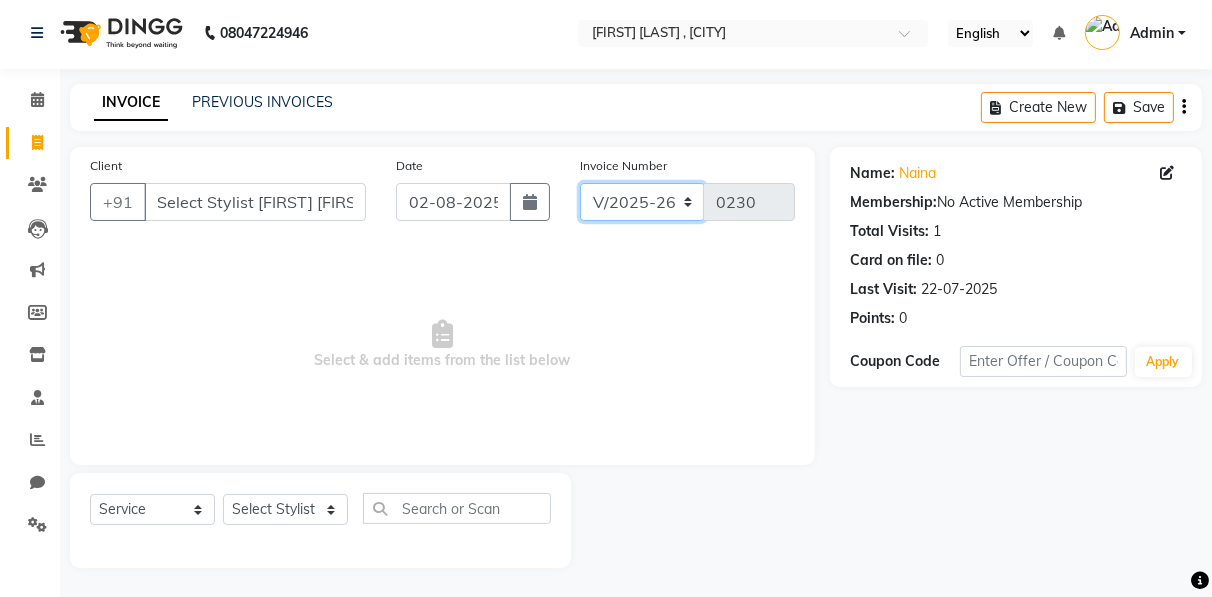 click on "[NUMBER]" 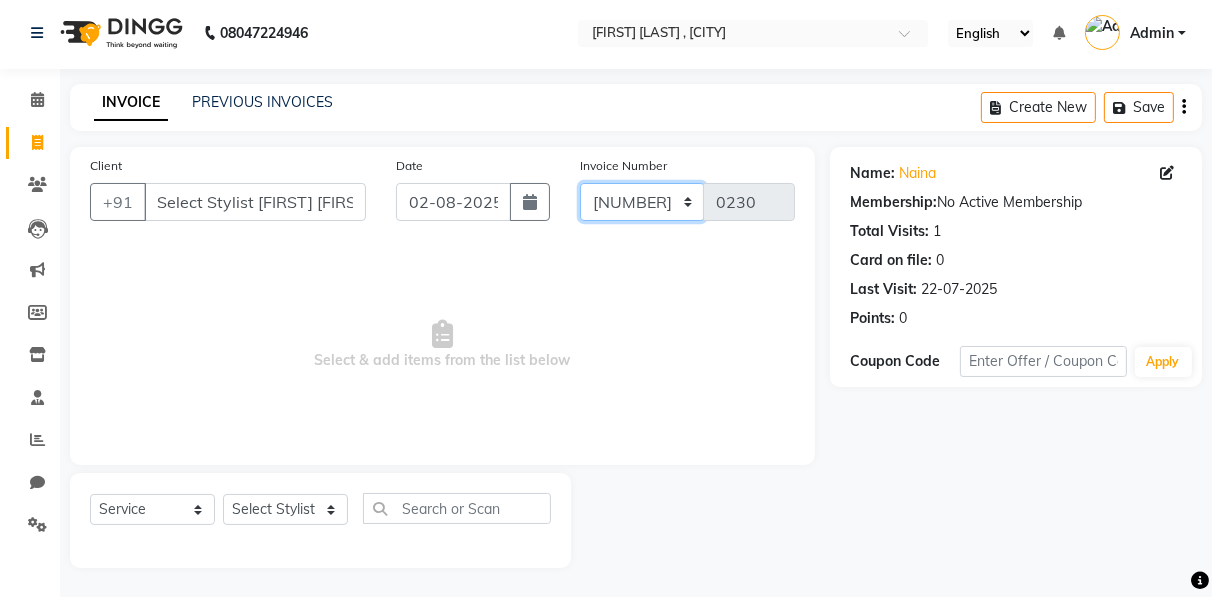 click on "[NUMBER]" 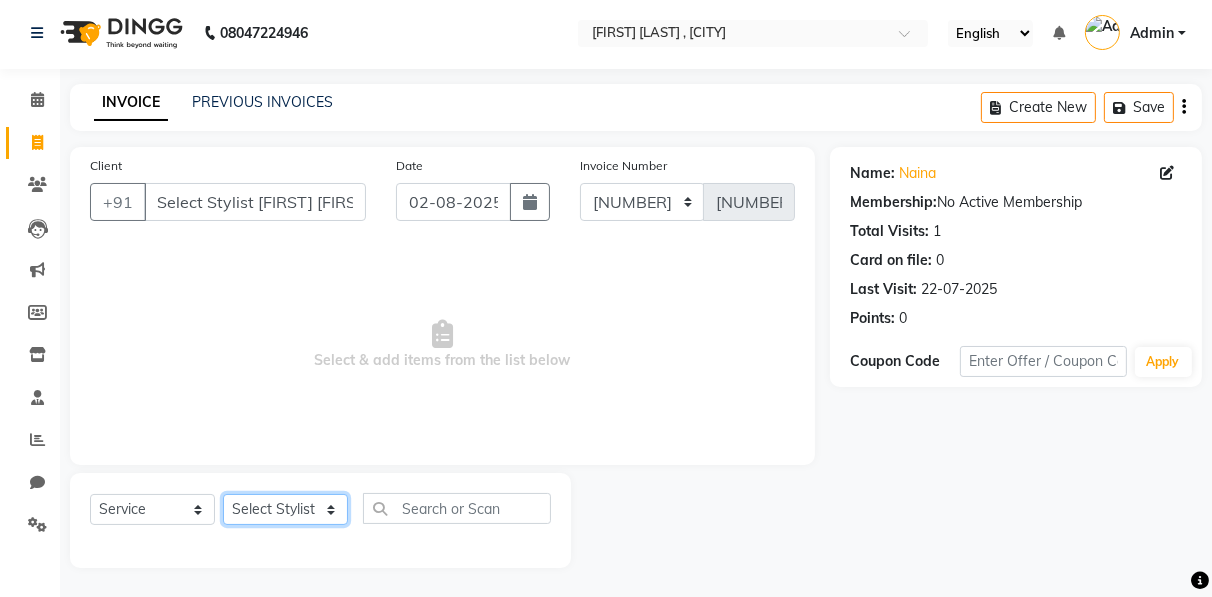 click on "[FIRST] [FIRST] [FIRST] Manager [FIRST] [FIRST] [FIRST] [FIRST] [FIRST] [FIRST] [FIRST] [FIRST] [FIRST] [FIRST] HAIR-Shampoo x Hair Cut HAIR-Blow Dry-[PRICE] HAIR-Blow Dry-[PRICE] HAIR-Shampoo HAIR-Conditioner HAIR-Keratin Shampoo HAIR-Keratin Conditioner HAIR-Pressing HAIR-Curls HAIR-Front Setting HAIR-Heena/Colour Application HAIR-Ozone Heena HAIR-Coconut Oil Massage HAIR-Olive Oil Massage HAIR-Ayurvedic/Aroma Massage HAIR-Touch Up Majirel HAIR-Global Base HAIR-Streaks HAIR-Global Fashion Colour HAIR-Straightening/Keratin/Perming HAIR-Aminexil HAIR-Hair Spa HAIR-Macadamia Hair Spa HAIR-Hair Treatment Spa HAIR-Absolute Molecular- HAIR-Hair Do HAIR-Botox Hair Treatment HAIR-Nanoplastia Hair-Touch up Inoa THREAD WORK-Upper Lip THREAD WORK-Chin/Forehead THREAD WORK-Eyebrows/Big Chin/Side Lock THREAD WORK-Chin with Neck THREAD WORK-Full Face FACE WAX (Rica)-Chin/Upper Lip- FACE WAX (Rica)-Neck/Forehead/Big Chin/Side Lock FACE WAX (Rica)-Side Locks with Cheeks FACE WAX (Rica)-Full Face with/without Neck BODY SPA-Fruit 1" 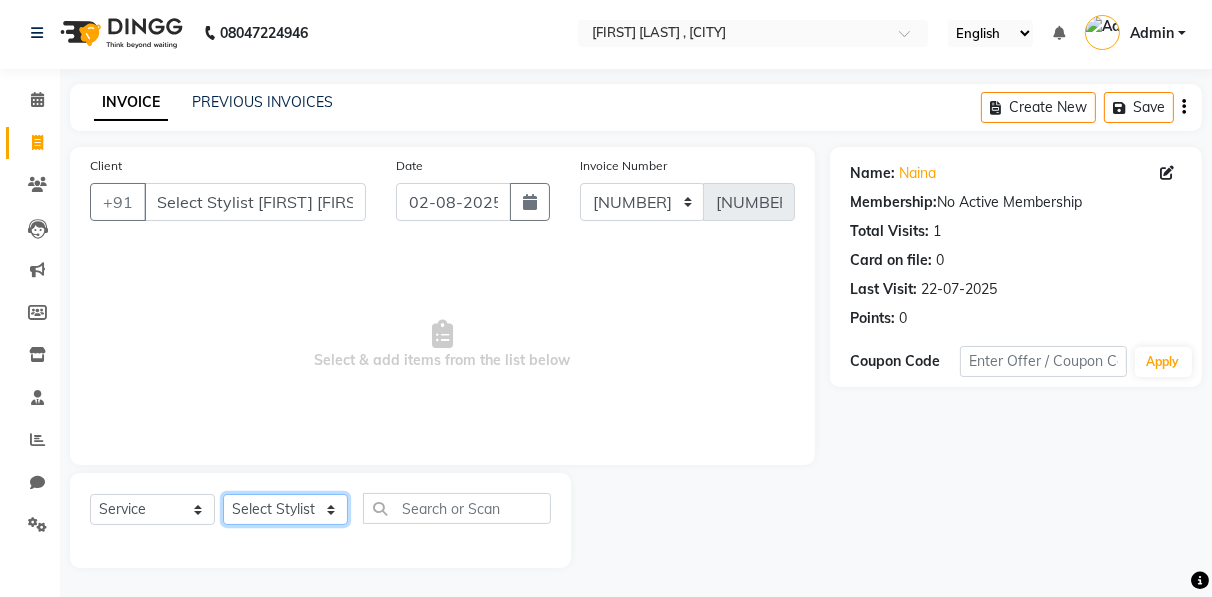 select on "[NUMBER]" 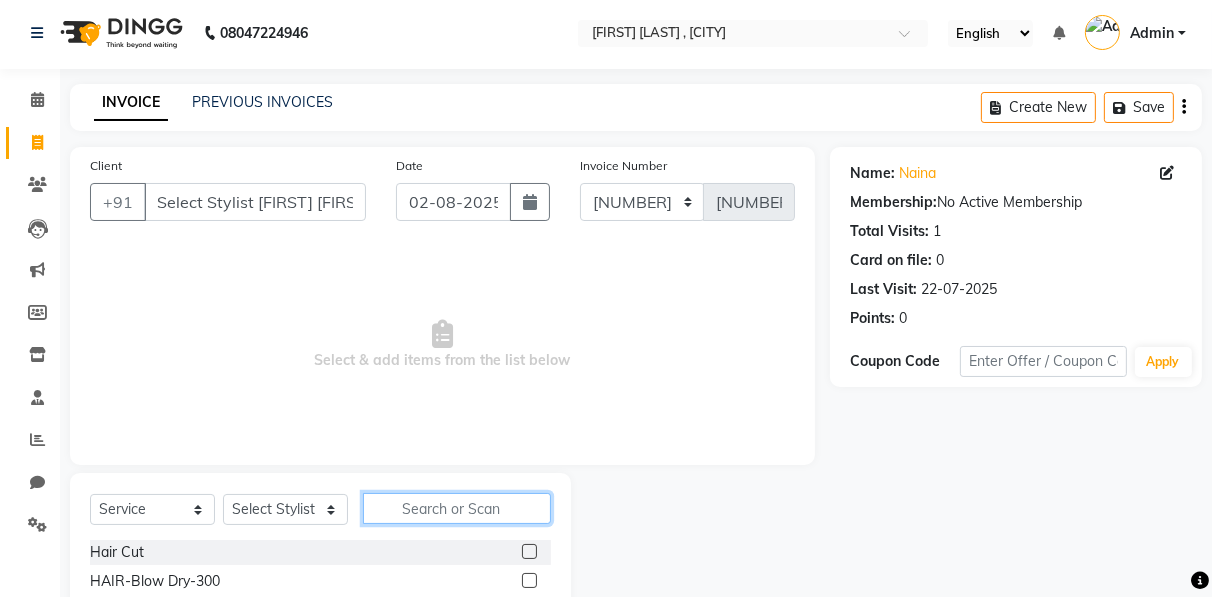click 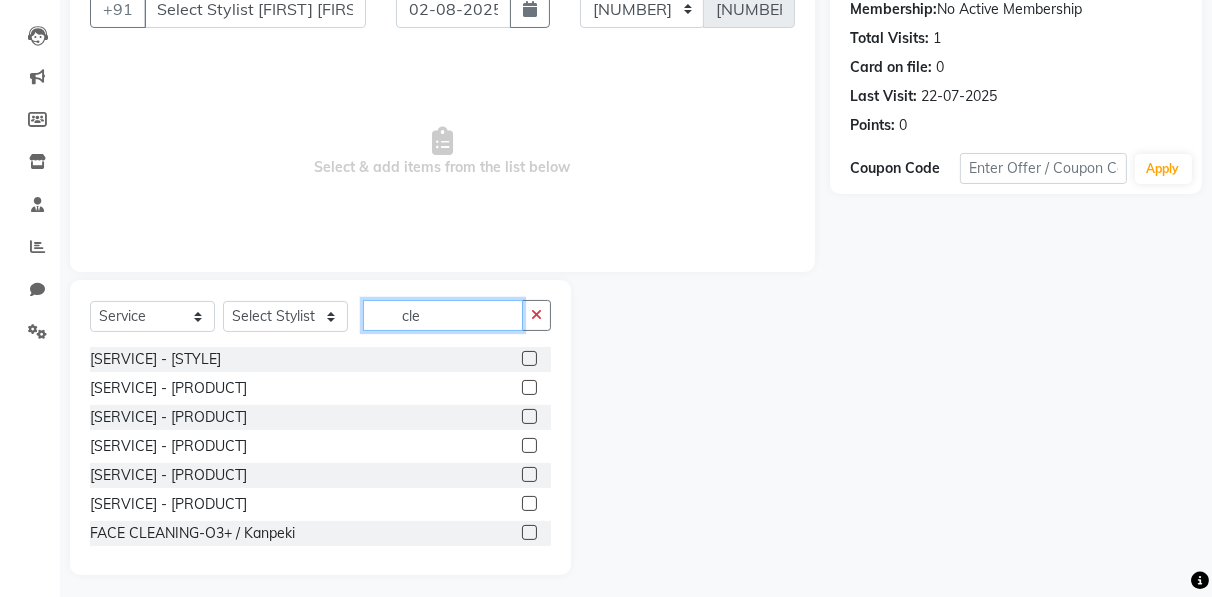 scroll, scrollTop: 202, scrollLeft: 0, axis: vertical 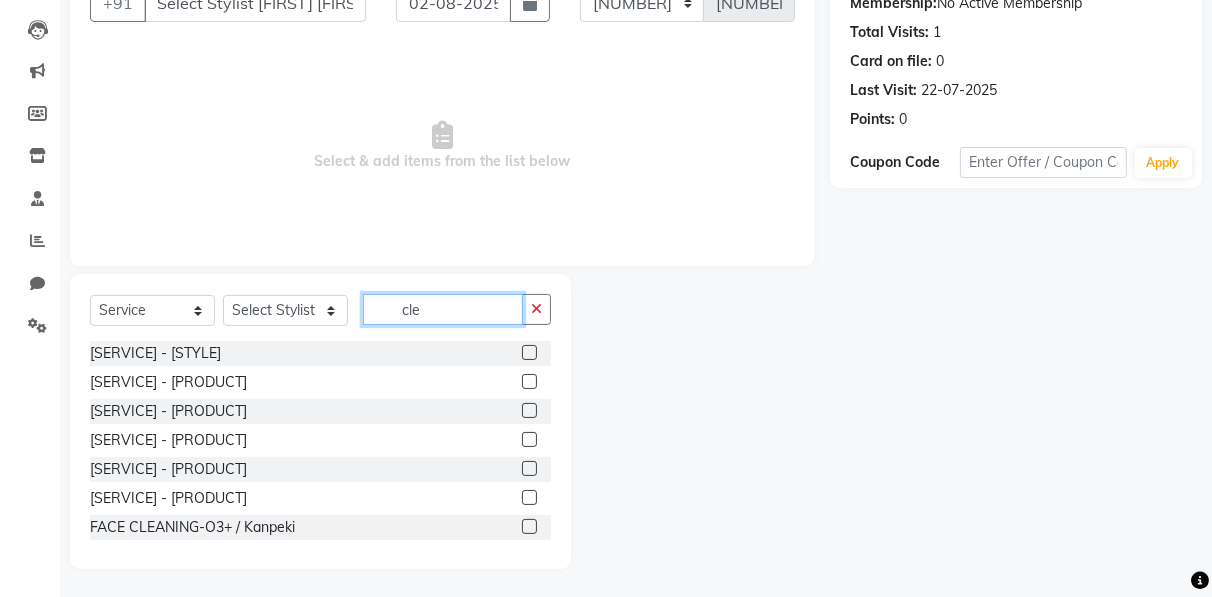 type on "cle" 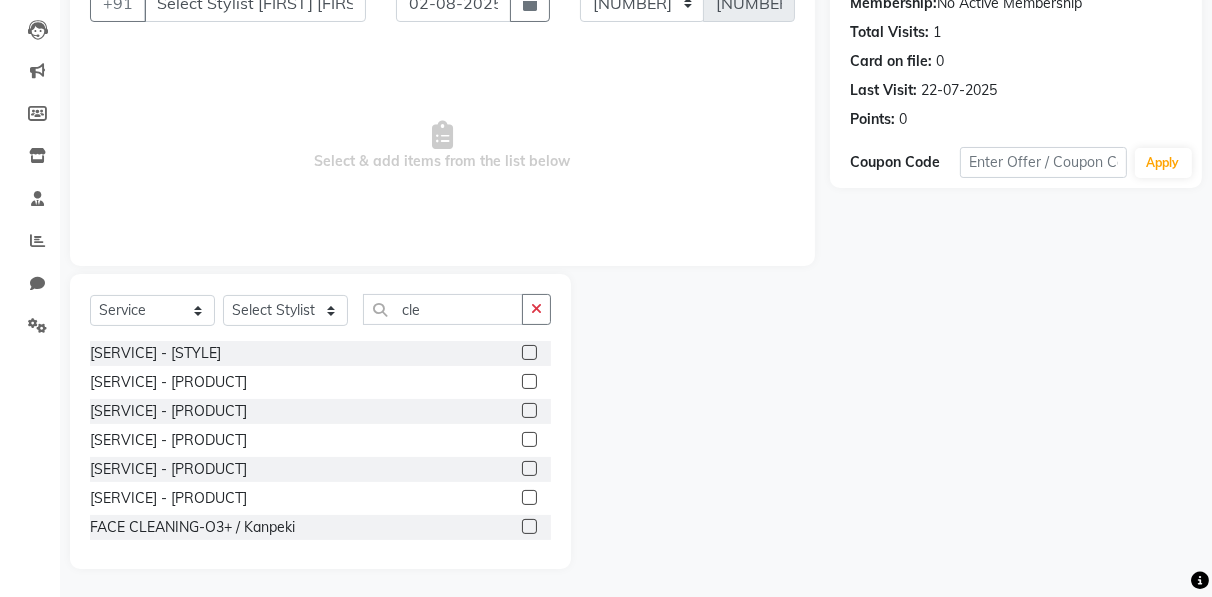 click 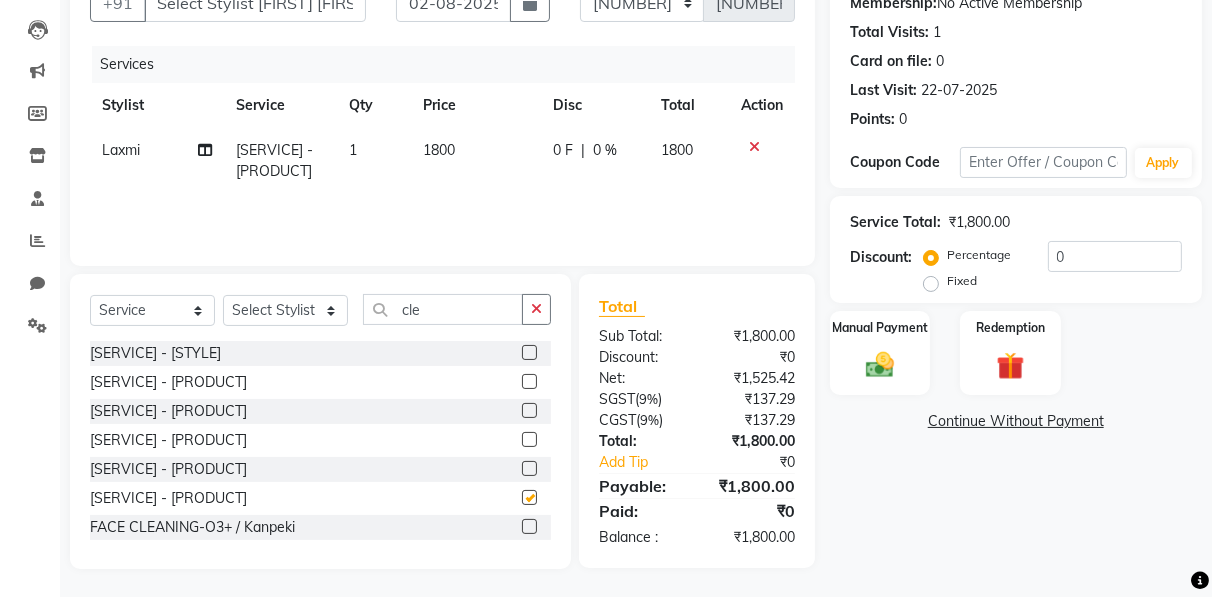 checkbox on "false" 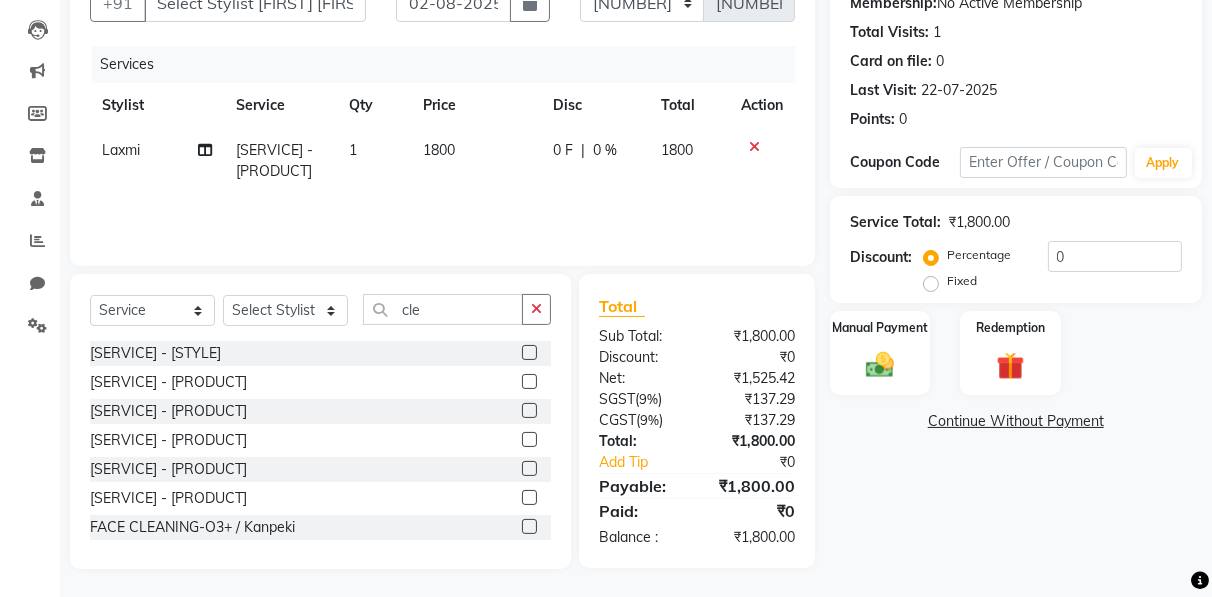 click 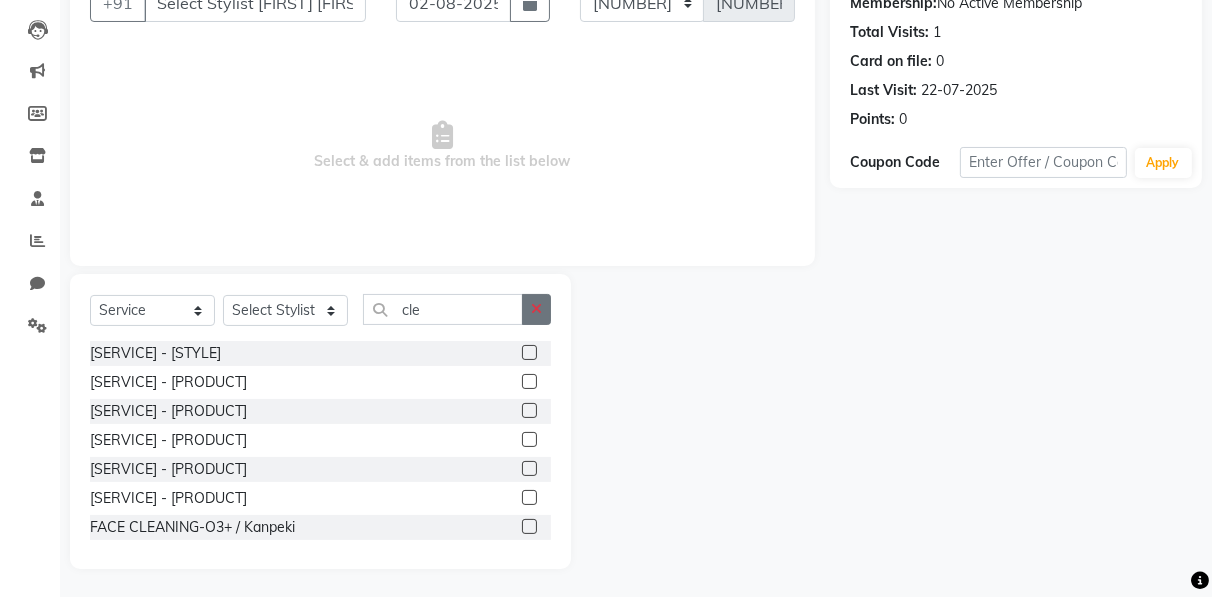 click 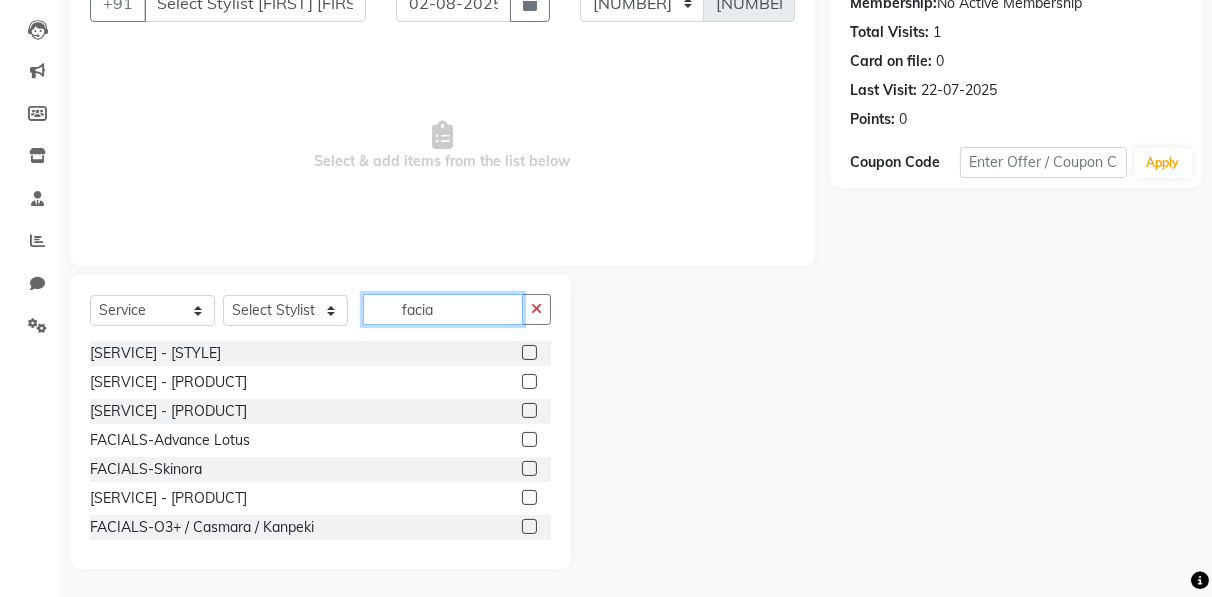 type on "facia" 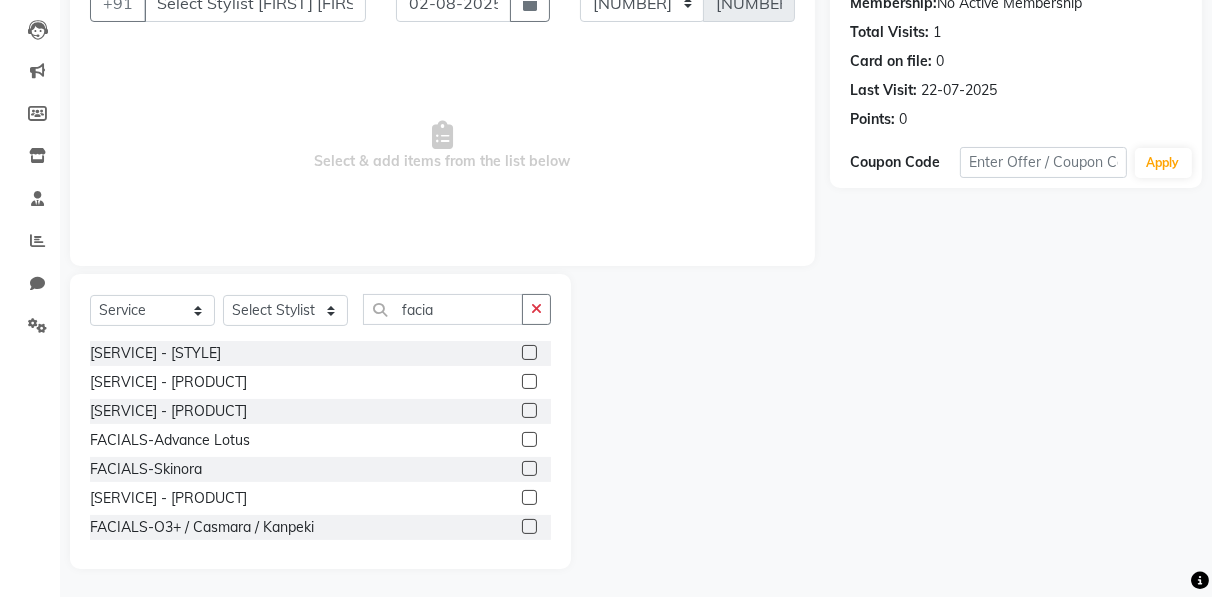 click 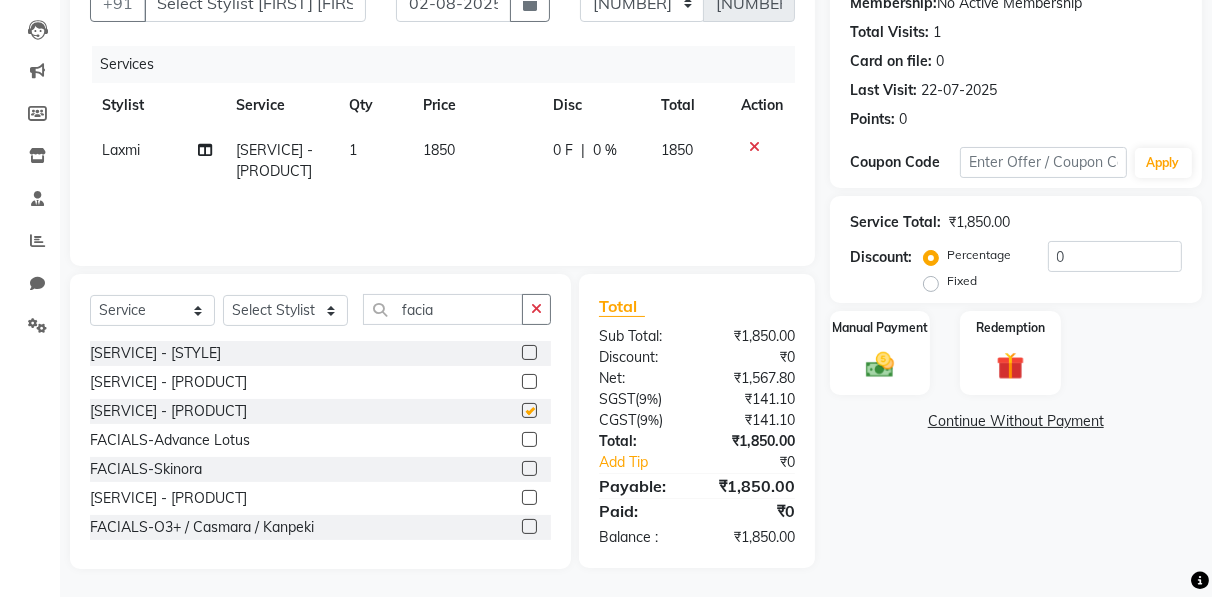 checkbox on "false" 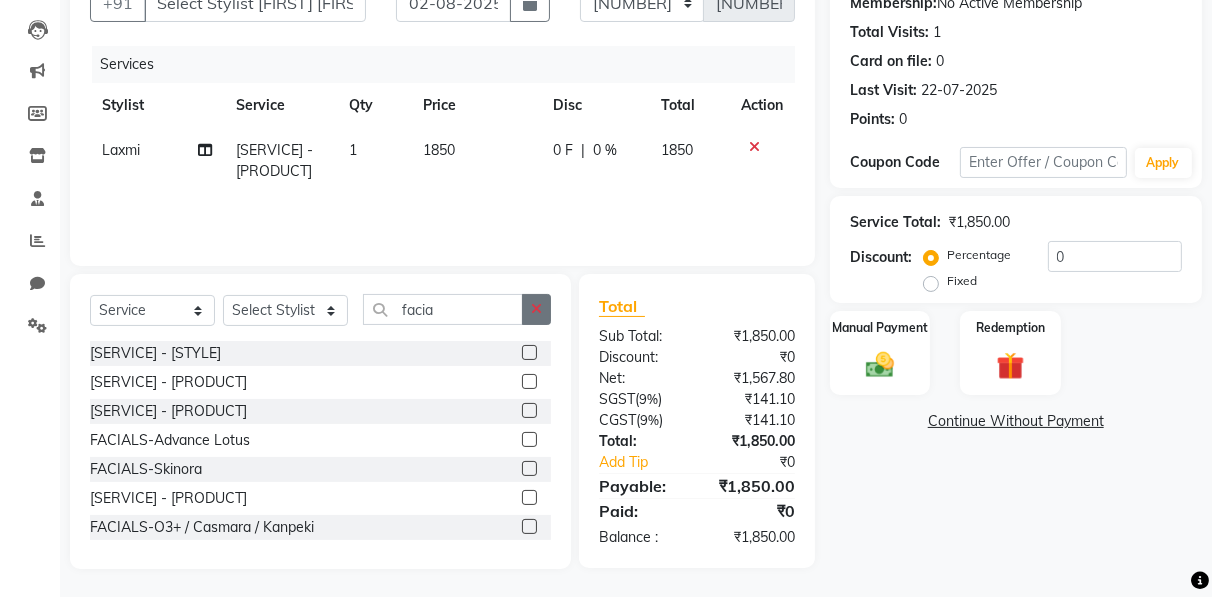 click 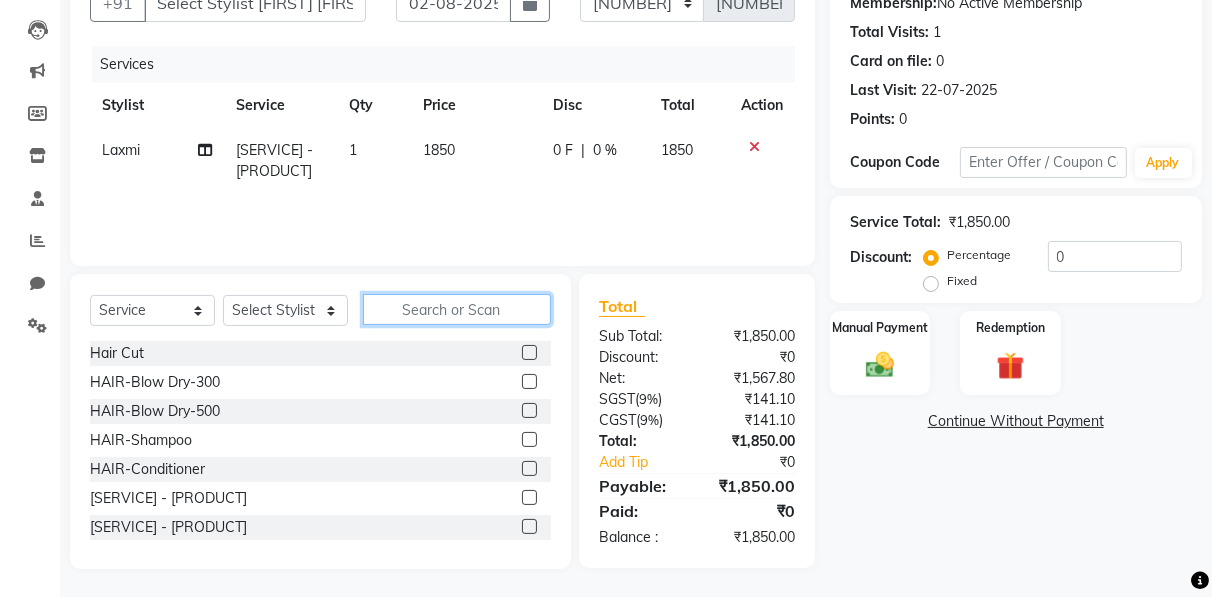 click 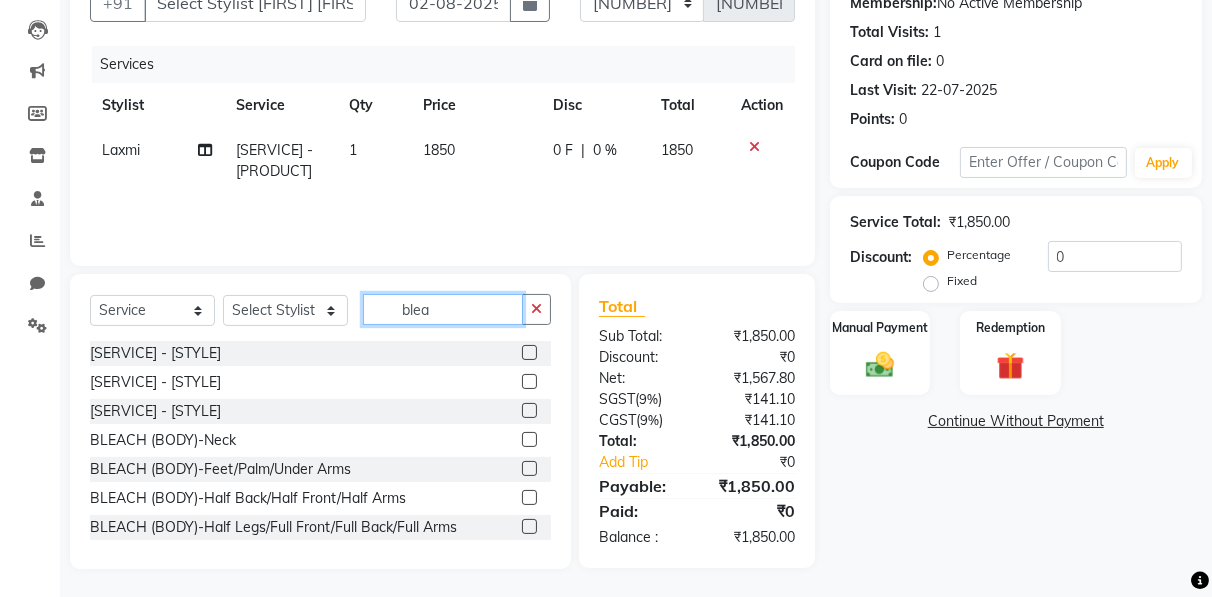type on "blea" 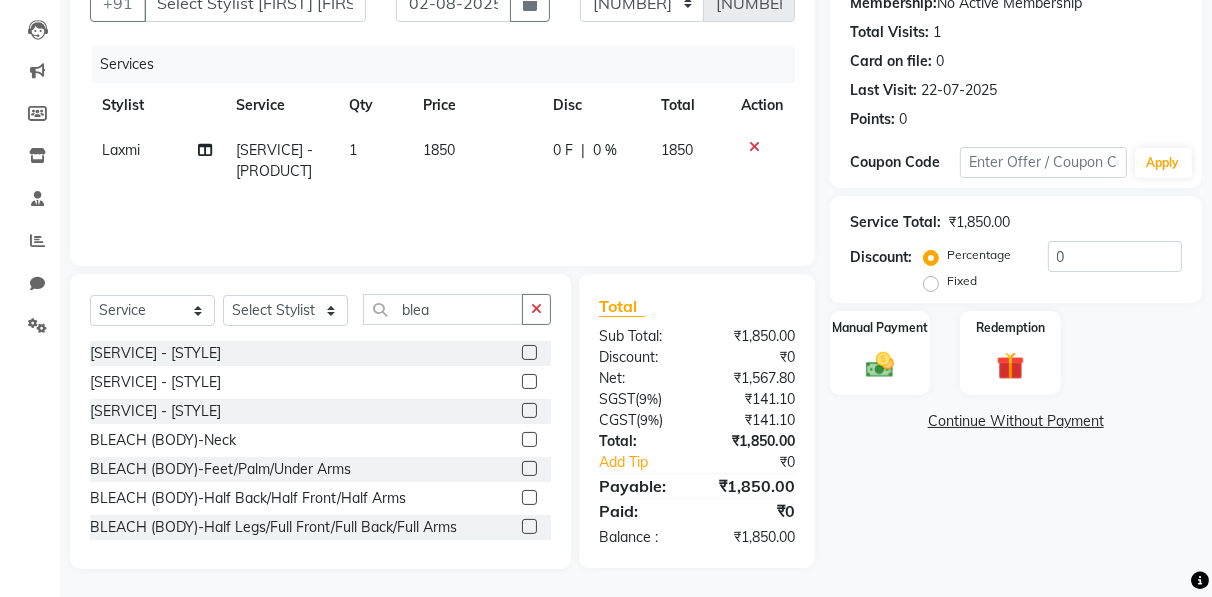 click 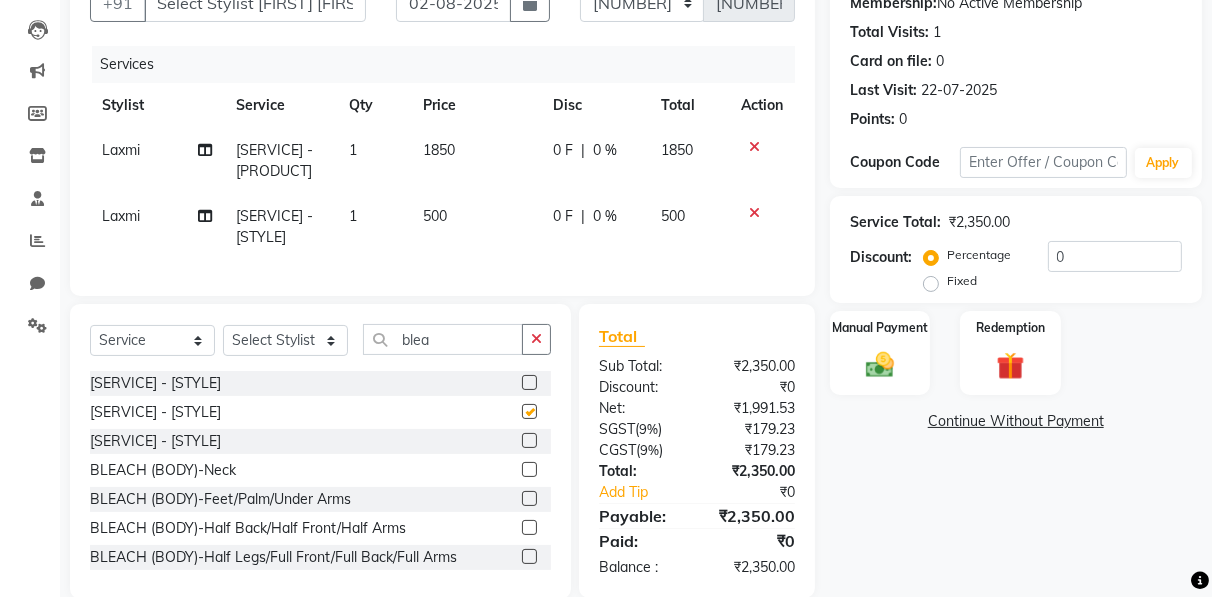 checkbox on "false" 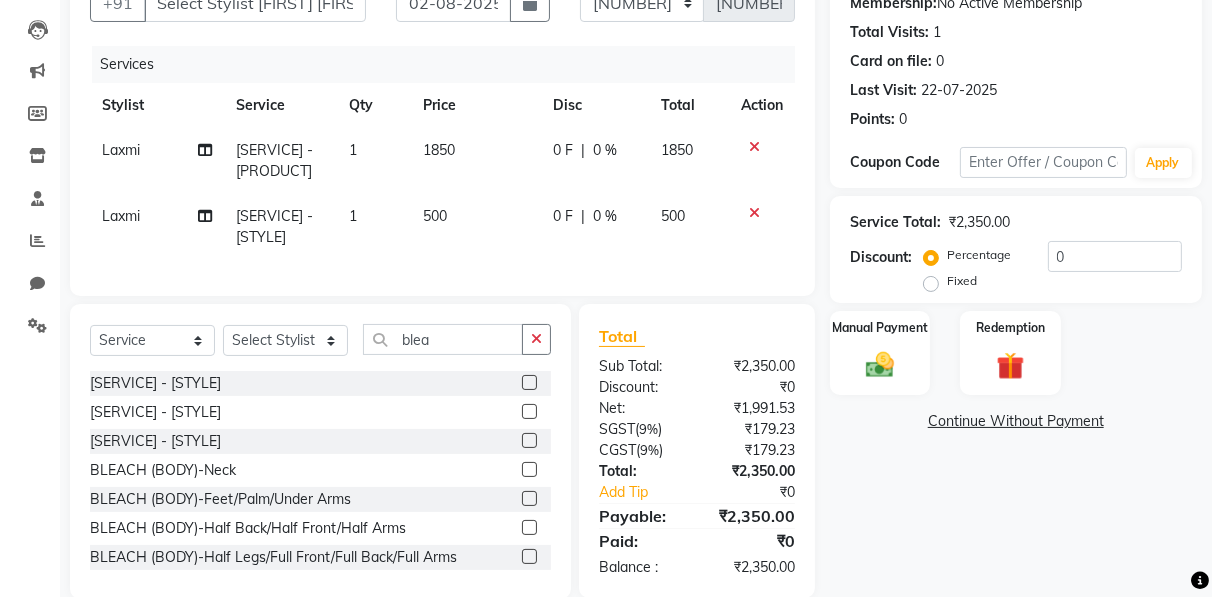 click 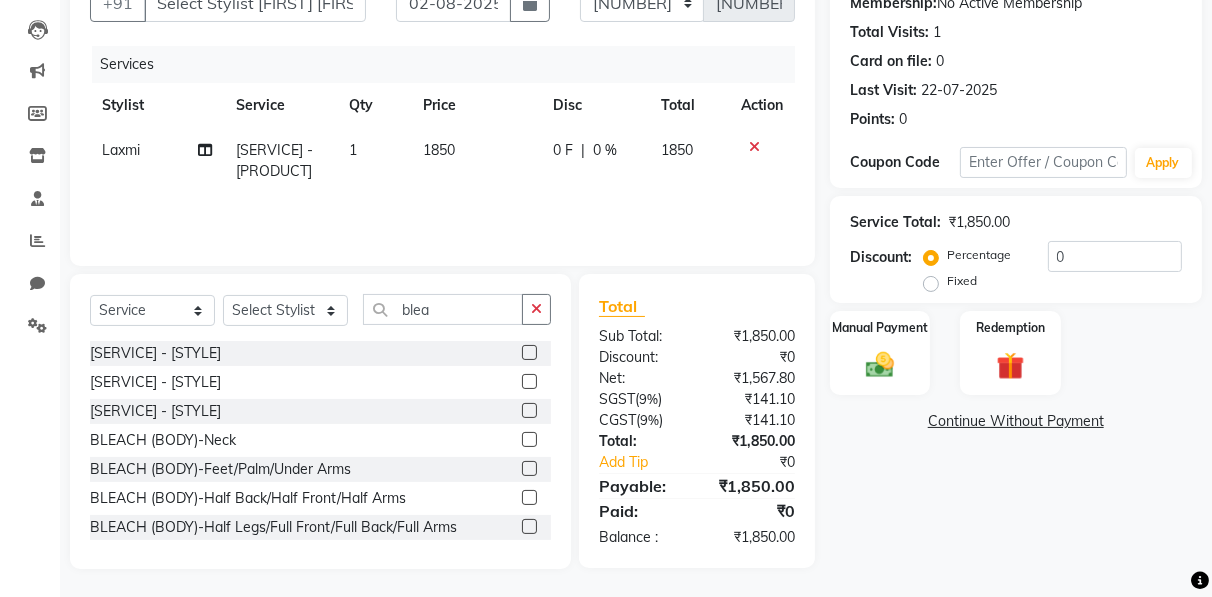 click 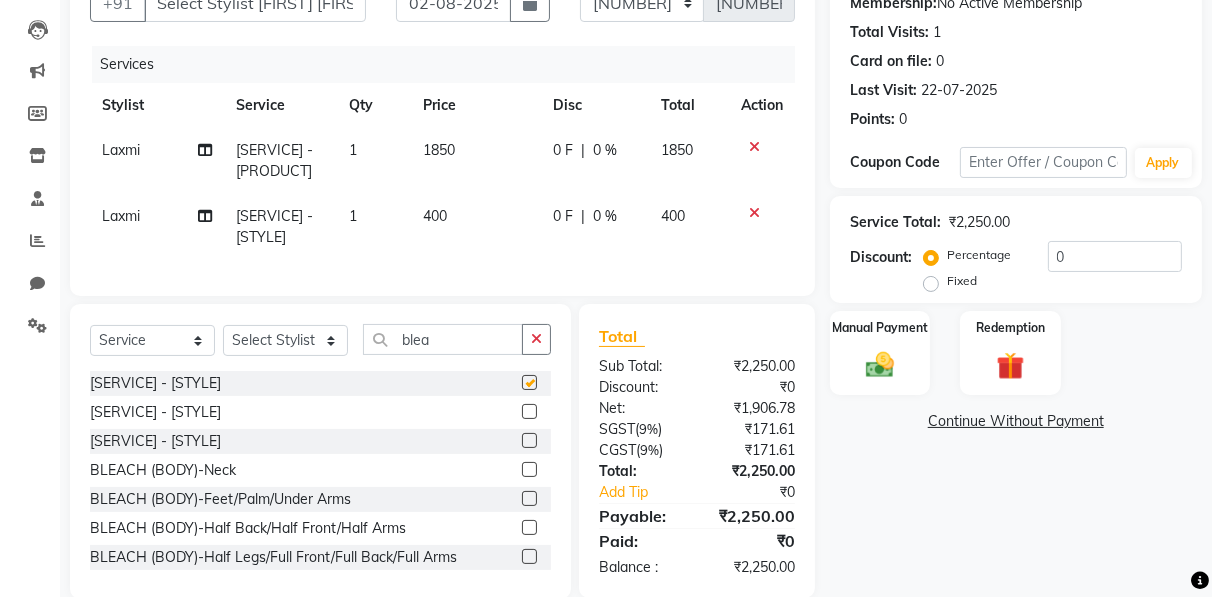 checkbox on "false" 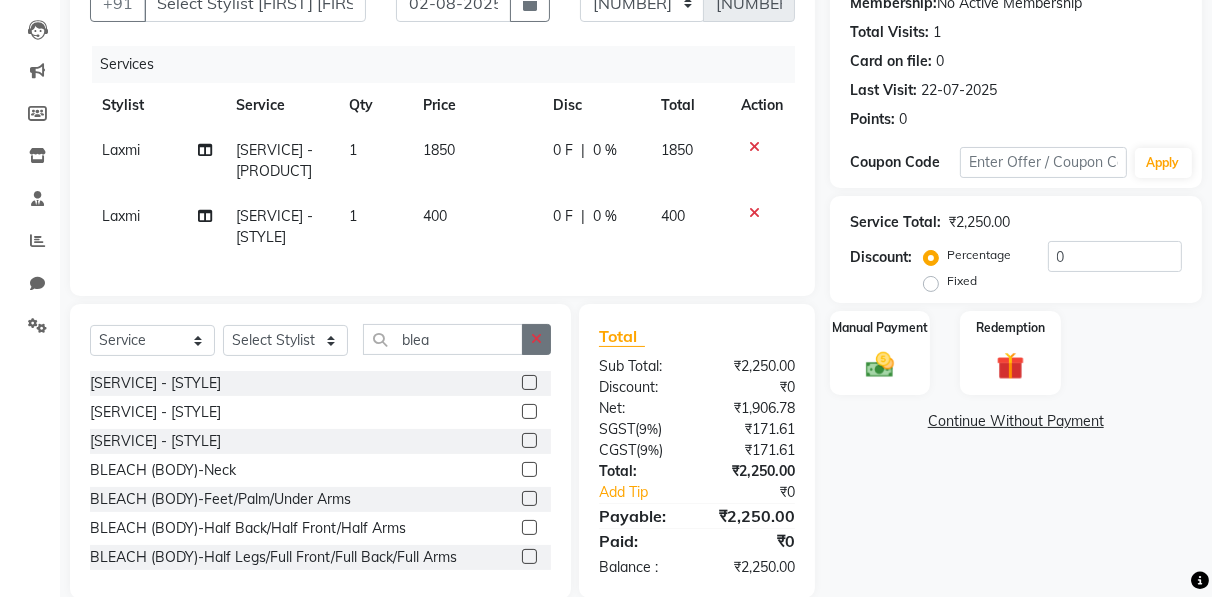 click 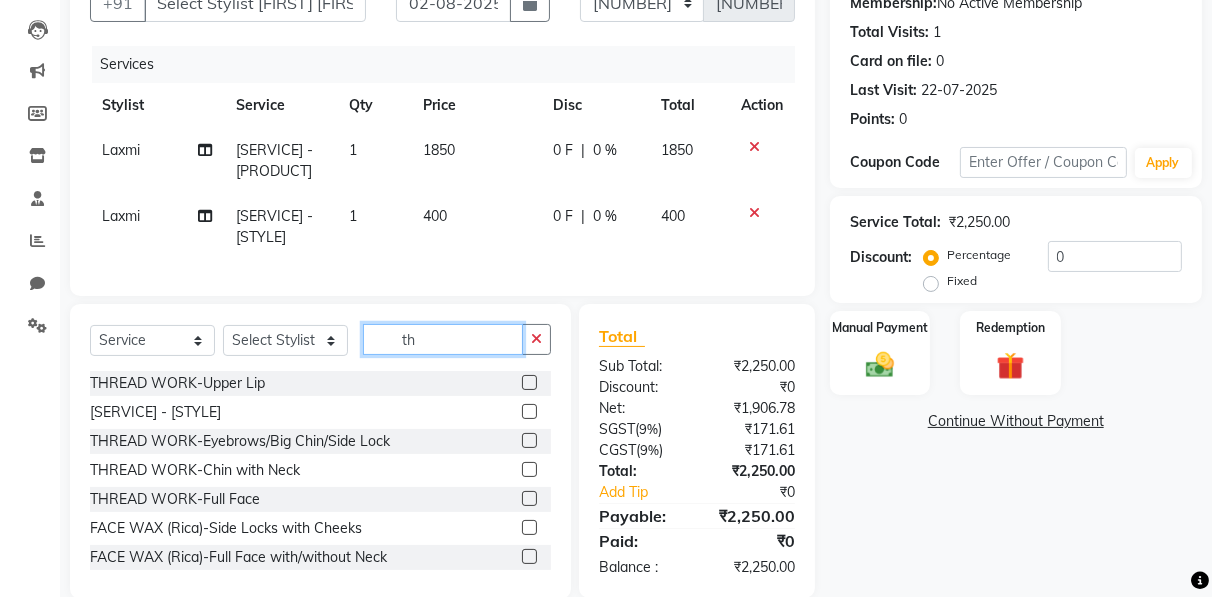 type on "th" 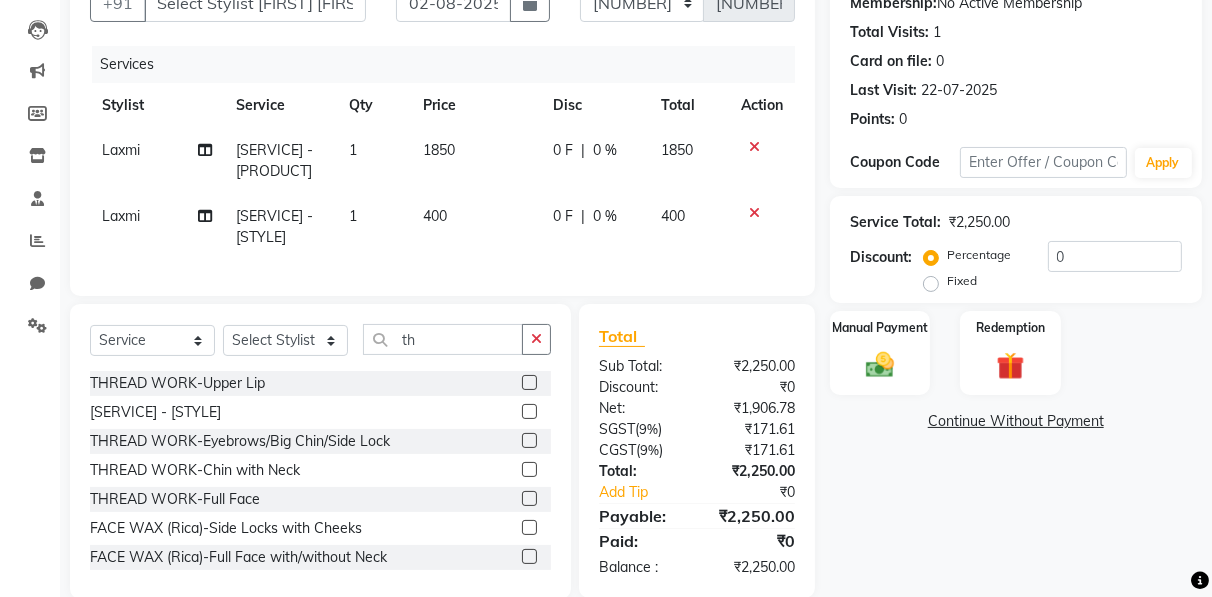 click 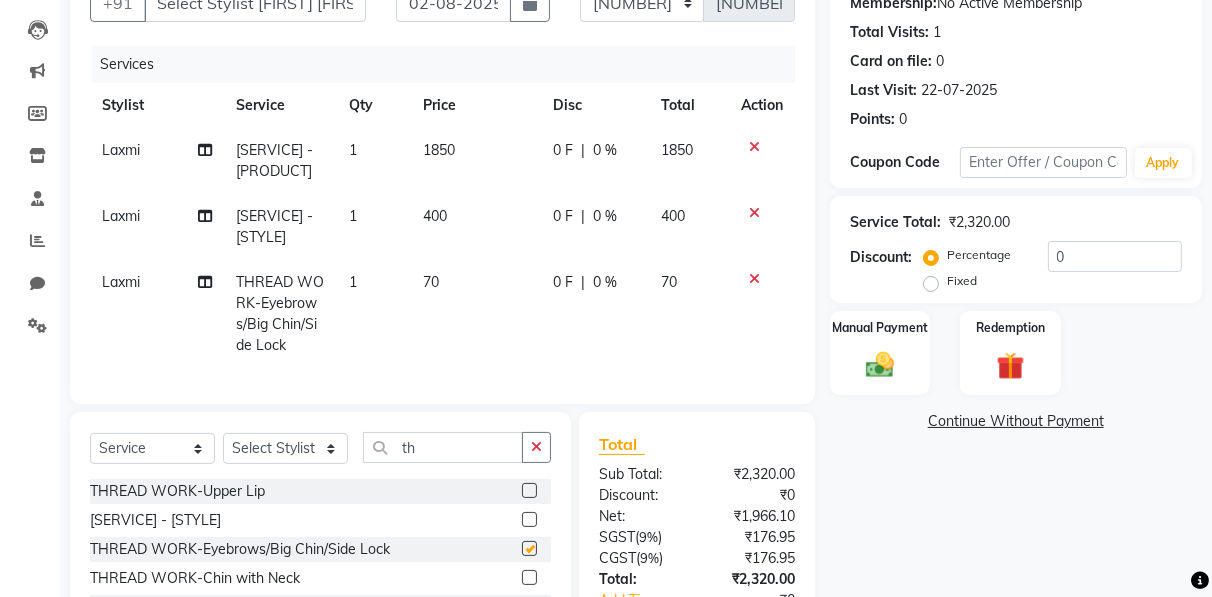 checkbox on "false" 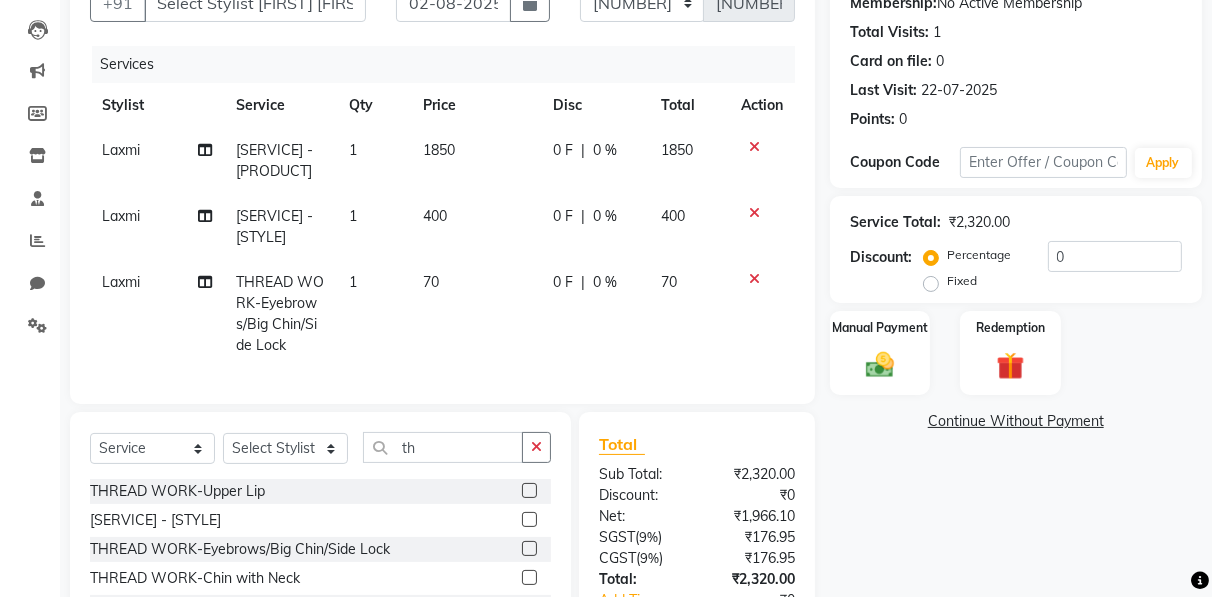 scroll, scrollTop: 0, scrollLeft: 0, axis: both 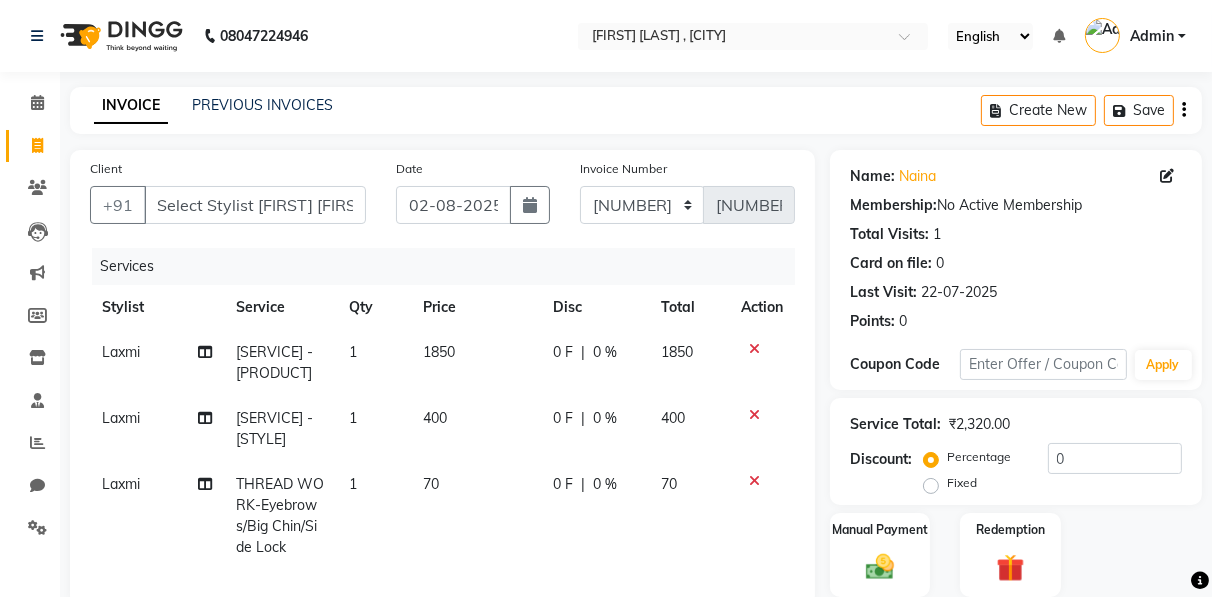 click 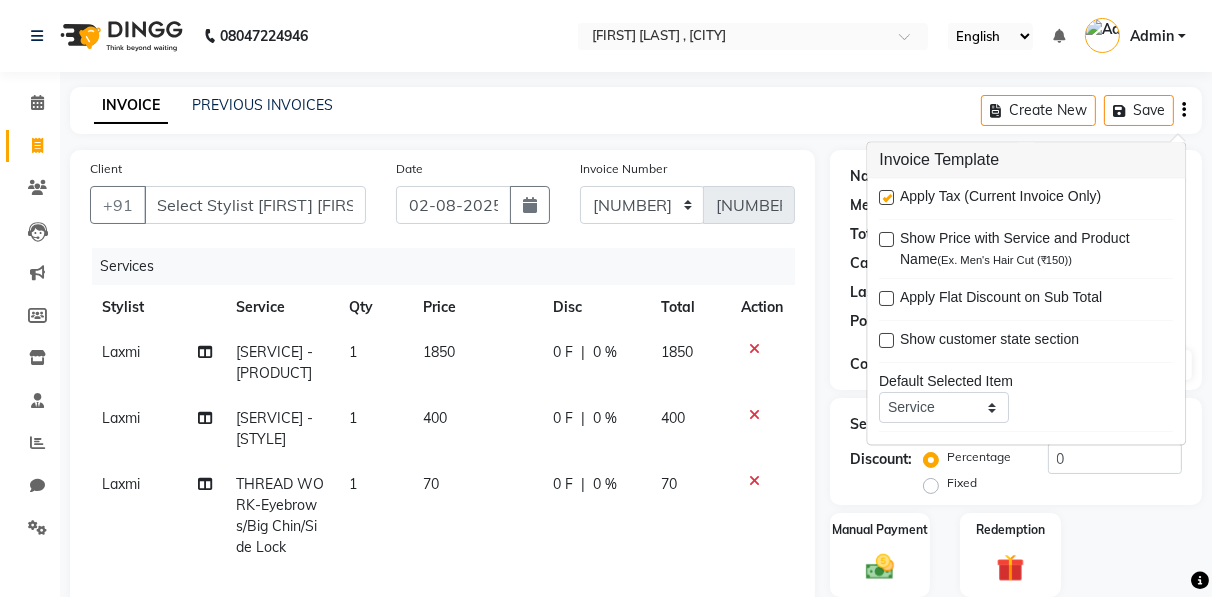 click at bounding box center [886, 198] 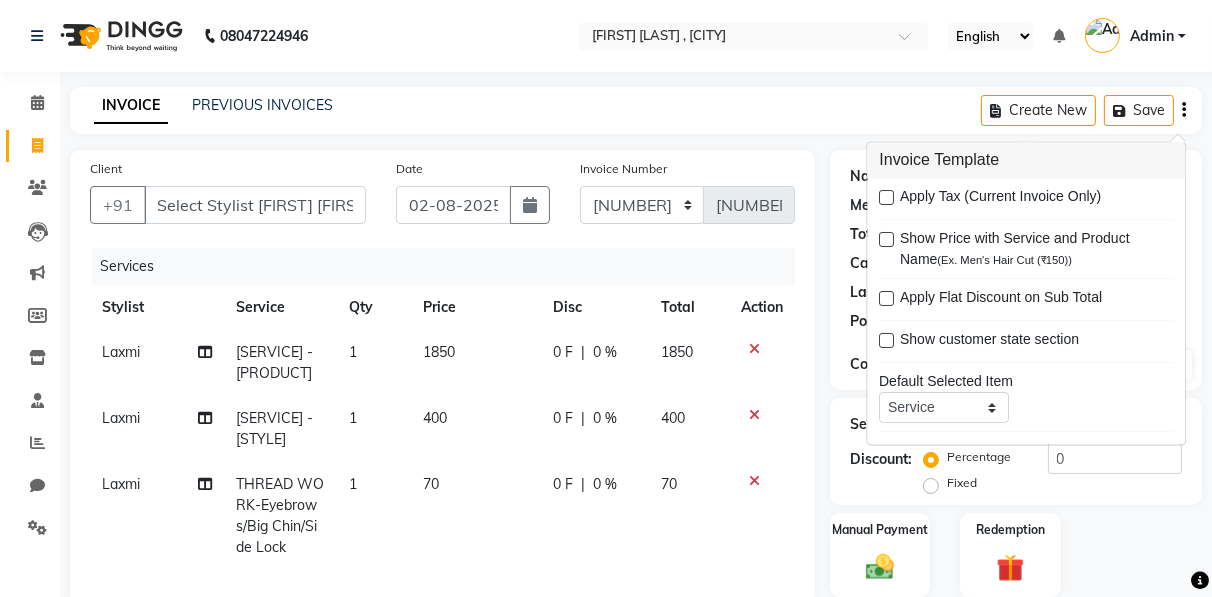scroll, scrollTop: 416, scrollLeft: 0, axis: vertical 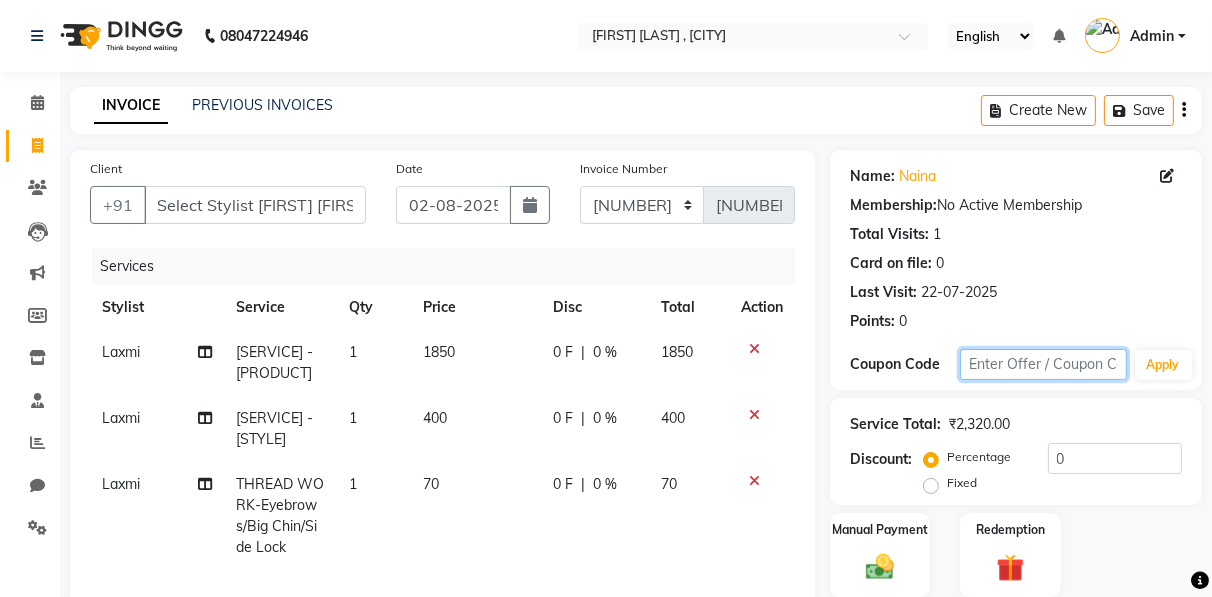 click 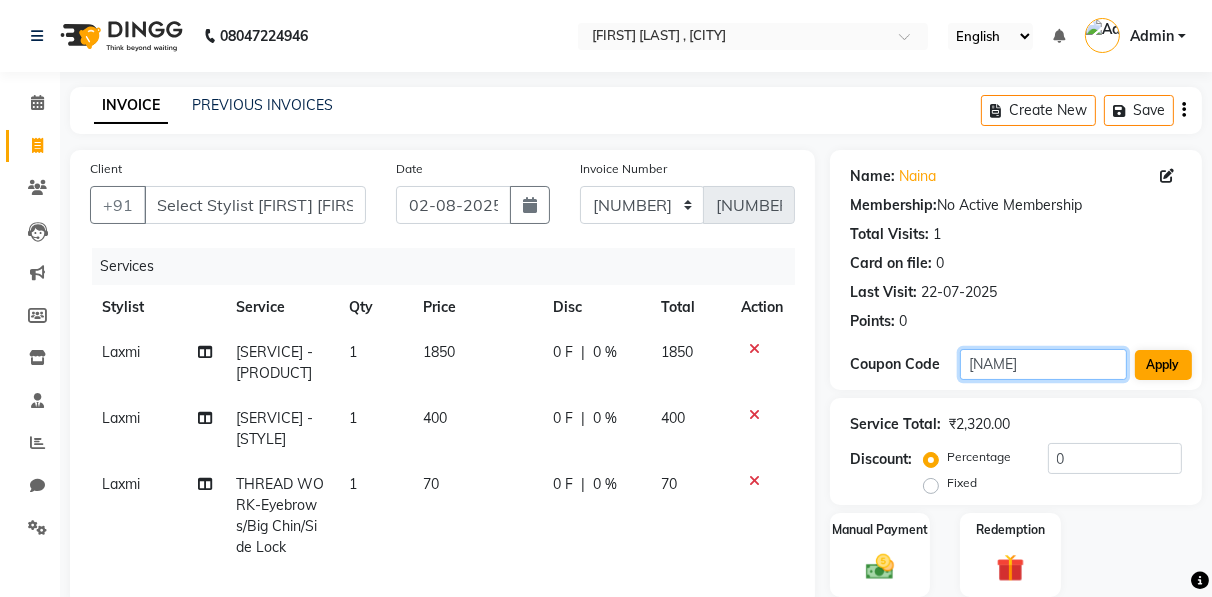 type on "[NAME]" 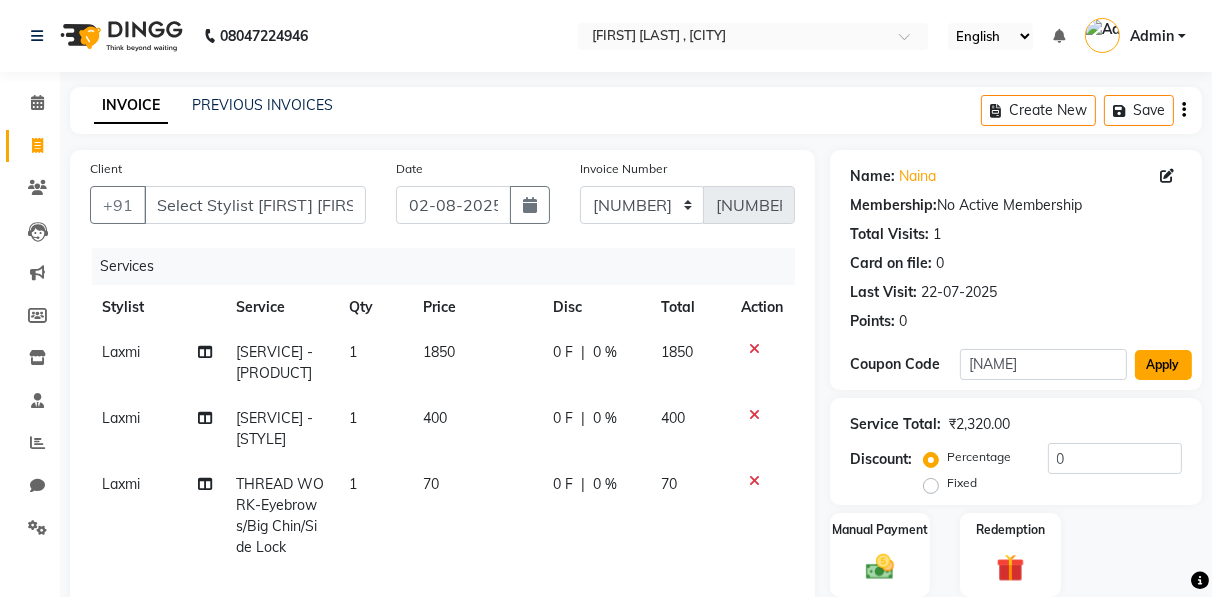 click on "Apply" 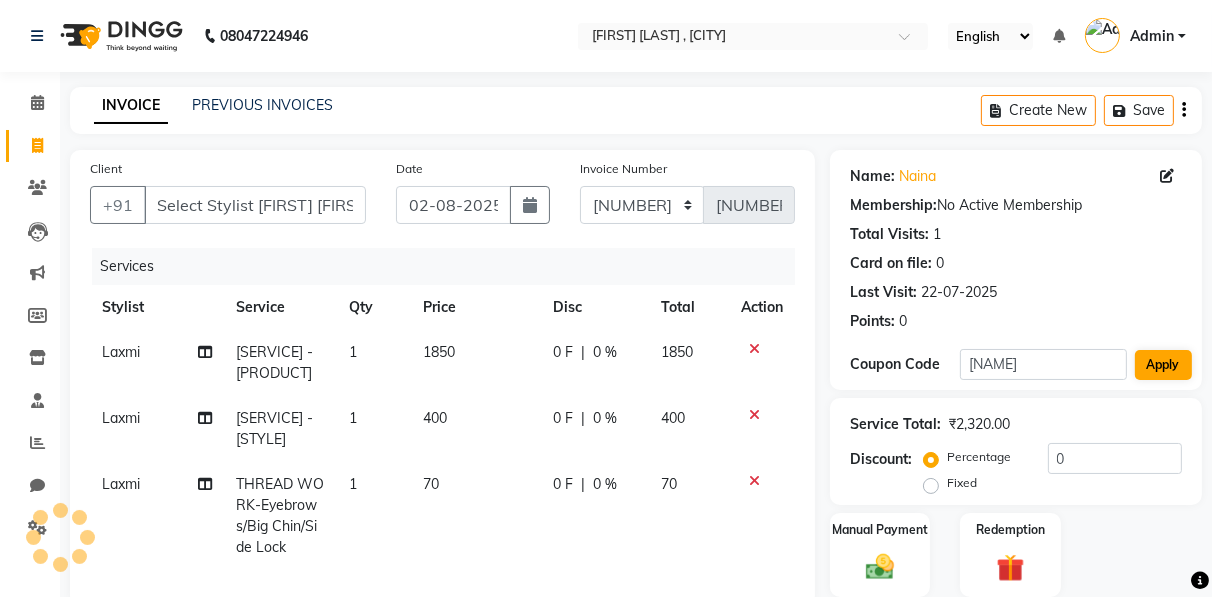 type on "20" 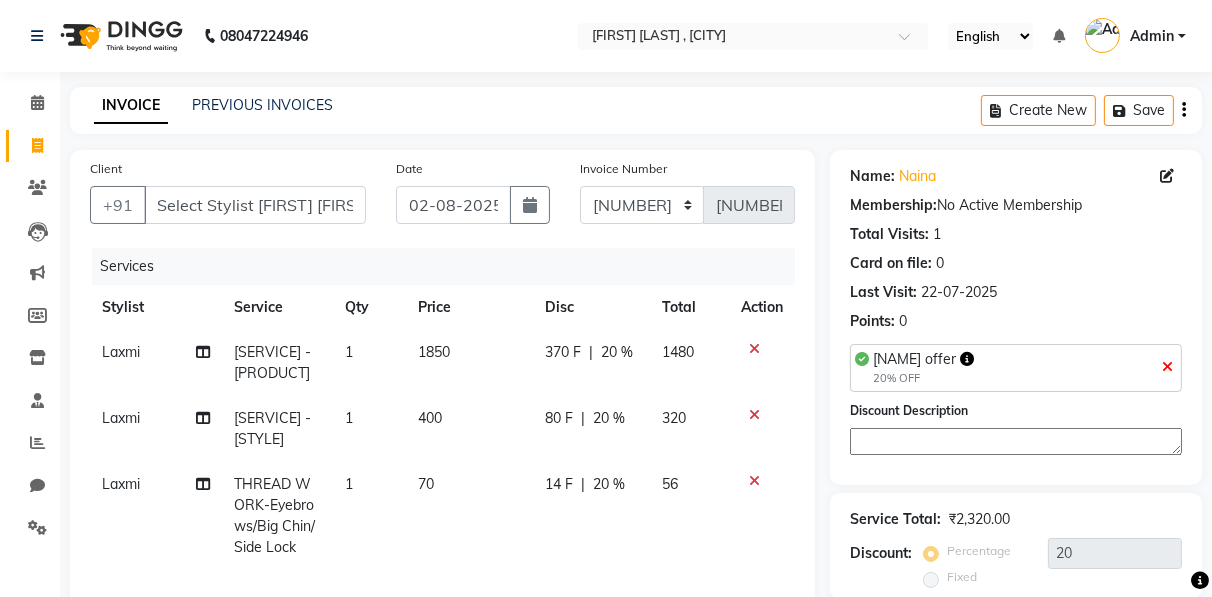 scroll, scrollTop: 416, scrollLeft: 0, axis: vertical 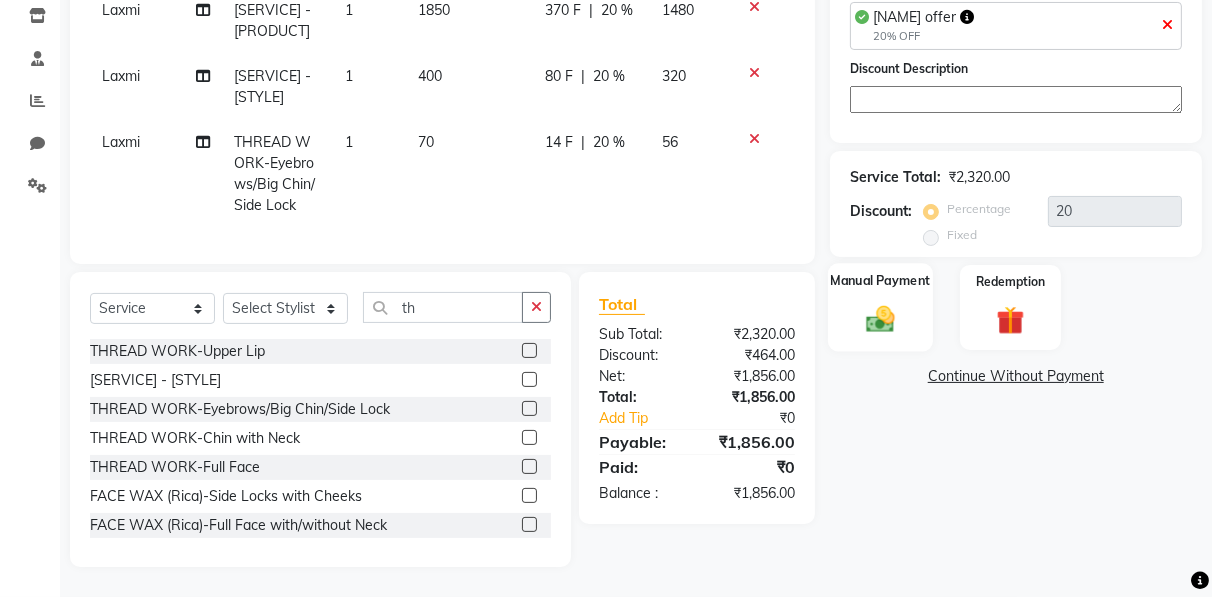 click 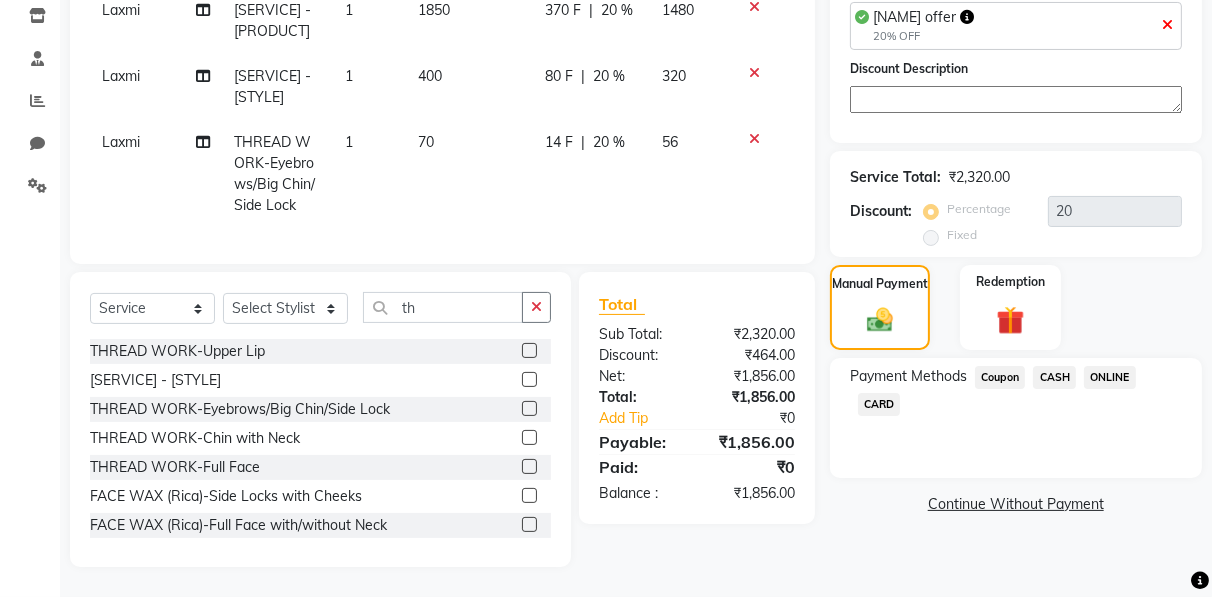 click on "CASH" 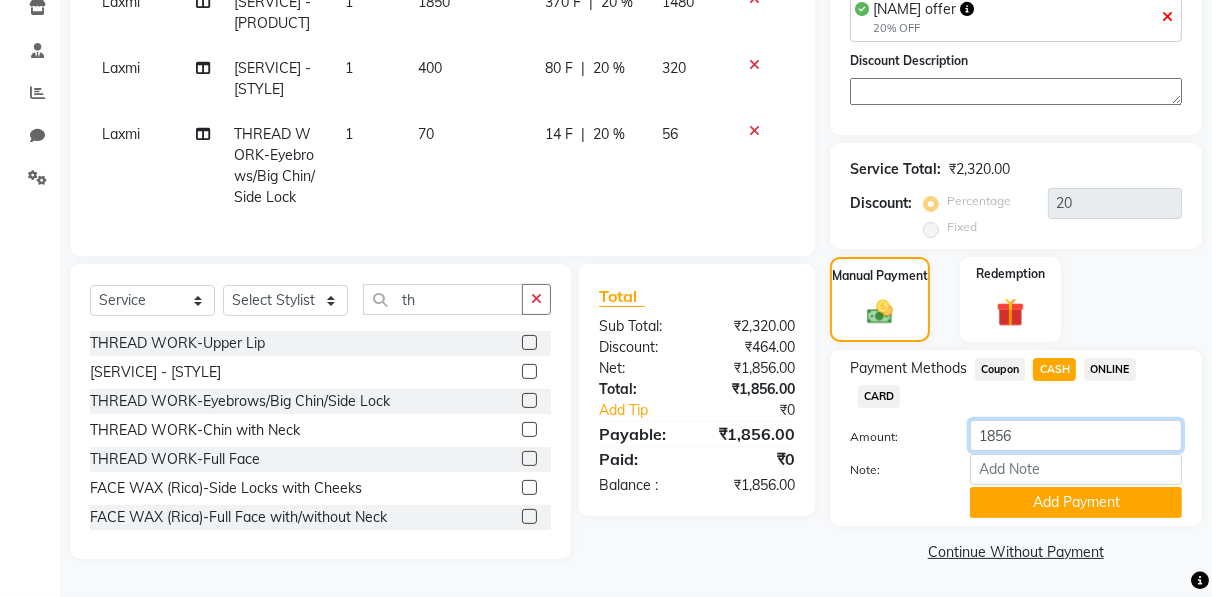 click on "1856" 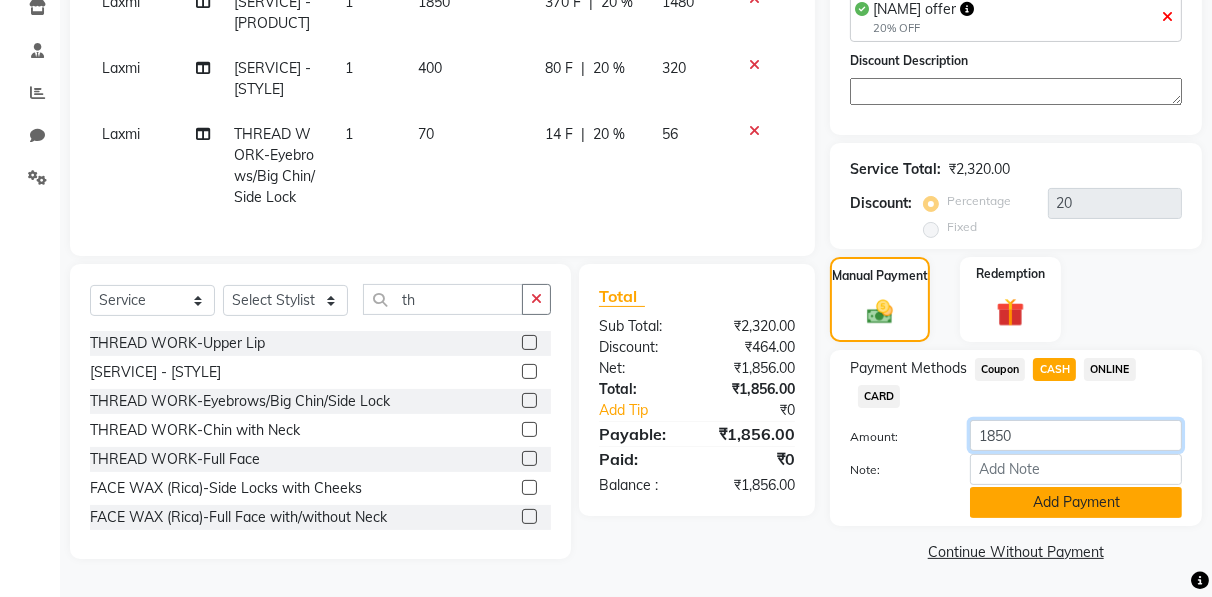 type on "1850" 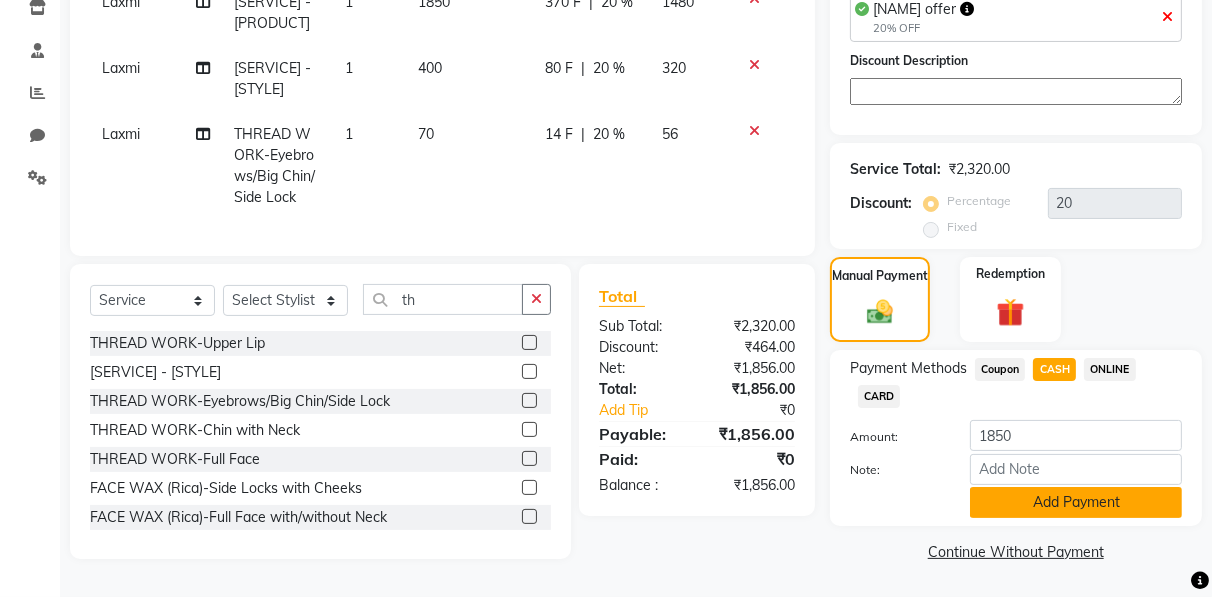 click on "Add Payment" 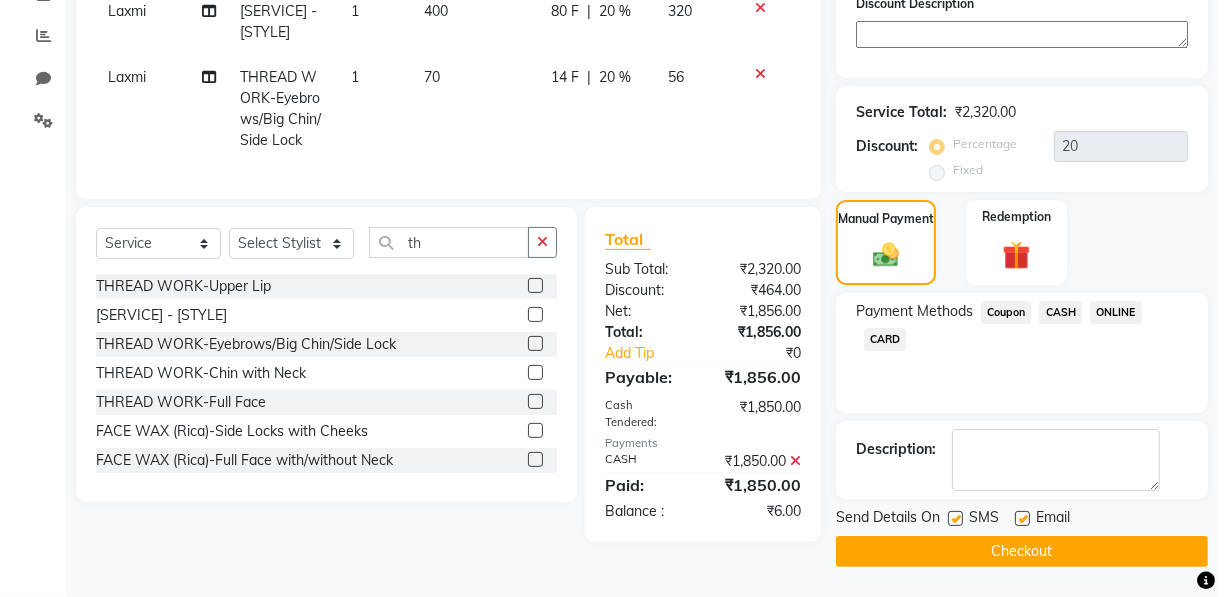 scroll, scrollTop: 0, scrollLeft: 0, axis: both 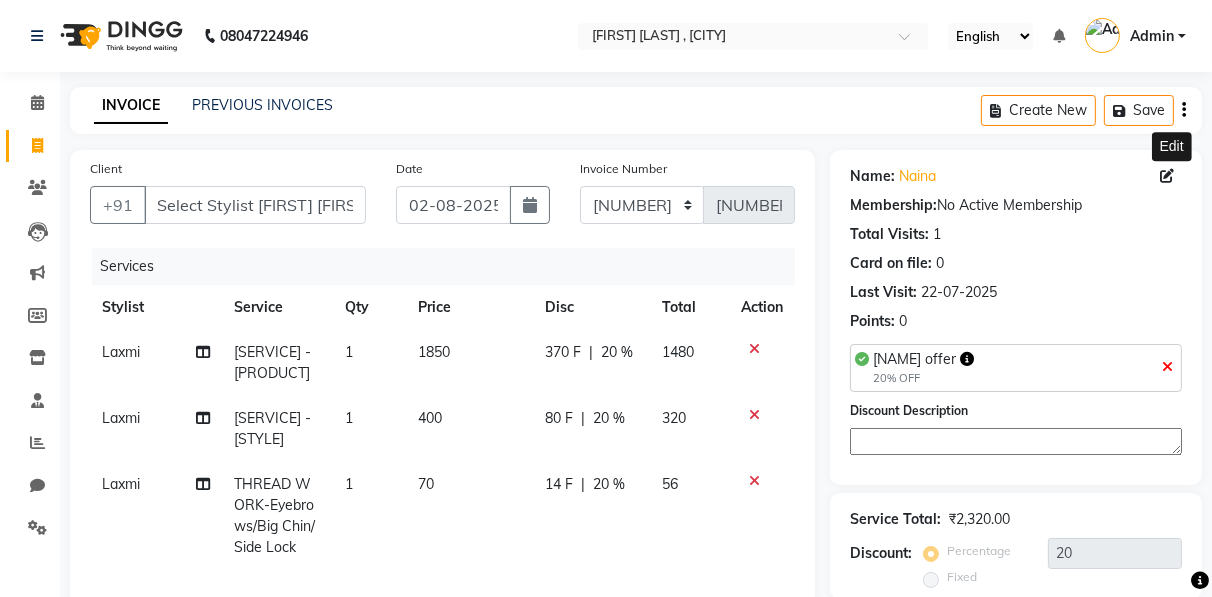 click 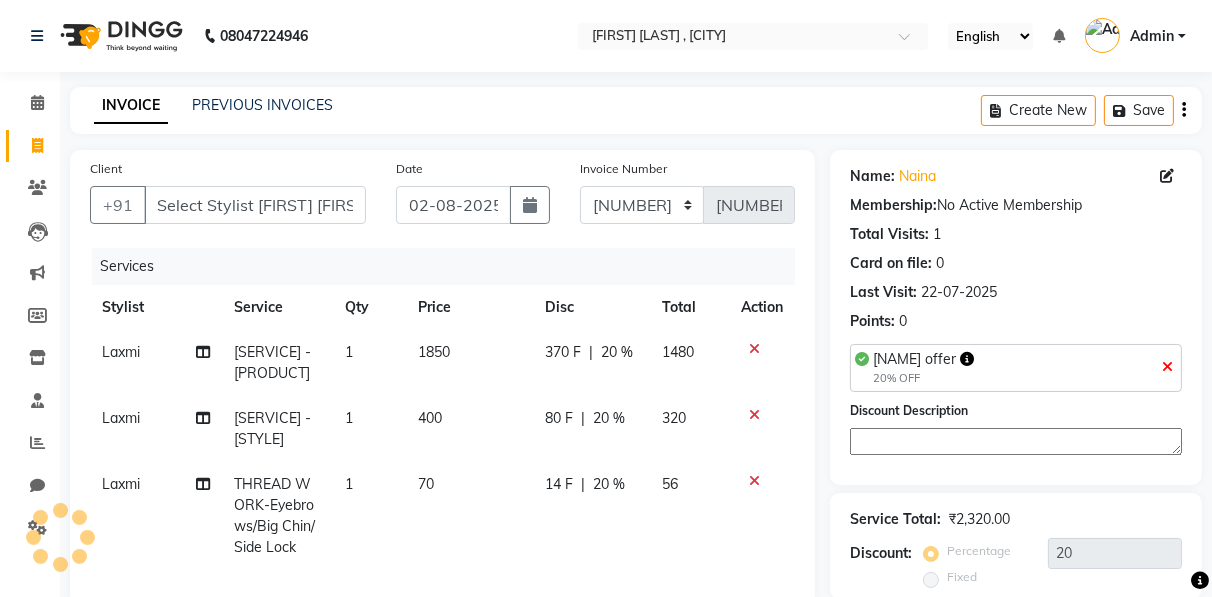 select on "female" 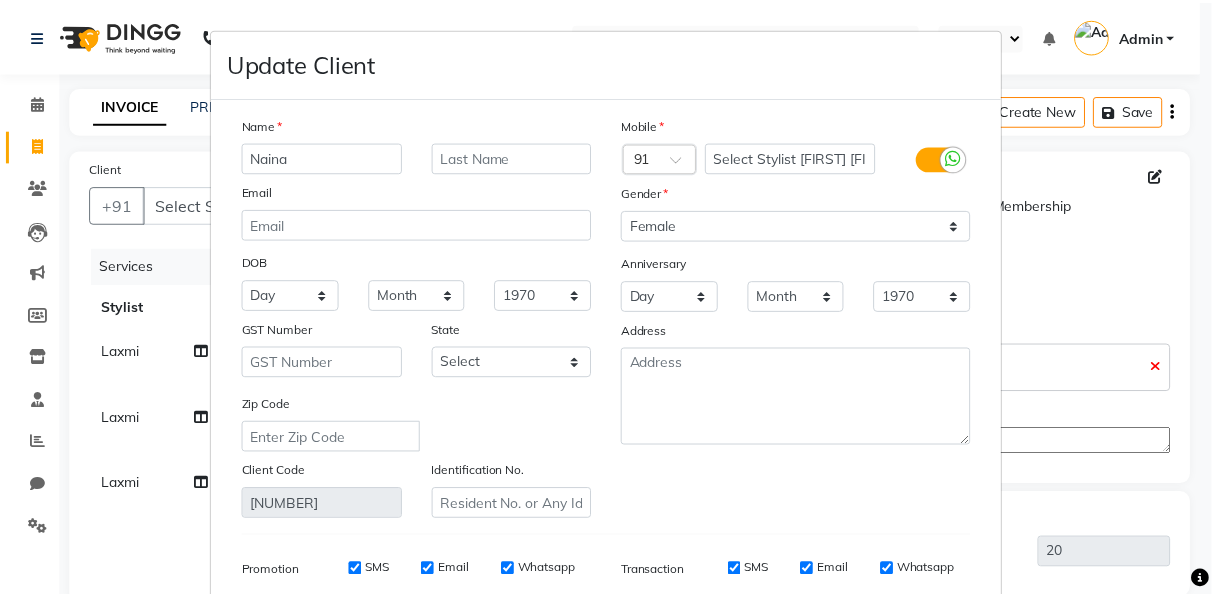 scroll, scrollTop: 286, scrollLeft: 0, axis: vertical 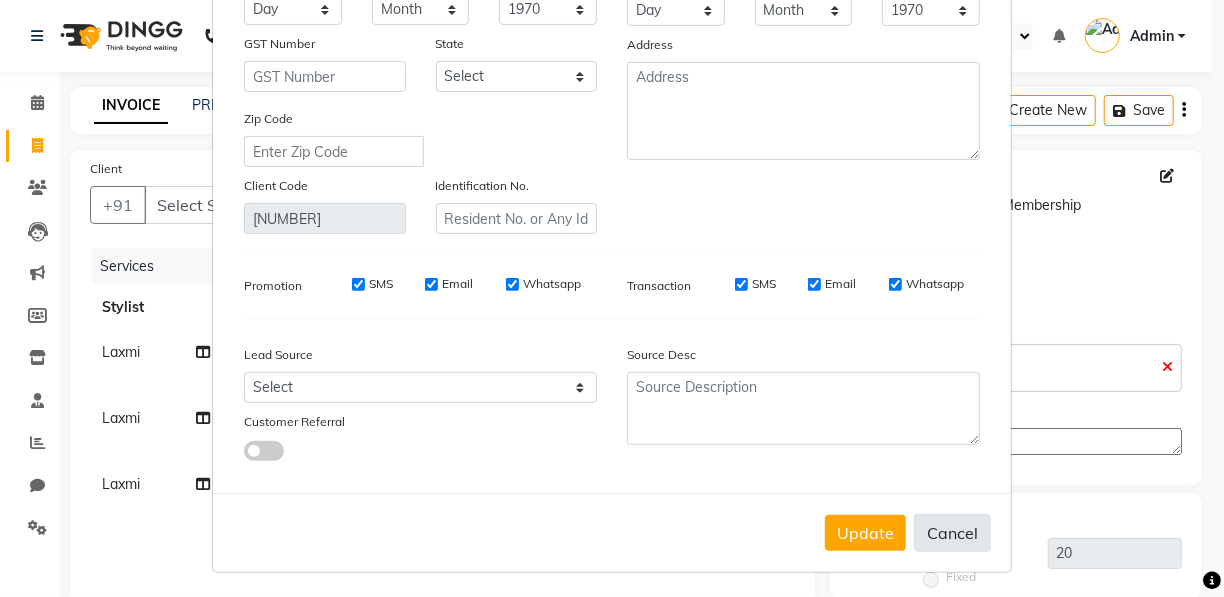 click on "Cancel" at bounding box center [952, 533] 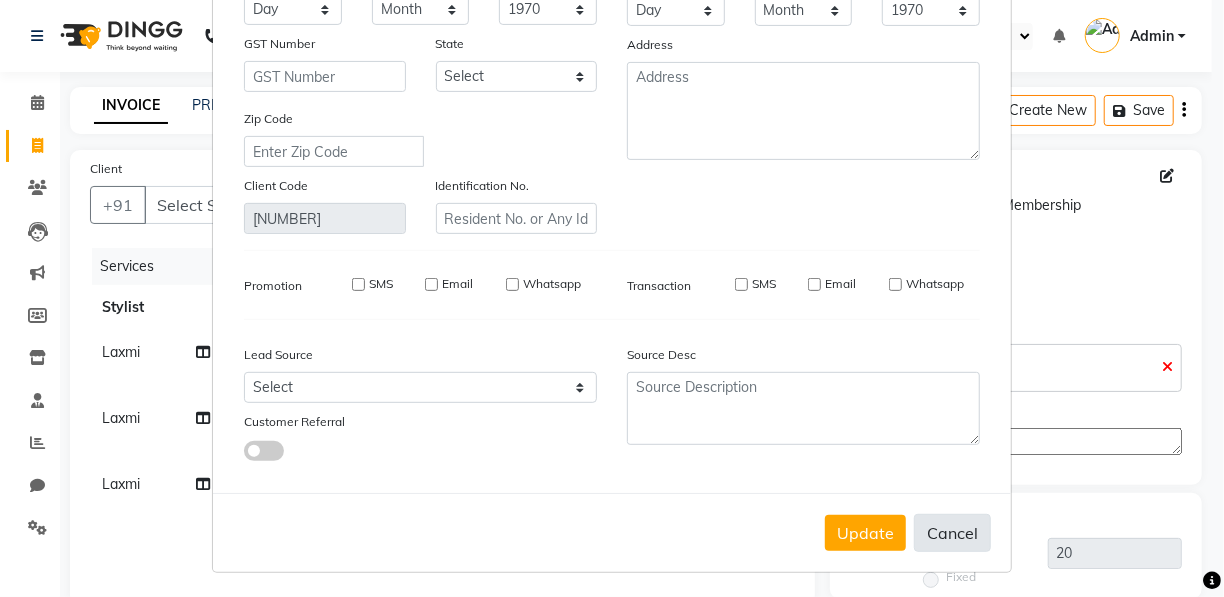 type 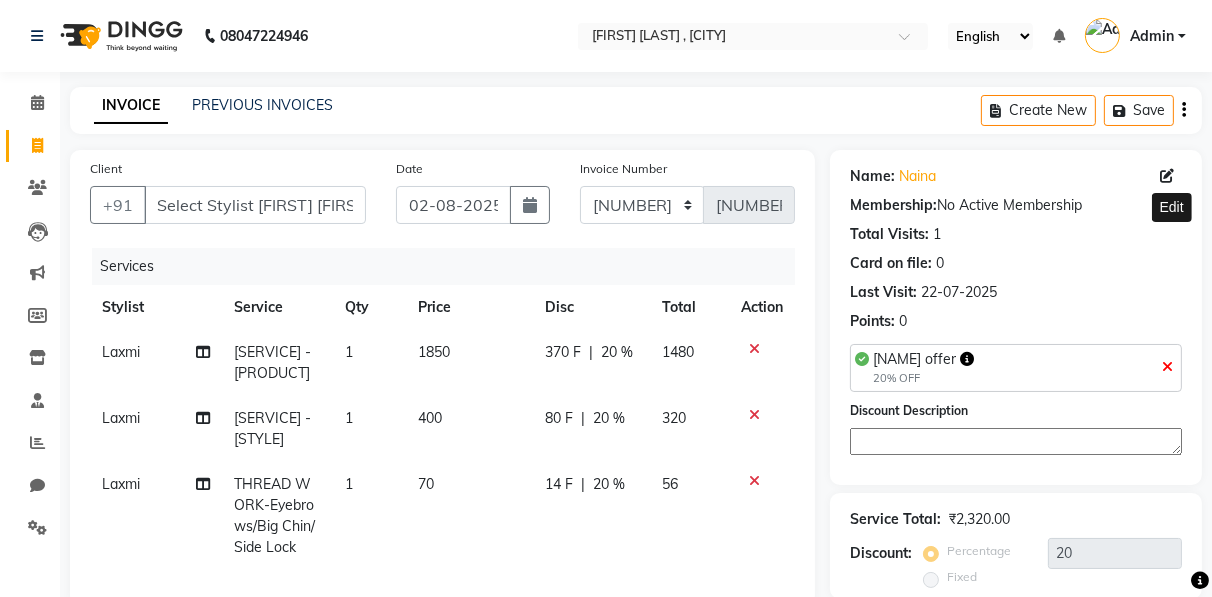 scroll, scrollTop: 464, scrollLeft: 0, axis: vertical 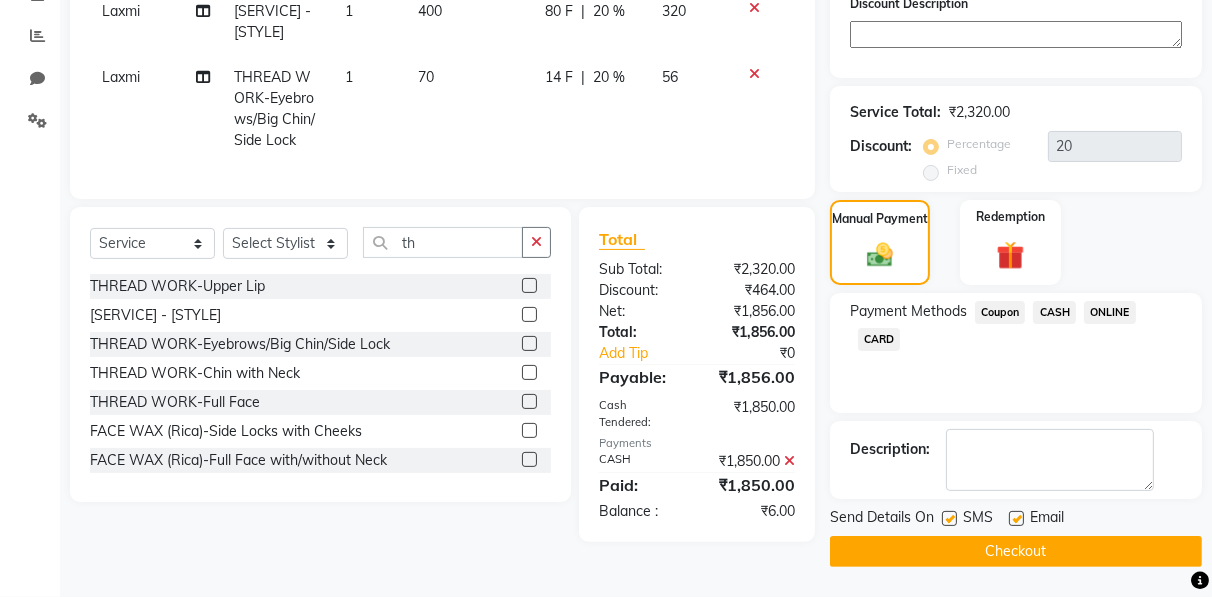 click on "CASH" 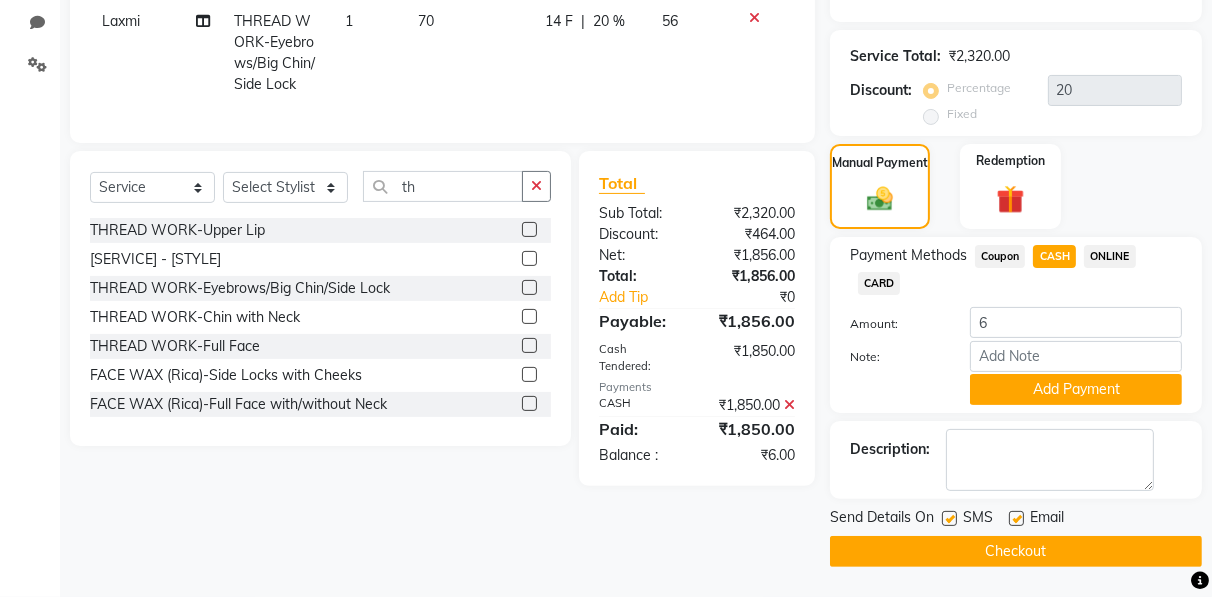 click on "Checkout" 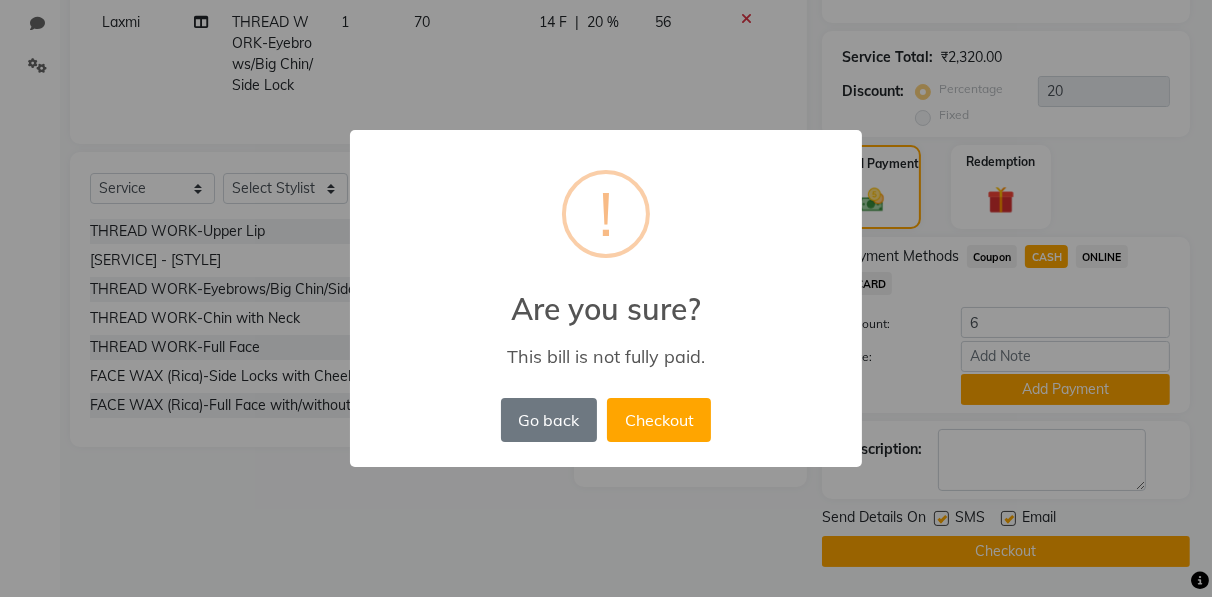 scroll, scrollTop: 458, scrollLeft: 0, axis: vertical 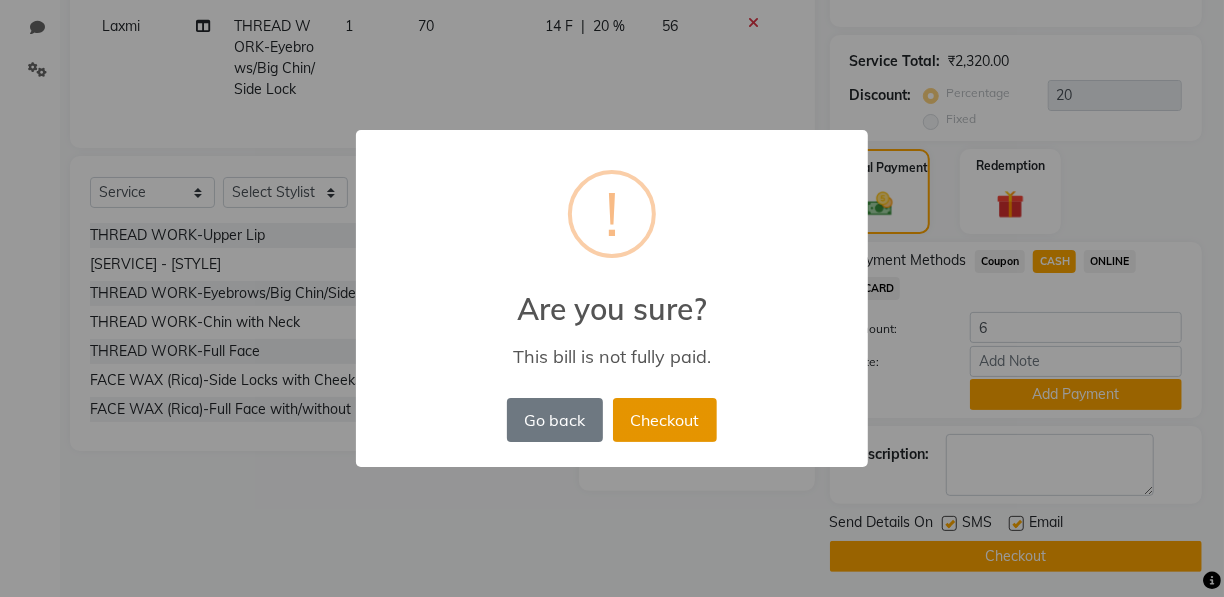 click on "Checkout" at bounding box center (665, 420) 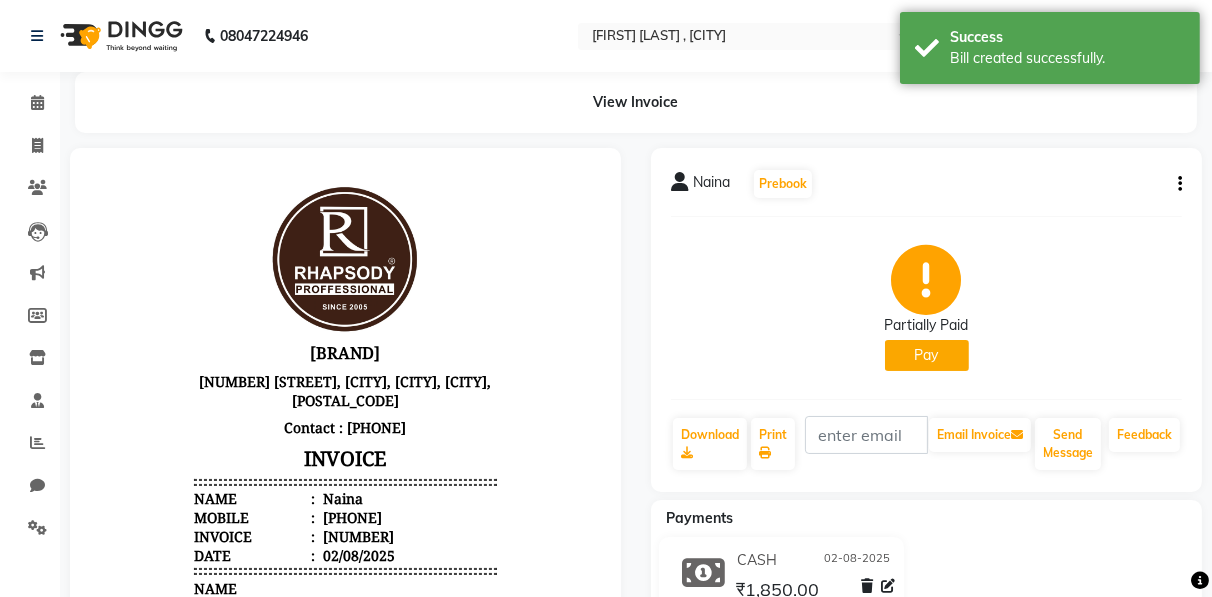 scroll, scrollTop: 0, scrollLeft: 0, axis: both 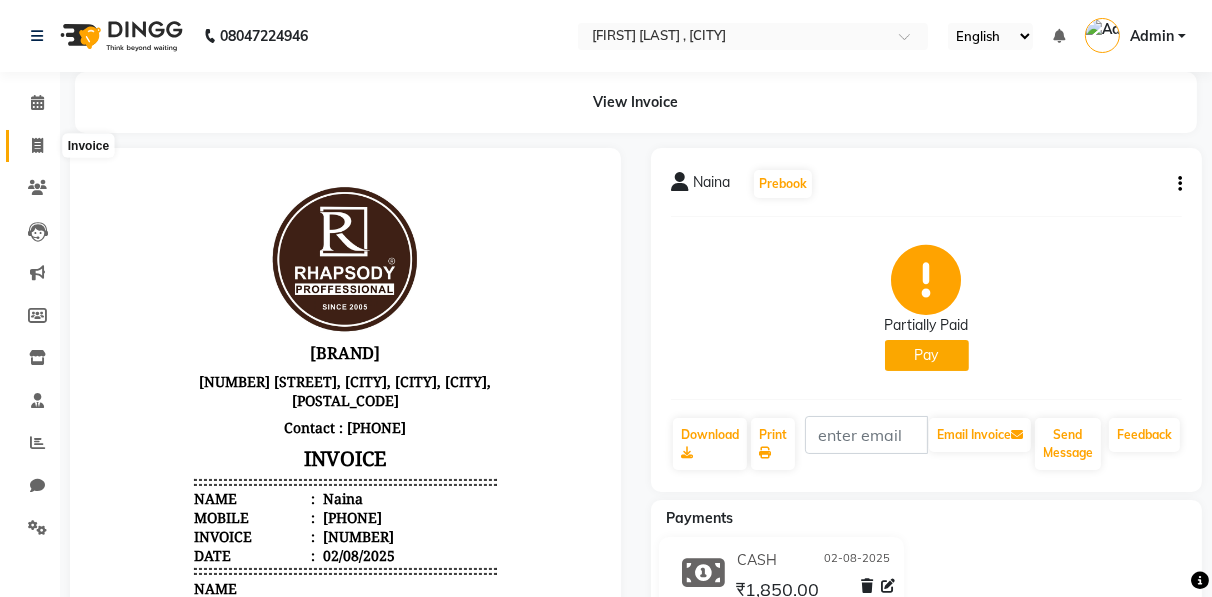click 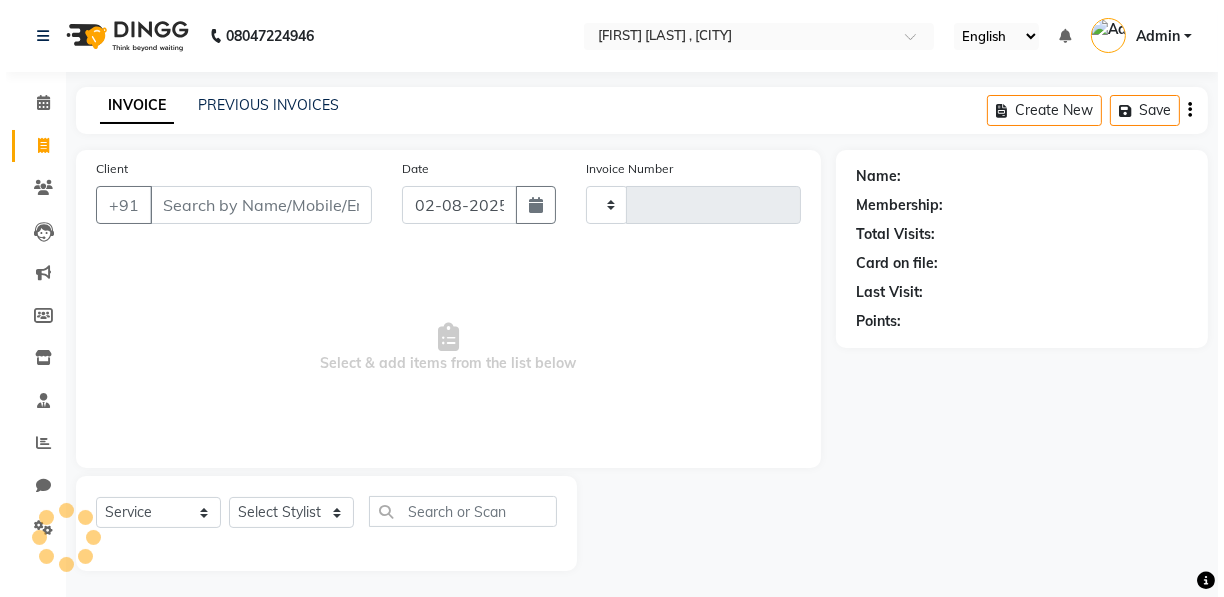 scroll, scrollTop: 3, scrollLeft: 0, axis: vertical 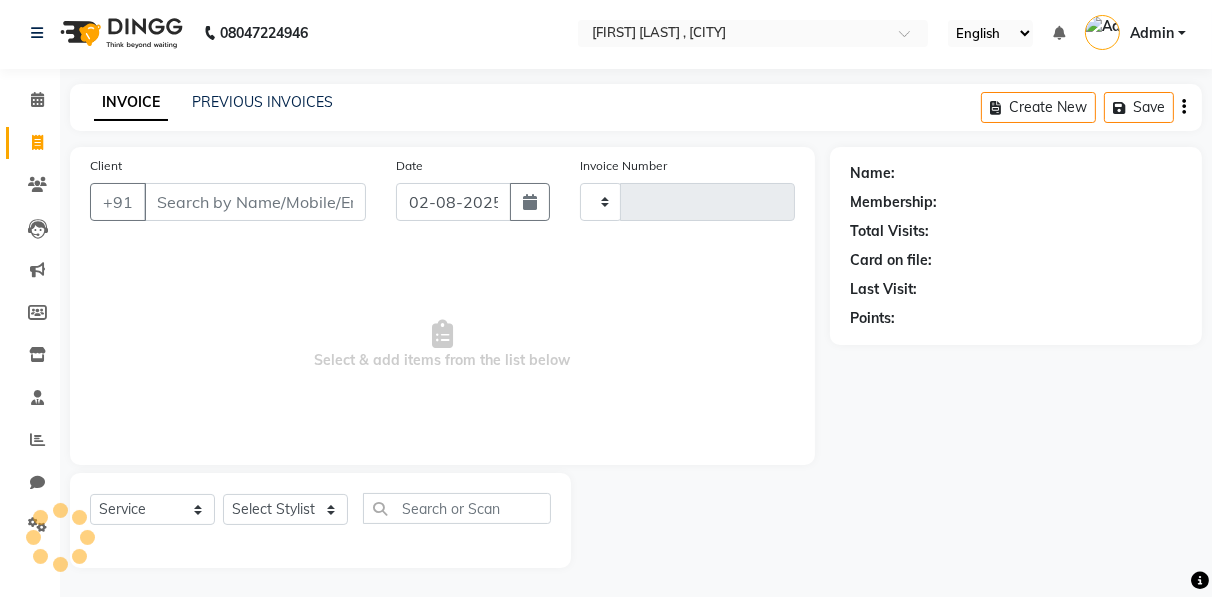 type on "0230" 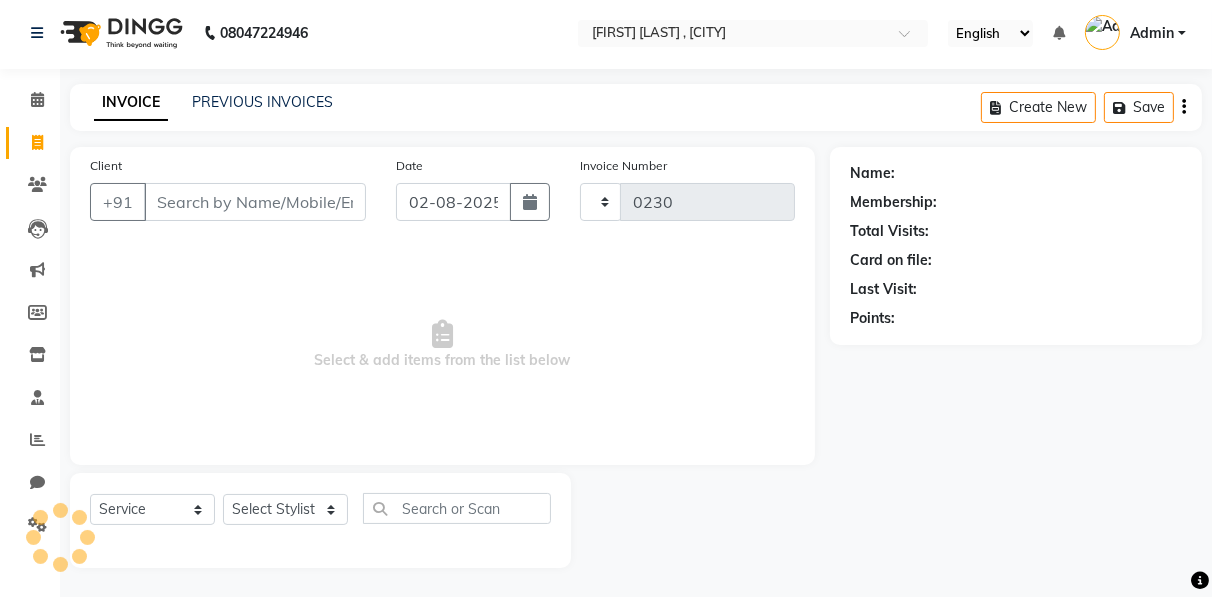 select on "8581" 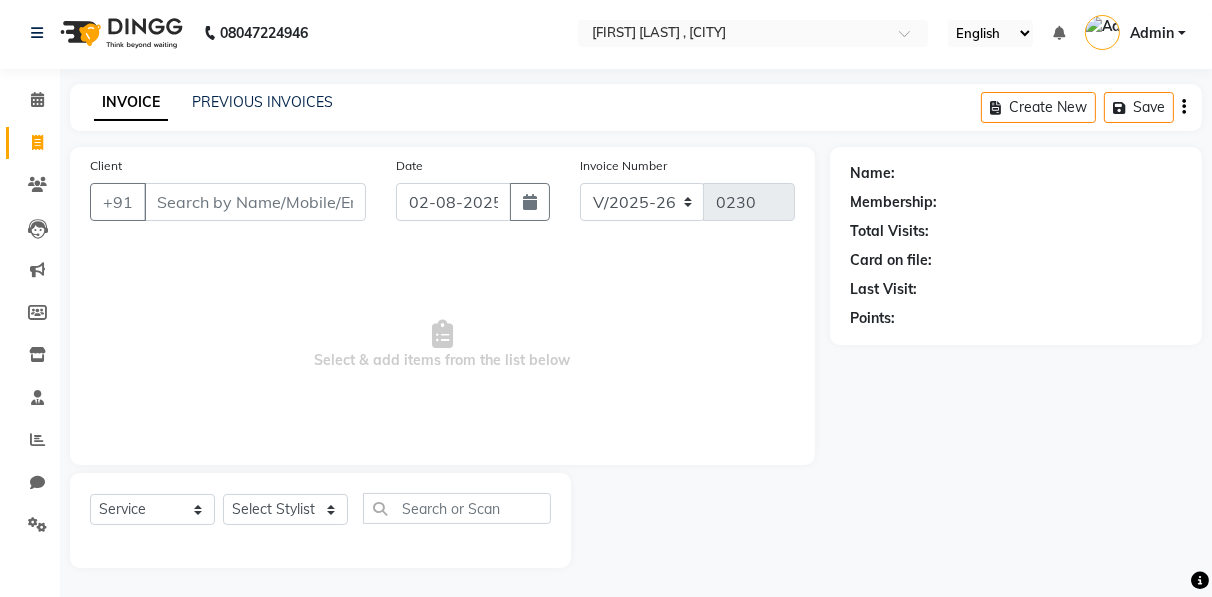 click on "Client" at bounding box center [255, 202] 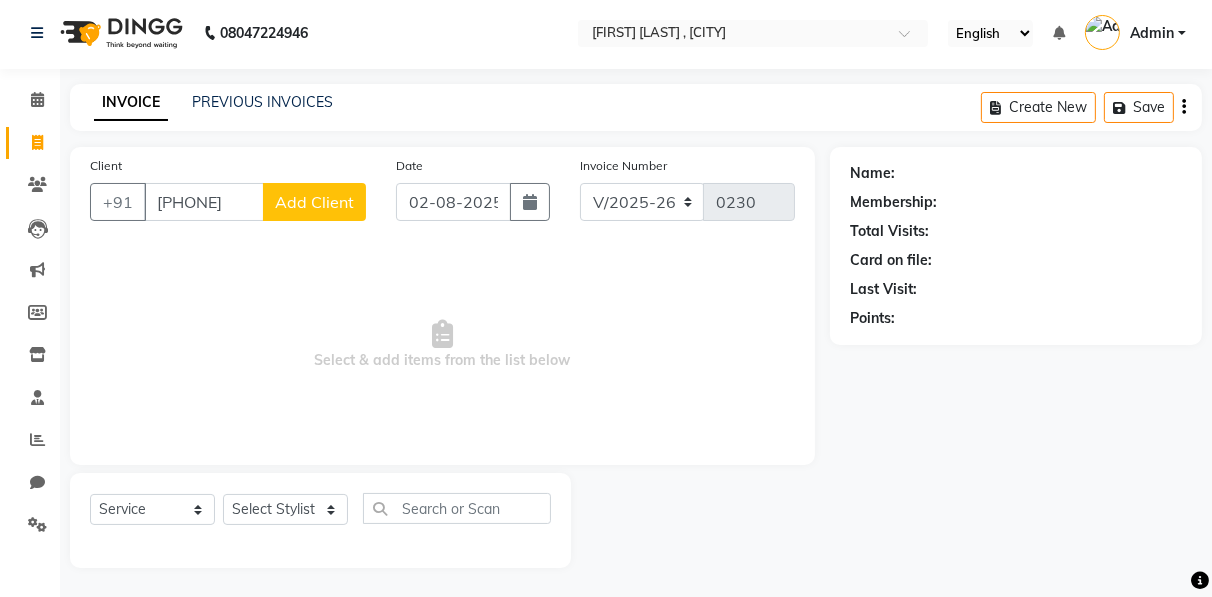 click on "[PHONE]" at bounding box center (204, 202) 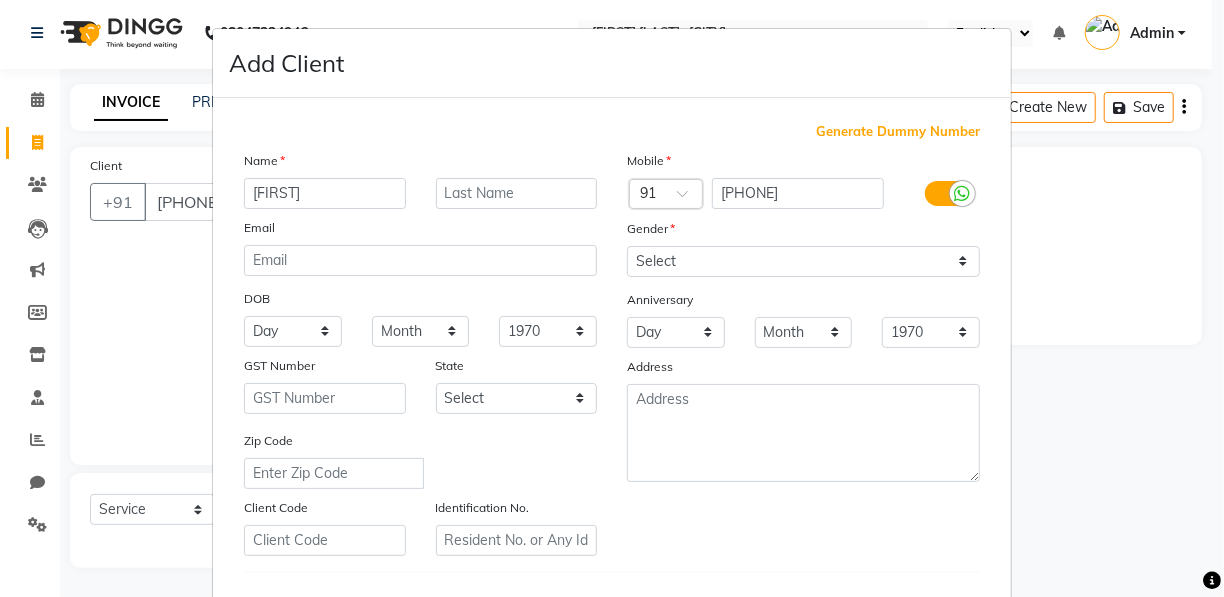 type on "[FIRST]" 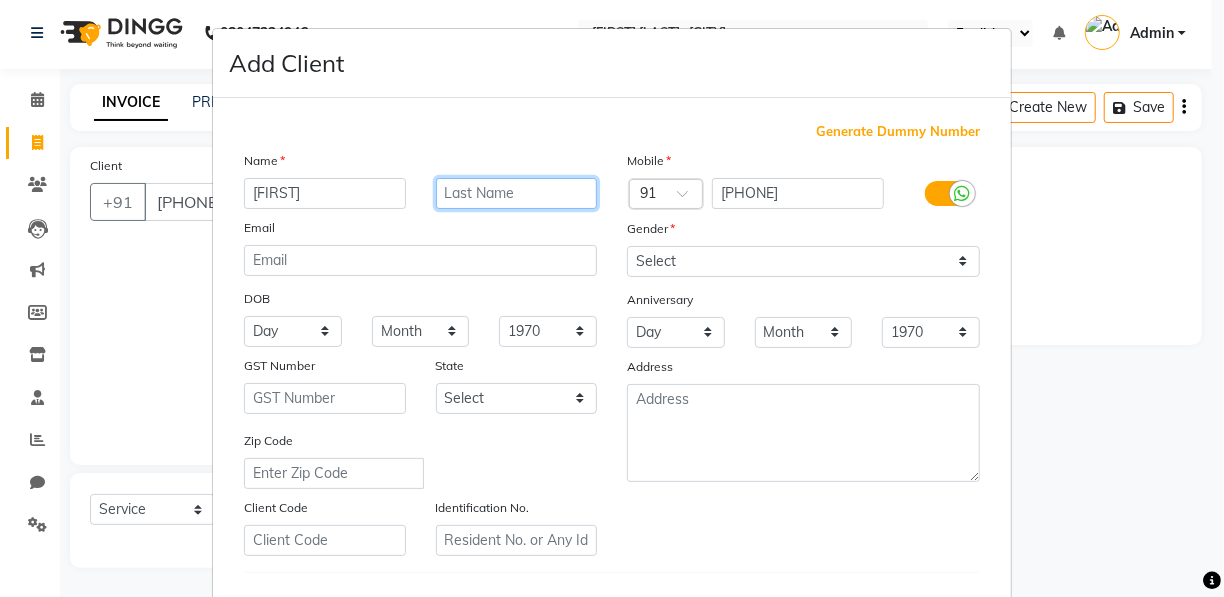 click at bounding box center [517, 193] 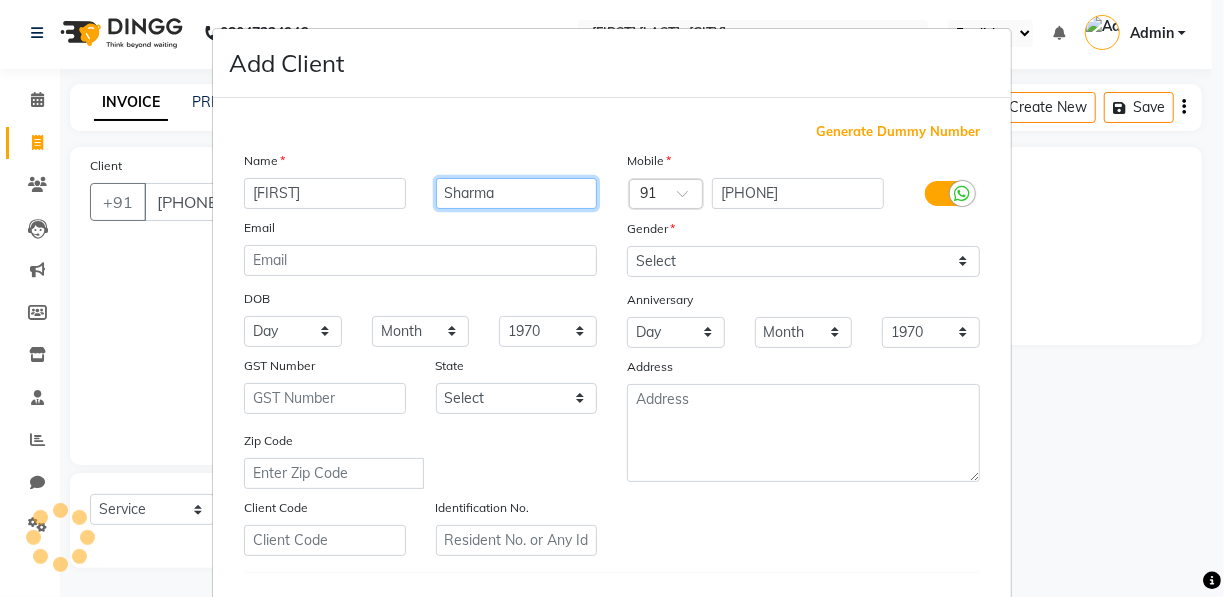 type on "Sharma" 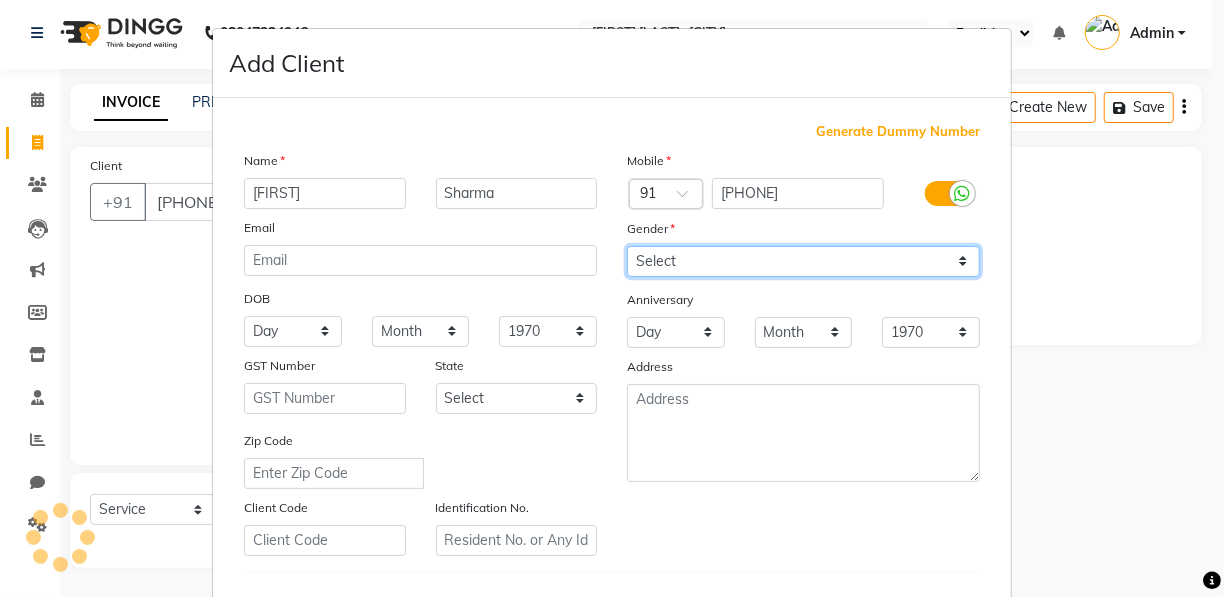click on "Select Male Female Other Prefer Not To Say" at bounding box center (803, 261) 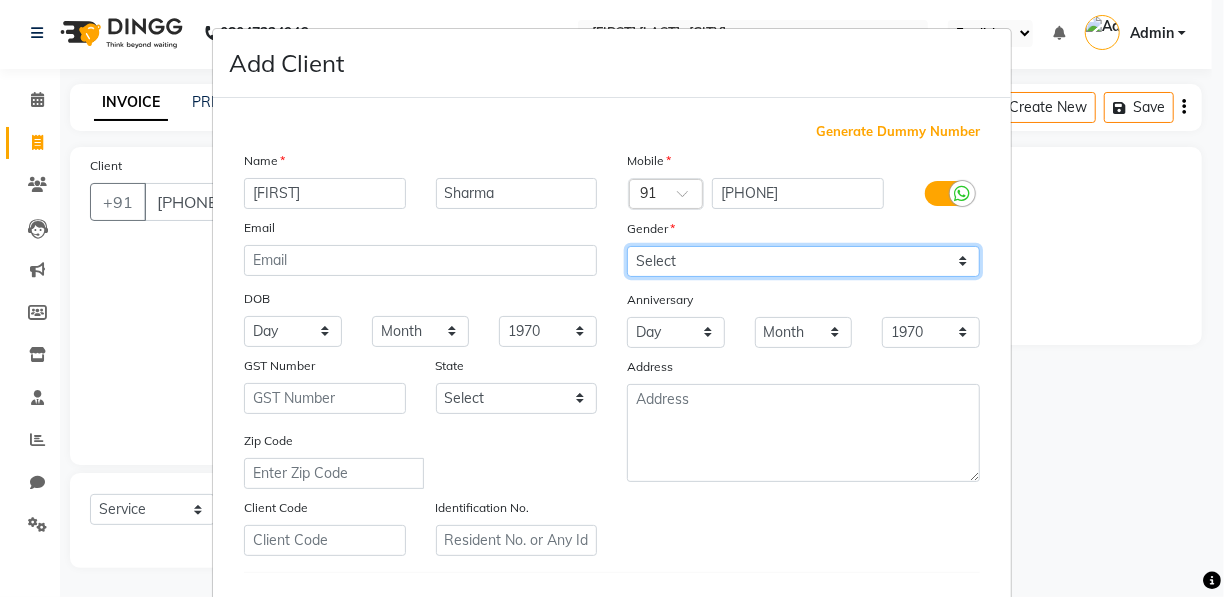 select on "female" 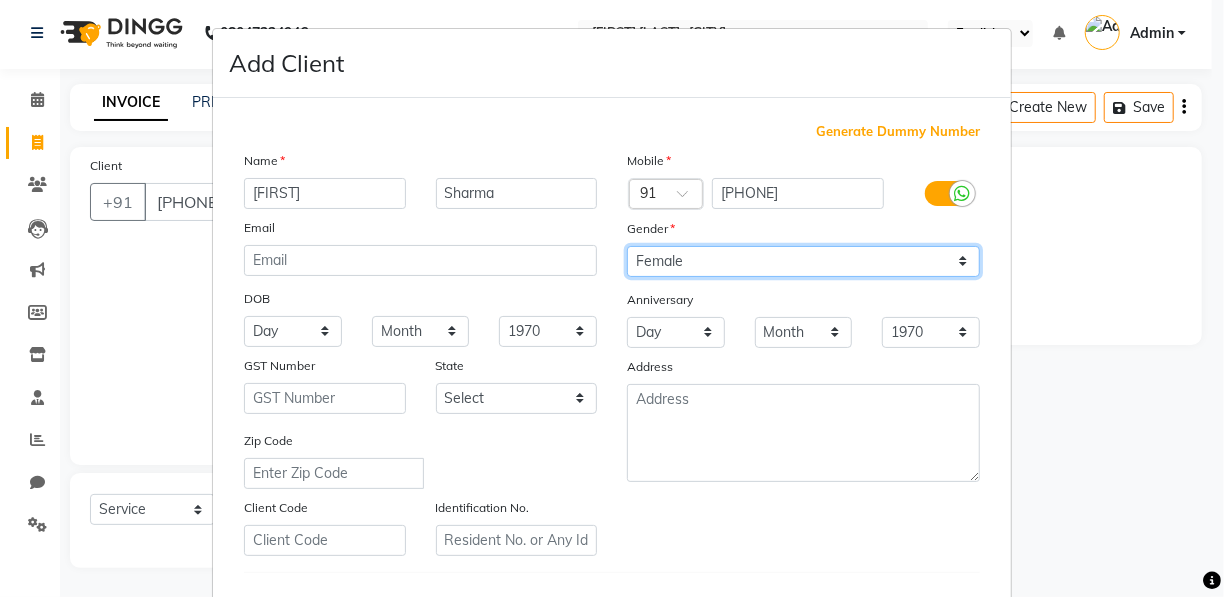 click on "Select Male Female Other Prefer Not To Say" at bounding box center [803, 261] 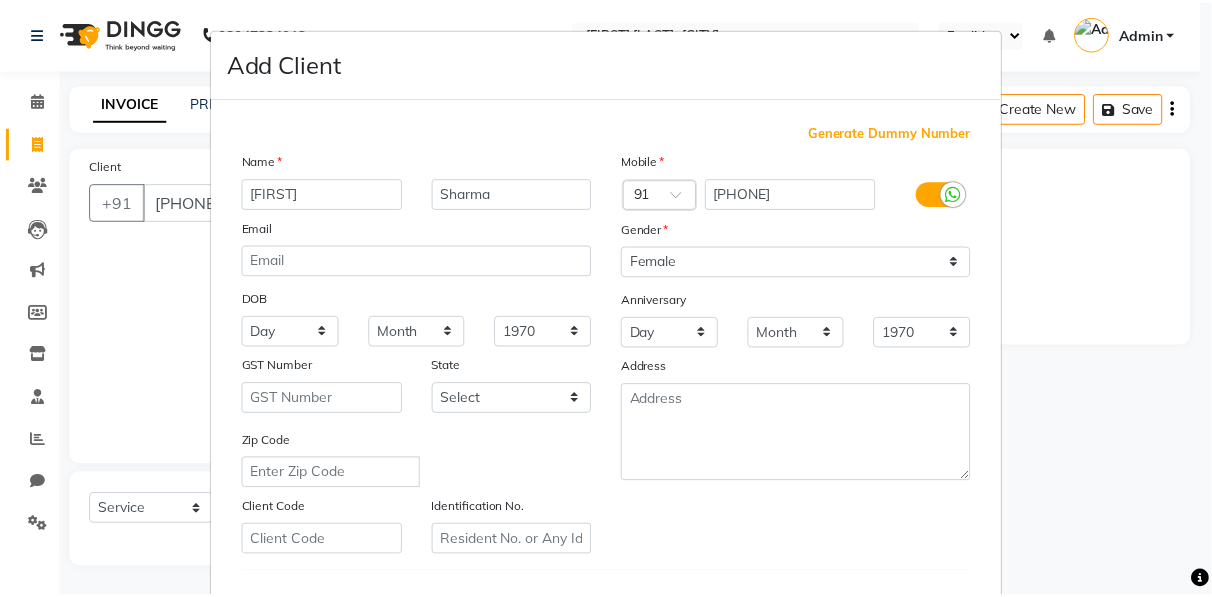 scroll, scrollTop: 321, scrollLeft: 0, axis: vertical 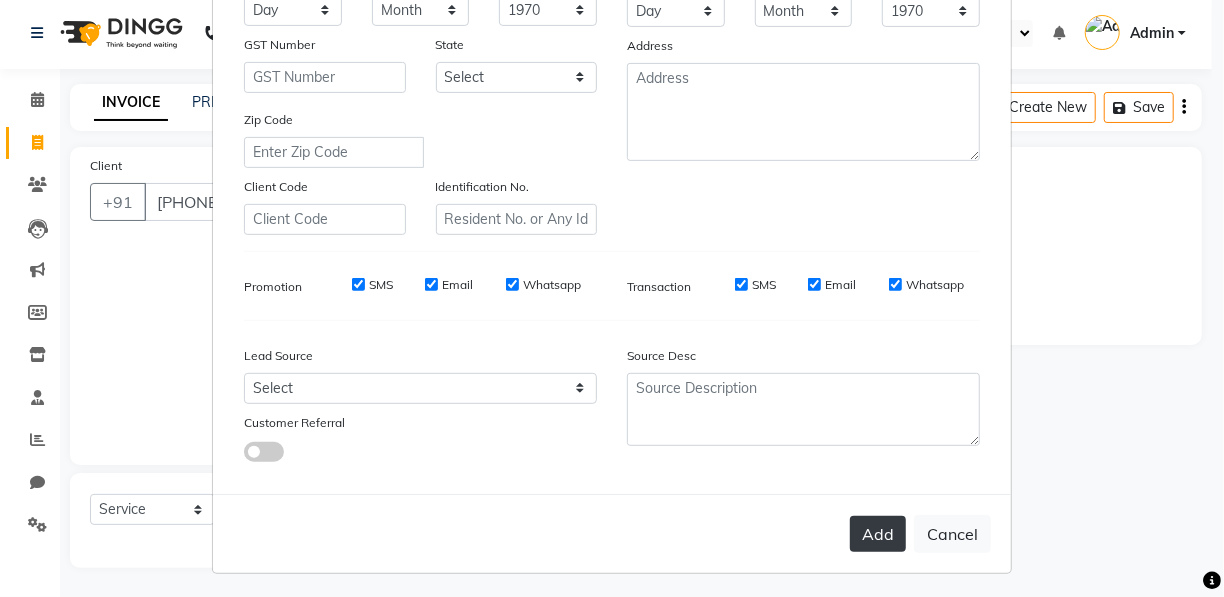 click on "Add" at bounding box center [878, 534] 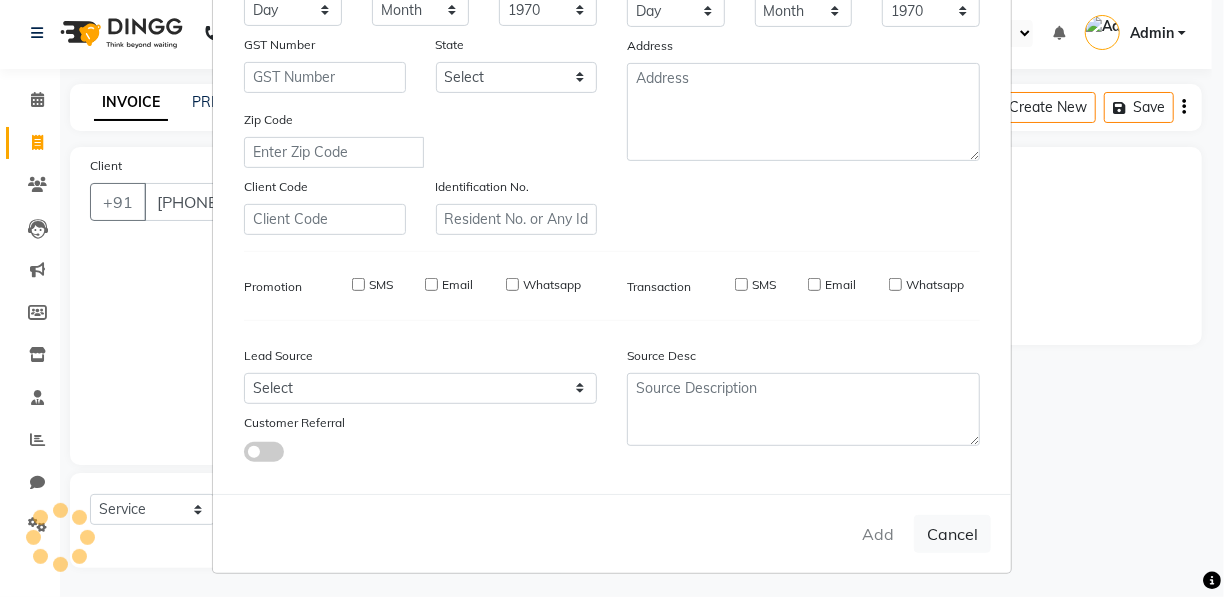type 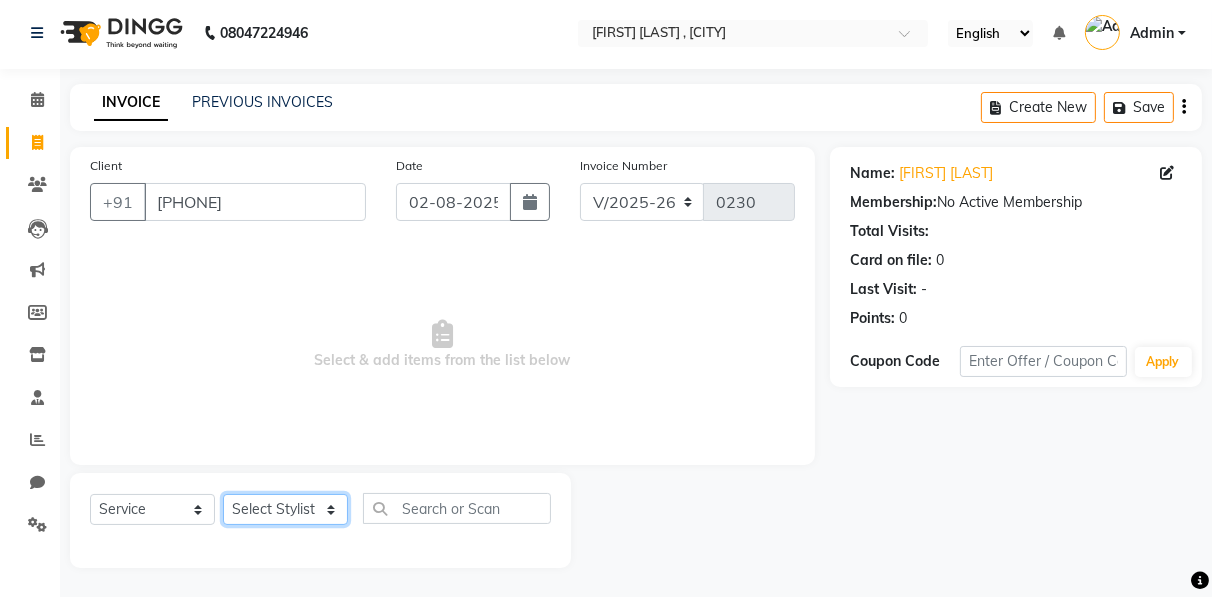click on "[FIRST] [FIRST] [FIRST] Manager [FIRST] [FIRST] [FIRST] [FIRST] [FIRST] [FIRST] [FIRST] [FIRST] [FIRST] [FIRST] HAIR-Shampoo x Hair Cut HAIR-Blow Dry-[PRICE] HAIR-Blow Dry-[PRICE] HAIR-Shampoo HAIR-Conditioner HAIR-Keratin Shampoo HAIR-Keratin Conditioner HAIR-Pressing HAIR-Curls HAIR-Front Setting HAIR-Heena/Colour Application HAIR-Ozone Heena HAIR-Coconut Oil Massage HAIR-Olive Oil Massage HAIR-Ayurvedic/Aroma Massage HAIR-Touch Up Majirel HAIR-Global Base HAIR-Streaks HAIR-Global Fashion Colour HAIR-Straightening/Keratin/Perming HAIR-Aminexil HAIR-Hair Spa HAIR-Macadamia Hair Spa HAIR-Hair Treatment Spa HAIR-Absolute Molecular- HAIR-Hair Do HAIR-Botox Hair Treatment HAIR-Nanoplastia Hair-Touch up Inoa THREAD WORK-Upper Lip THREAD WORK-Chin/Forehead THREAD WORK-Eyebrows/Big Chin/Side Lock THREAD WORK-Chin with Neck THREAD WORK-Full Face FACE WAX (Rica)-Chin/Upper Lip- FACE WAX (Rica)-Neck/Forehead/Big Chin/Side Lock FACE WAX (Rica)-Side Locks with Cheeks FACE WAX (Rica)-Full Face with/without Neck BODY SPA-Fruit 1" 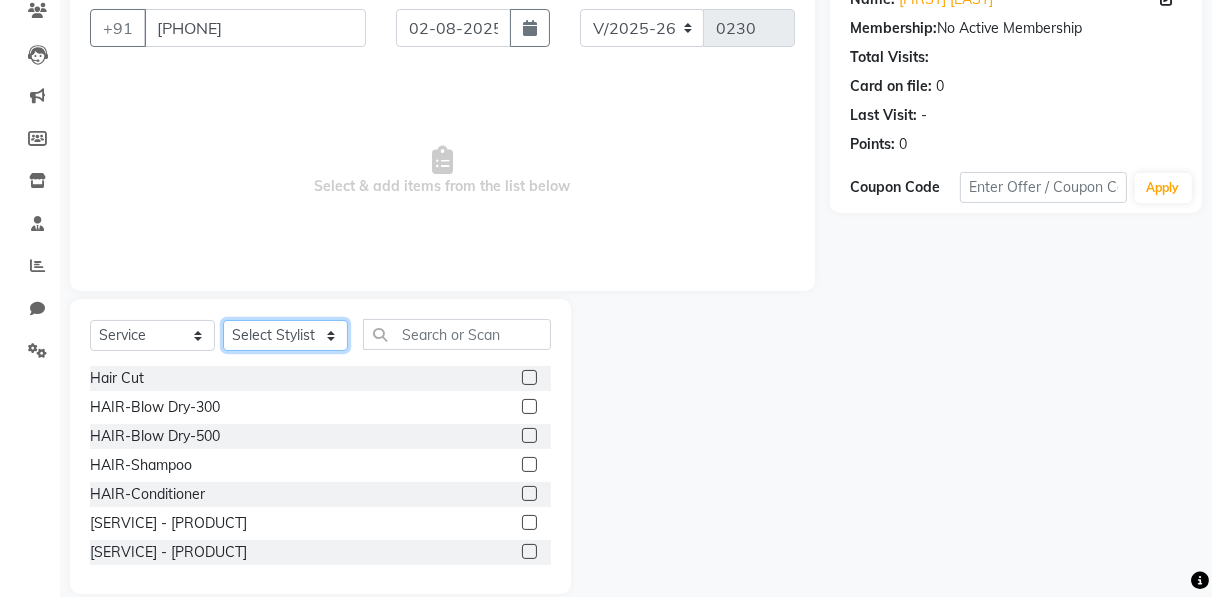 scroll, scrollTop: 202, scrollLeft: 0, axis: vertical 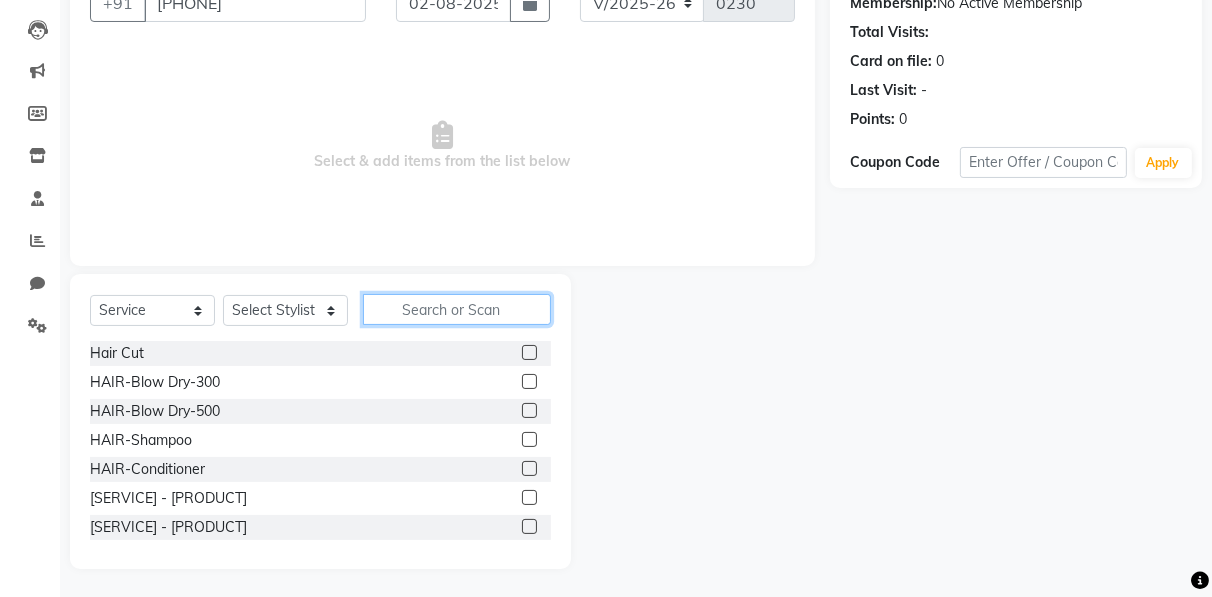 click 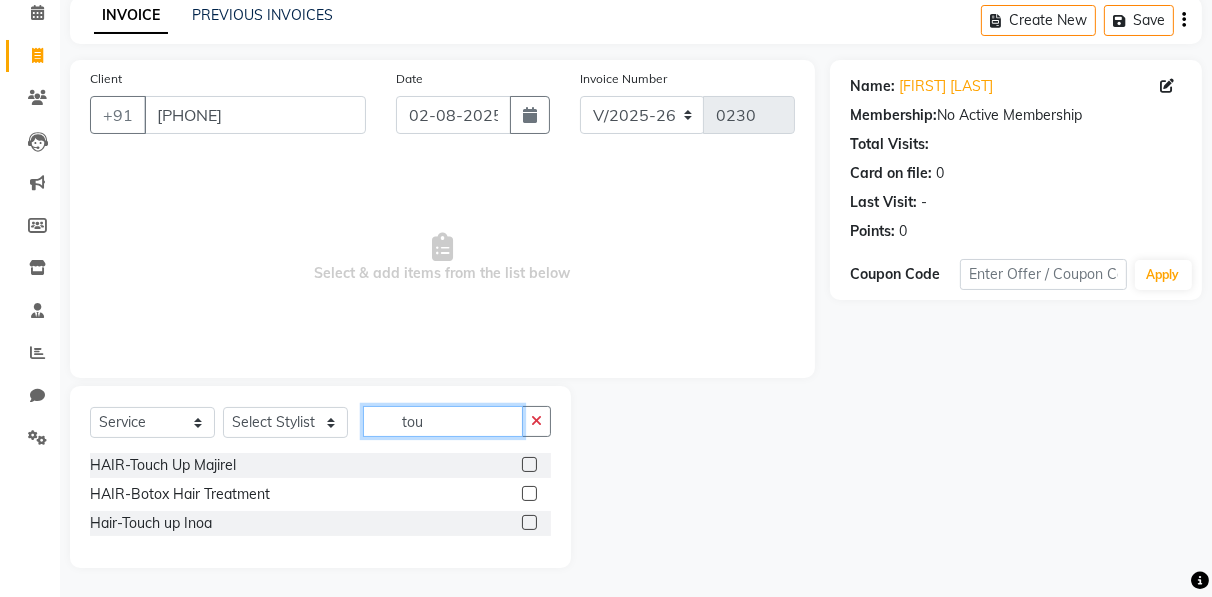 scroll, scrollTop: 60, scrollLeft: 0, axis: vertical 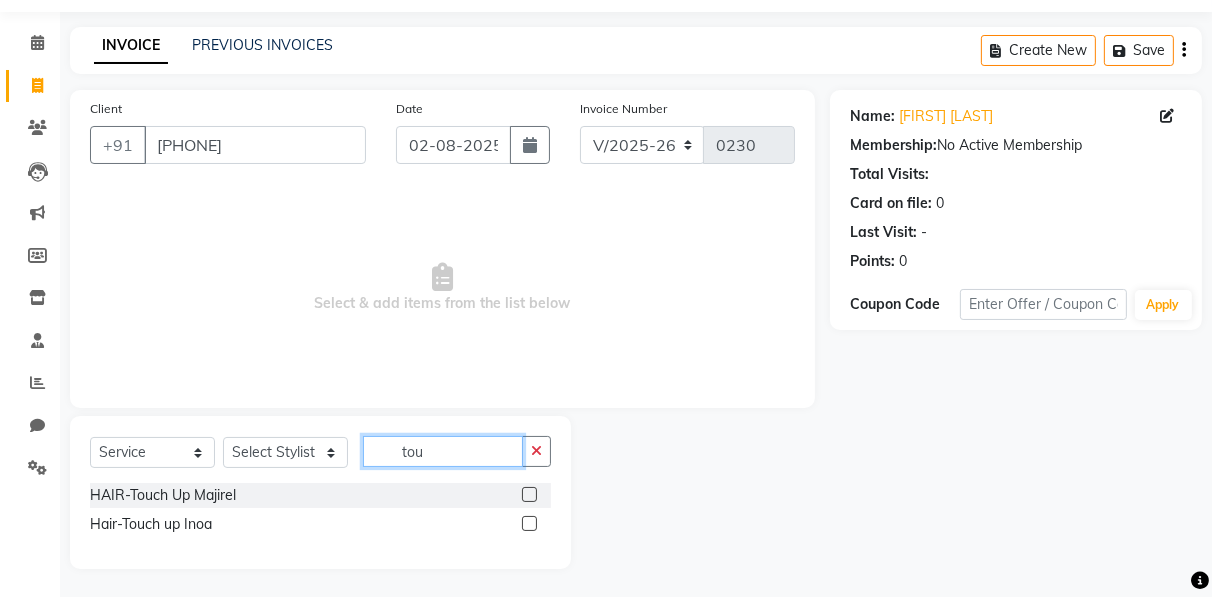 type on "tou" 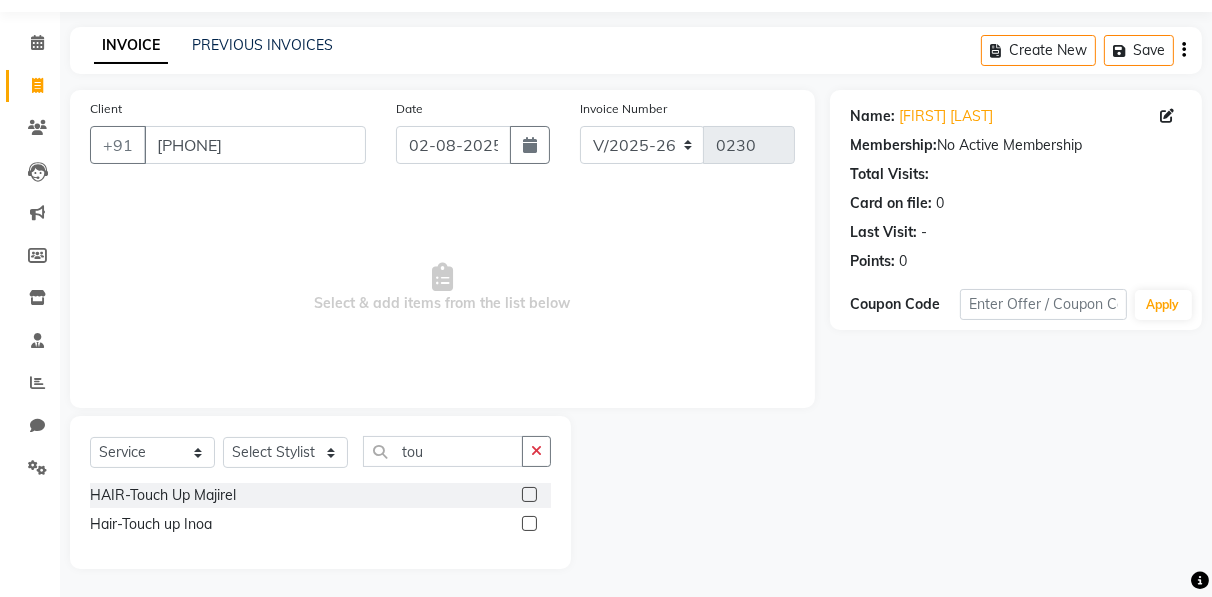 click 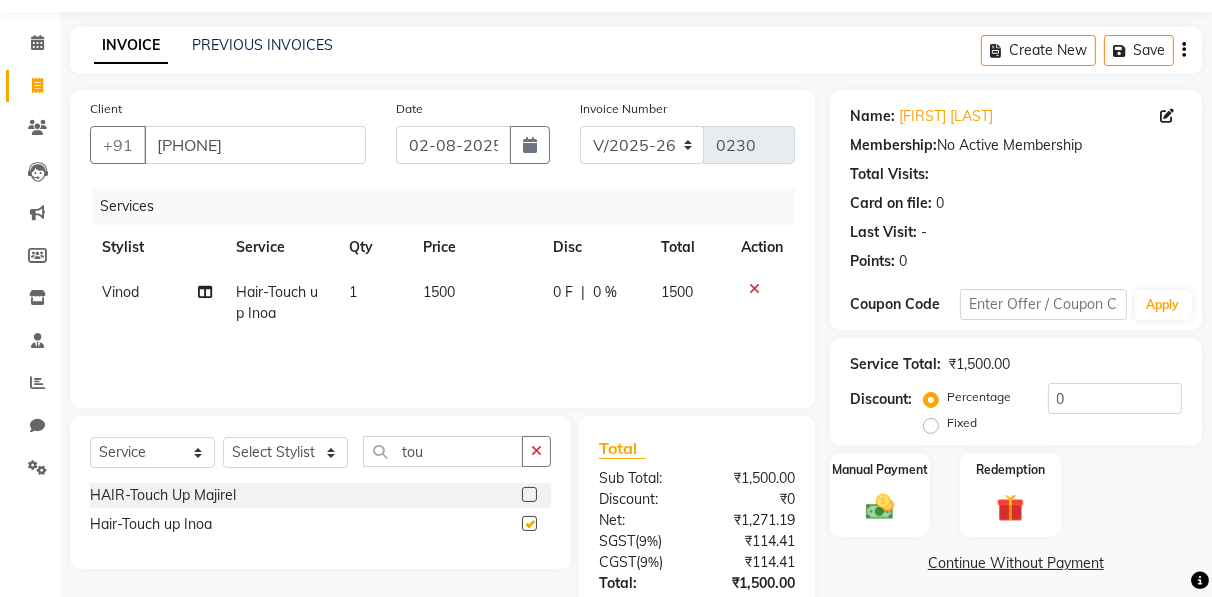 checkbox on "false" 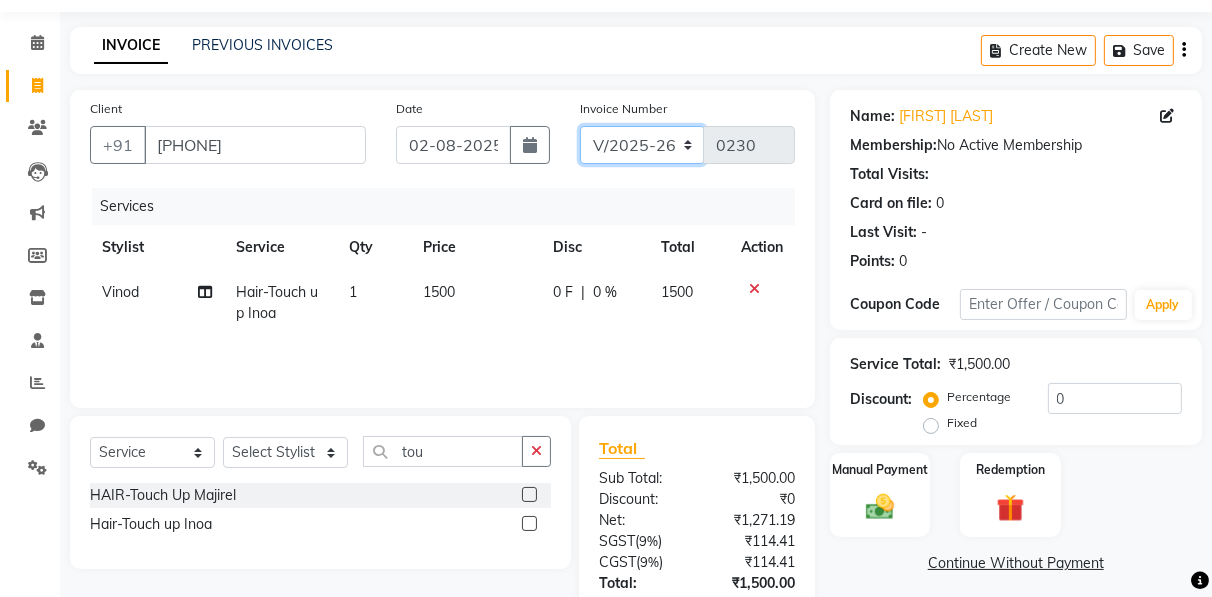 click on "[NUMBER]" 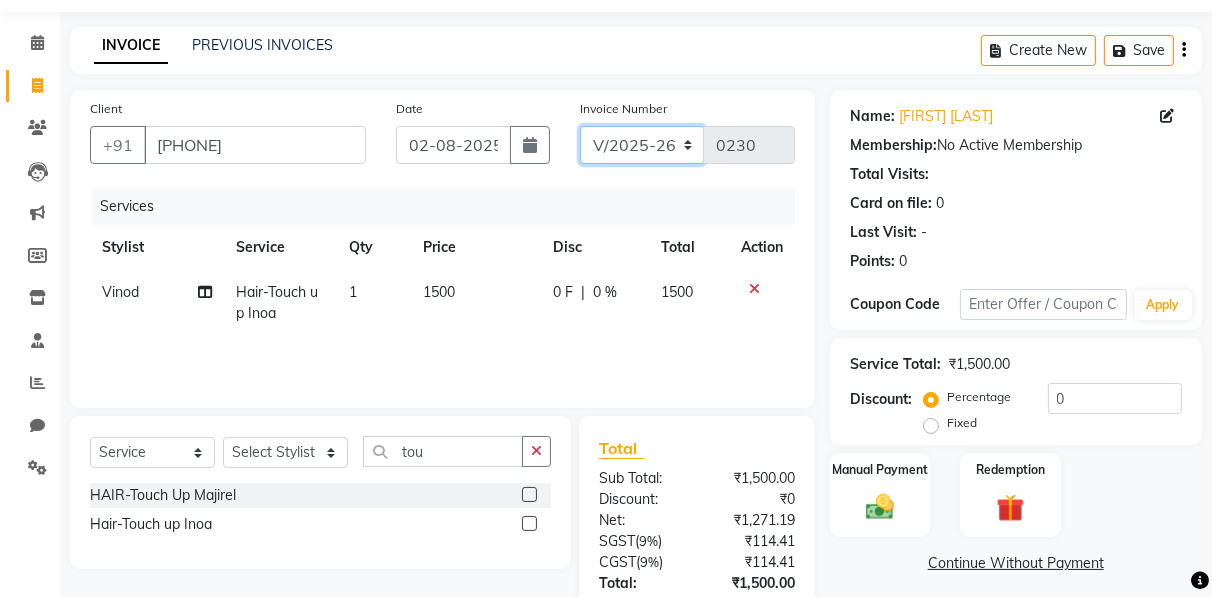 select on "8650" 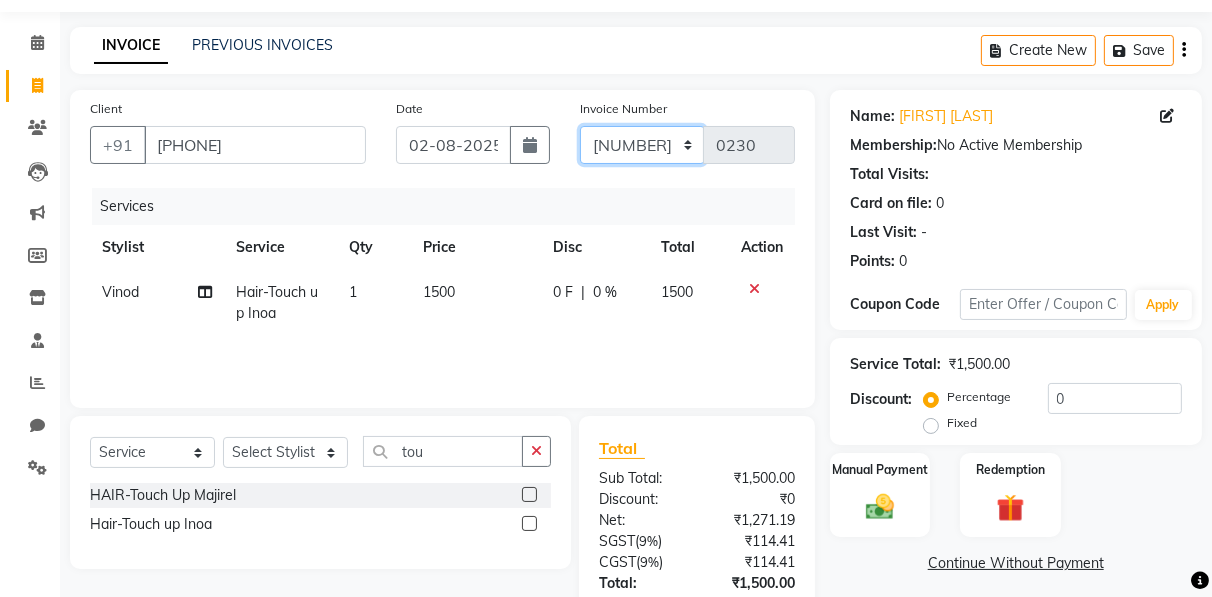 click on "[NUMBER]" 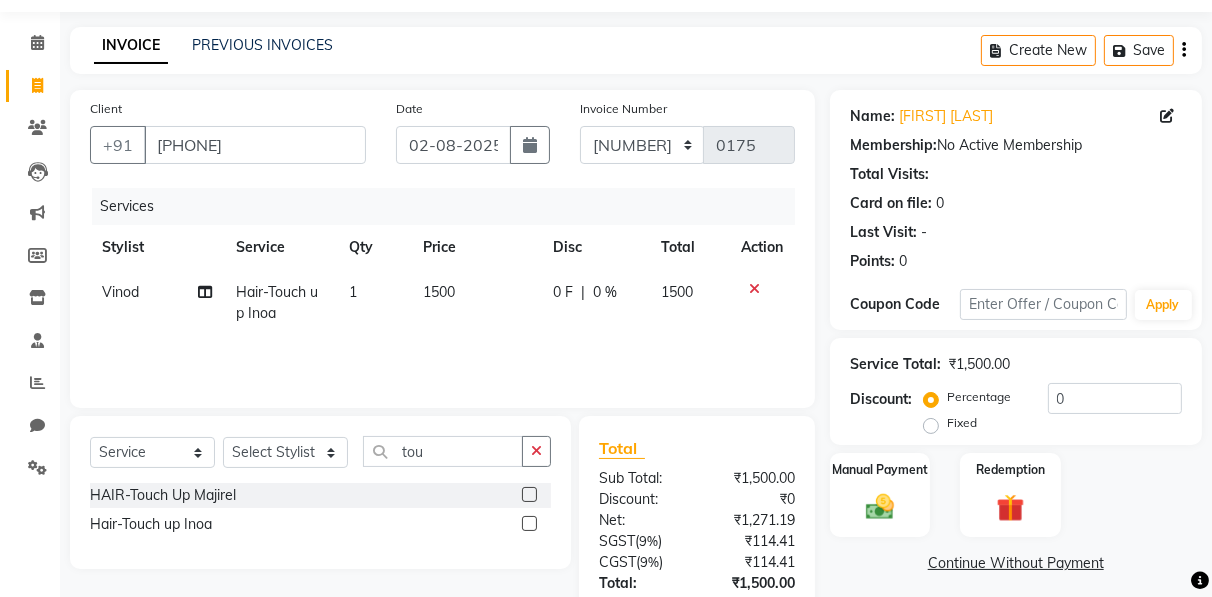 click 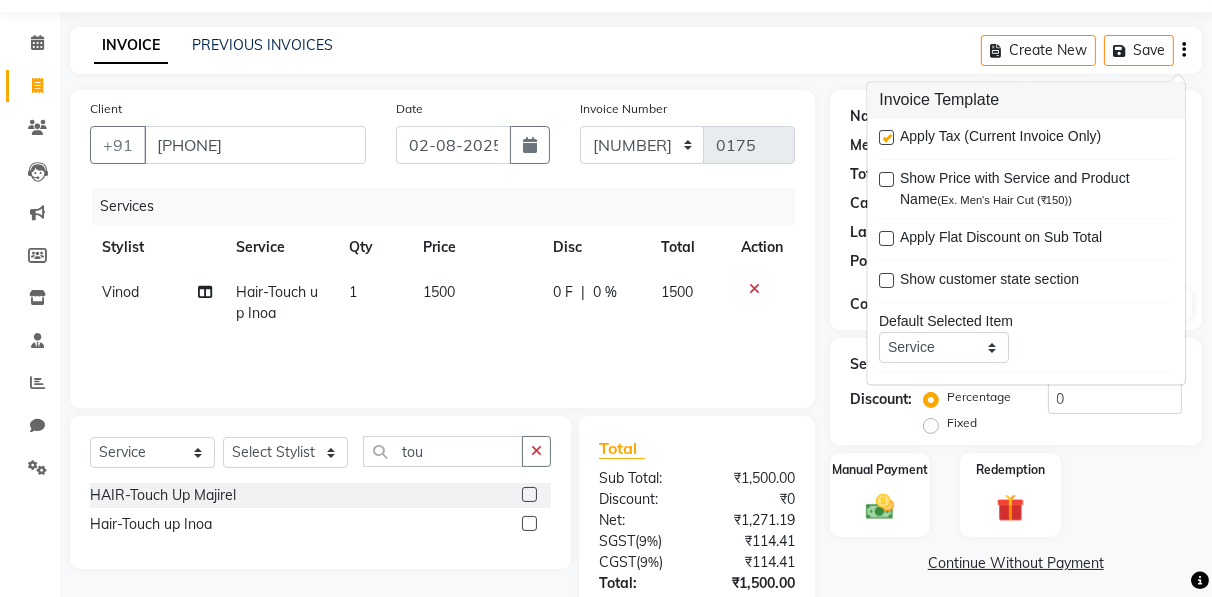 click at bounding box center [886, 138] 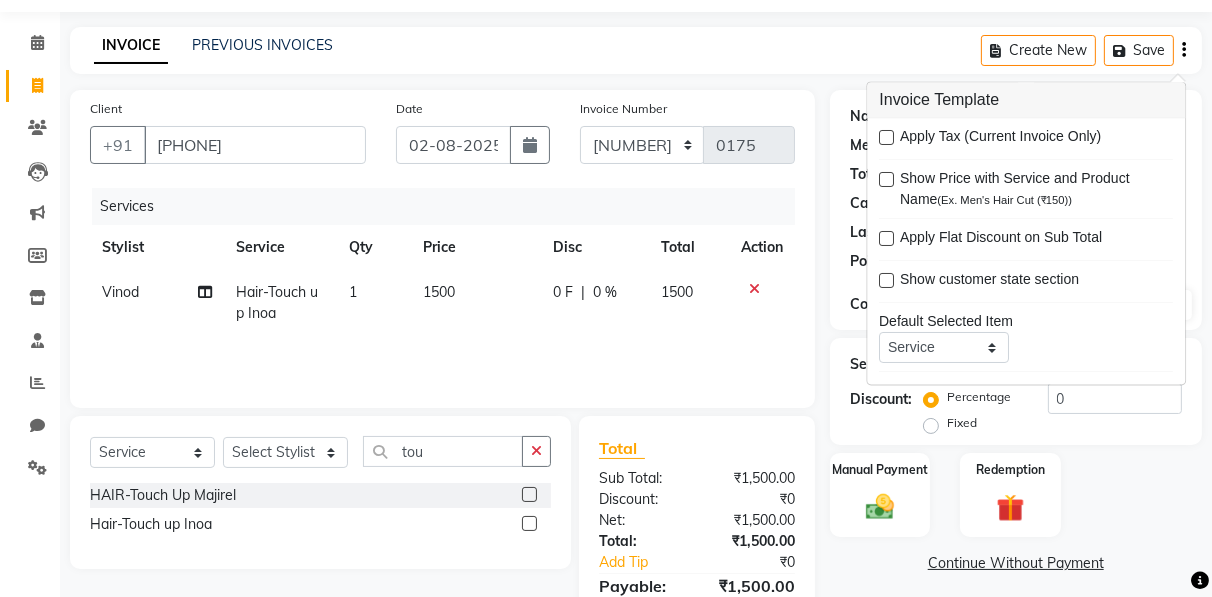 click on "Service Total:  ₹1,500.00  Discount:  Percentage   Fixed  0" 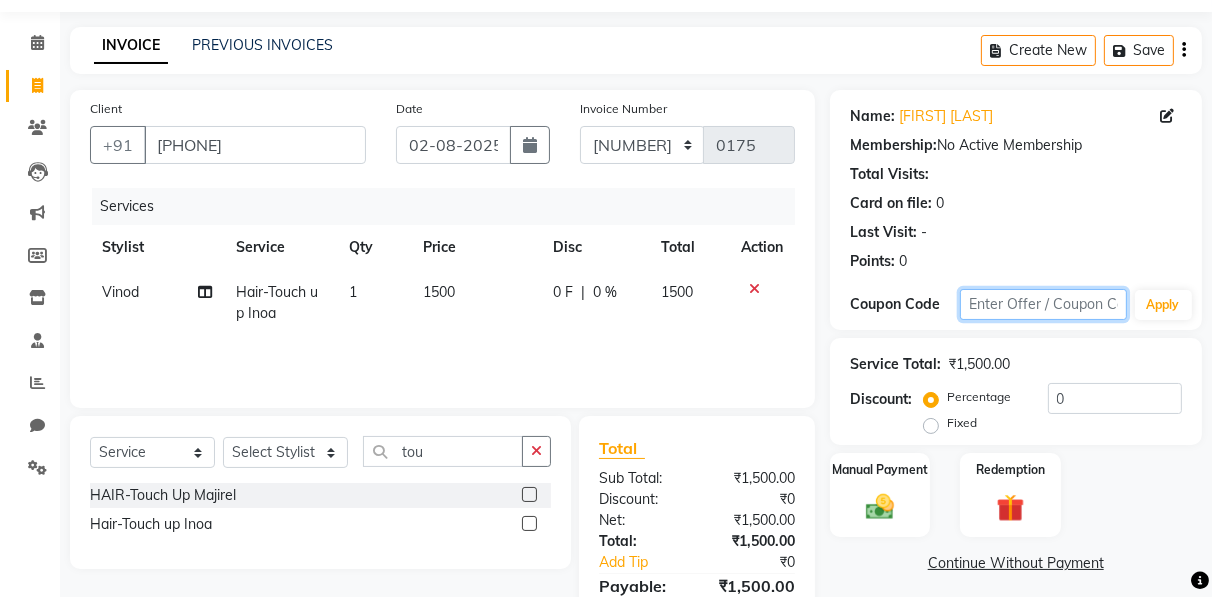 click 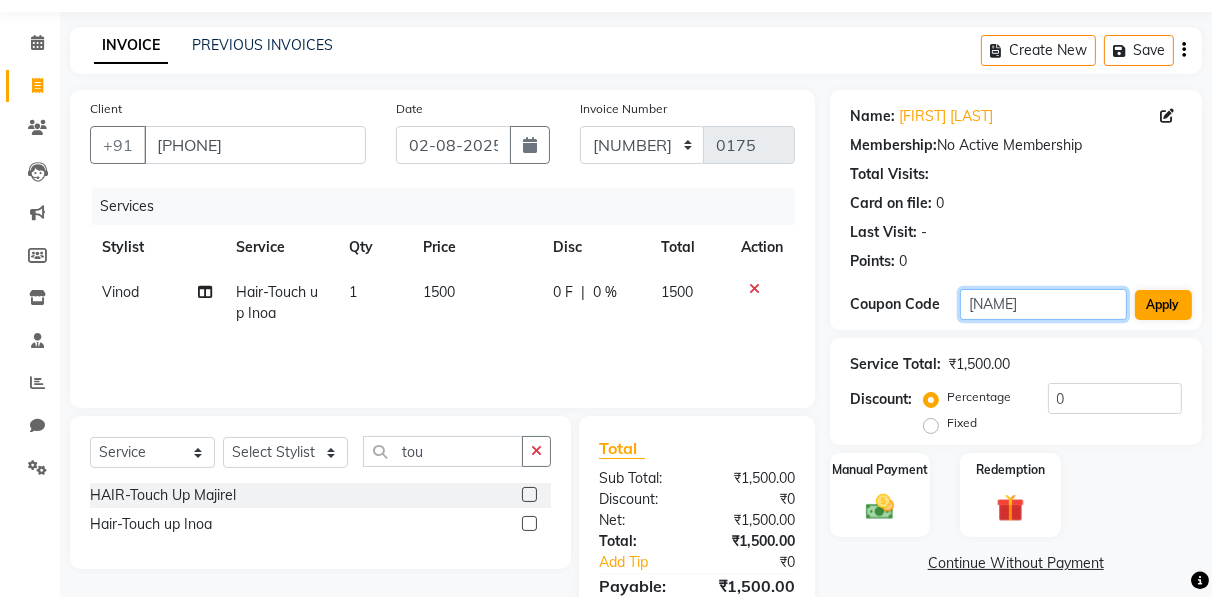 type on "[NAME]" 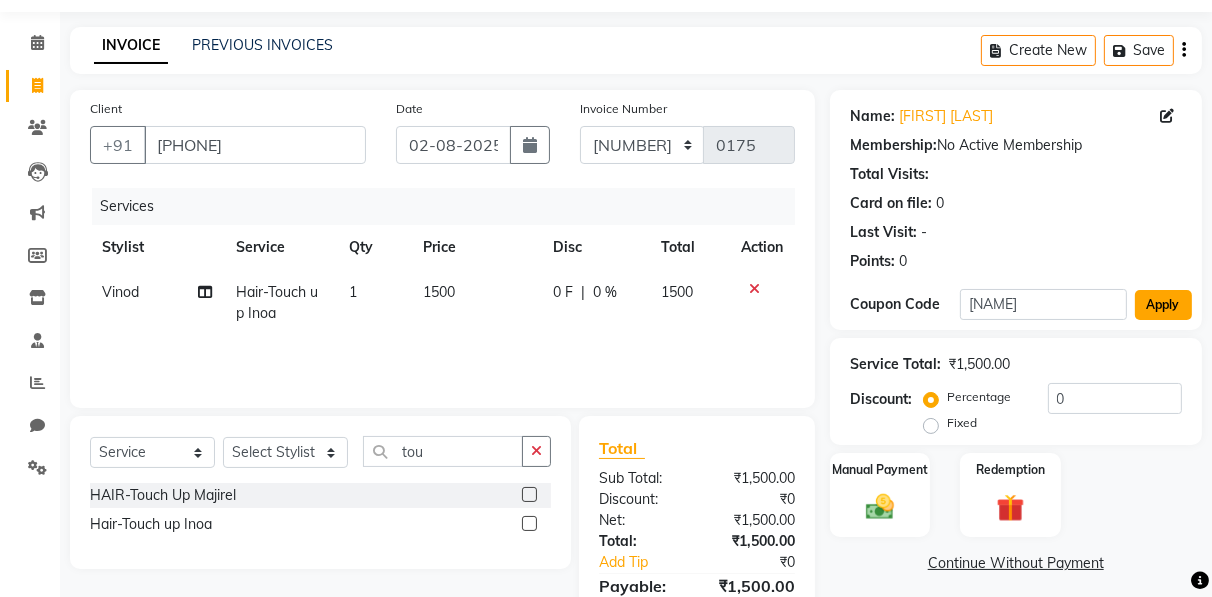 click on "Apply" 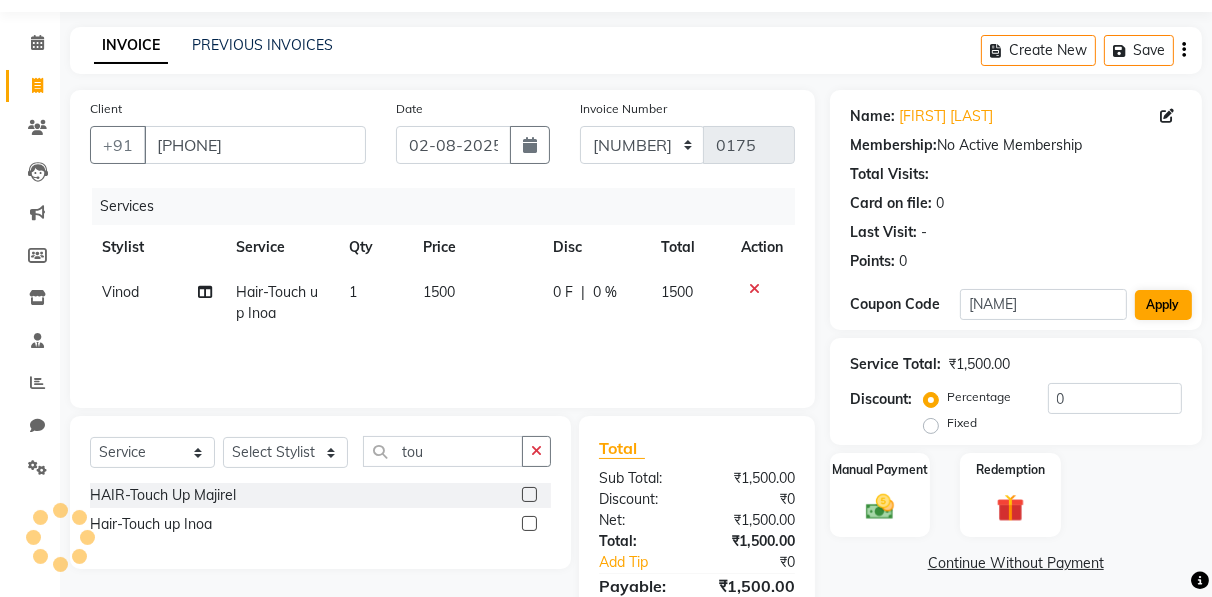 type on "15" 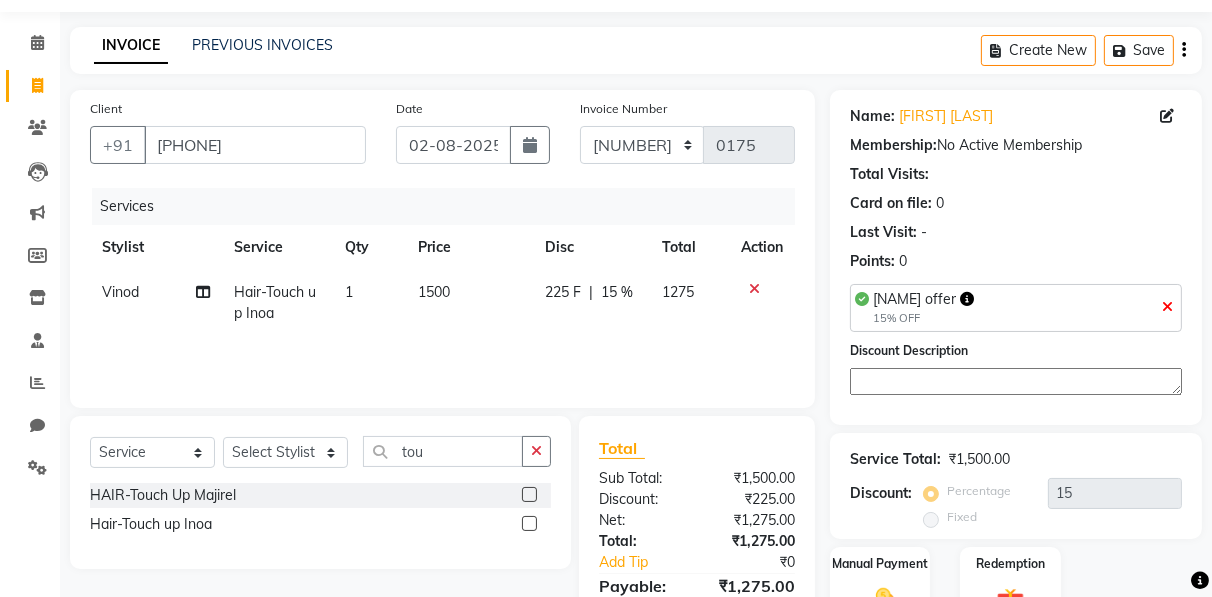 scroll, scrollTop: 163, scrollLeft: 0, axis: vertical 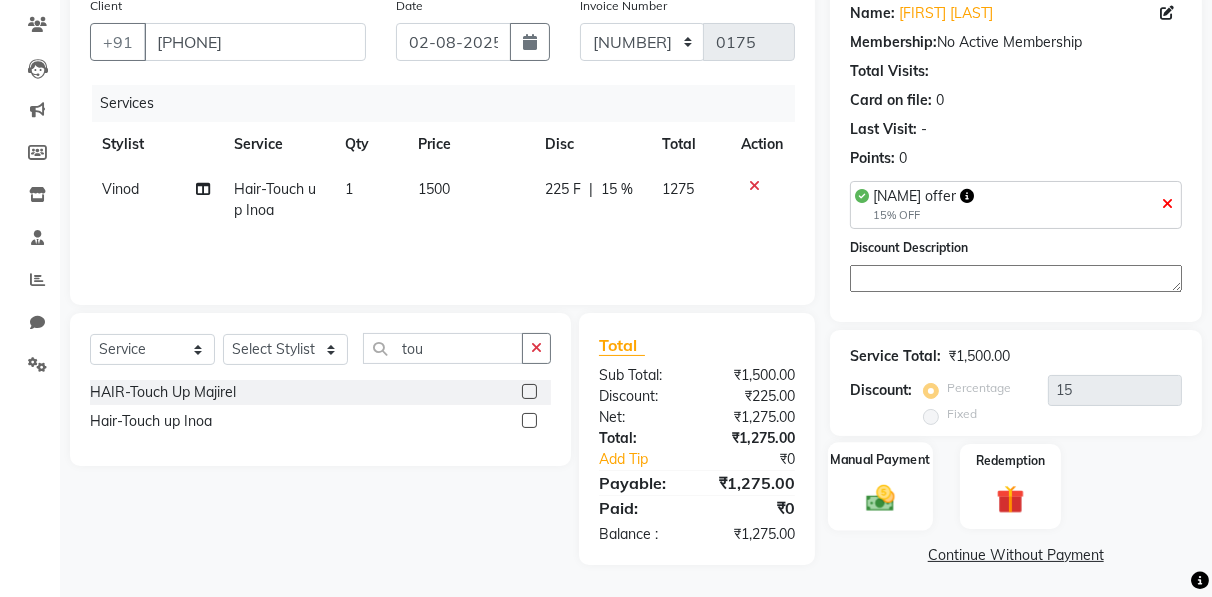 click 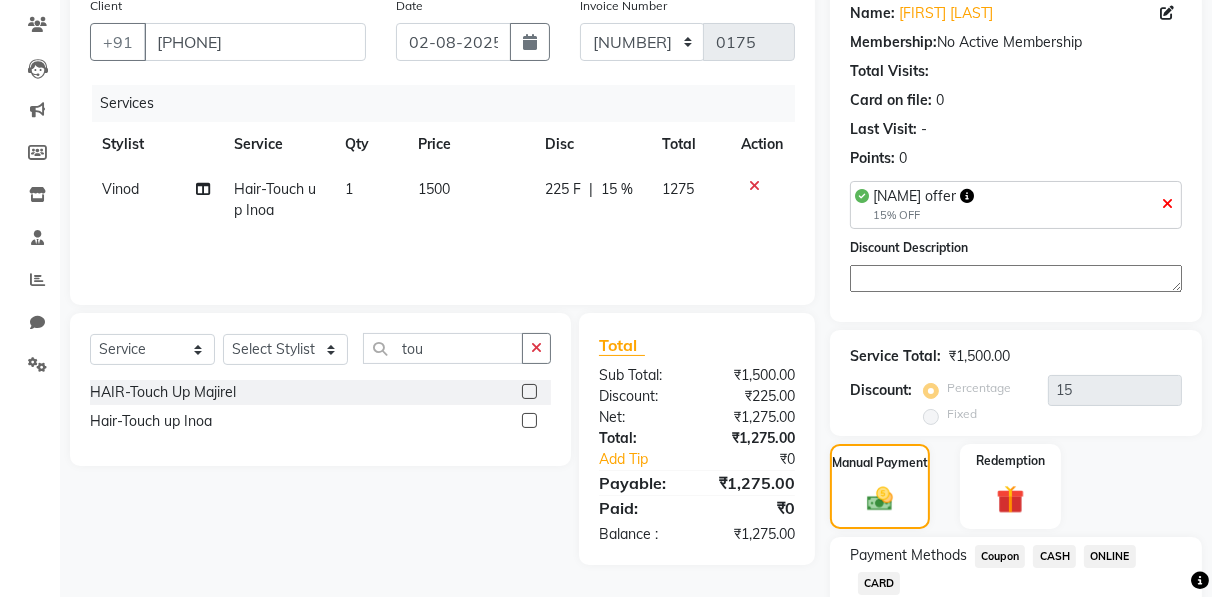 click on "ONLINE" 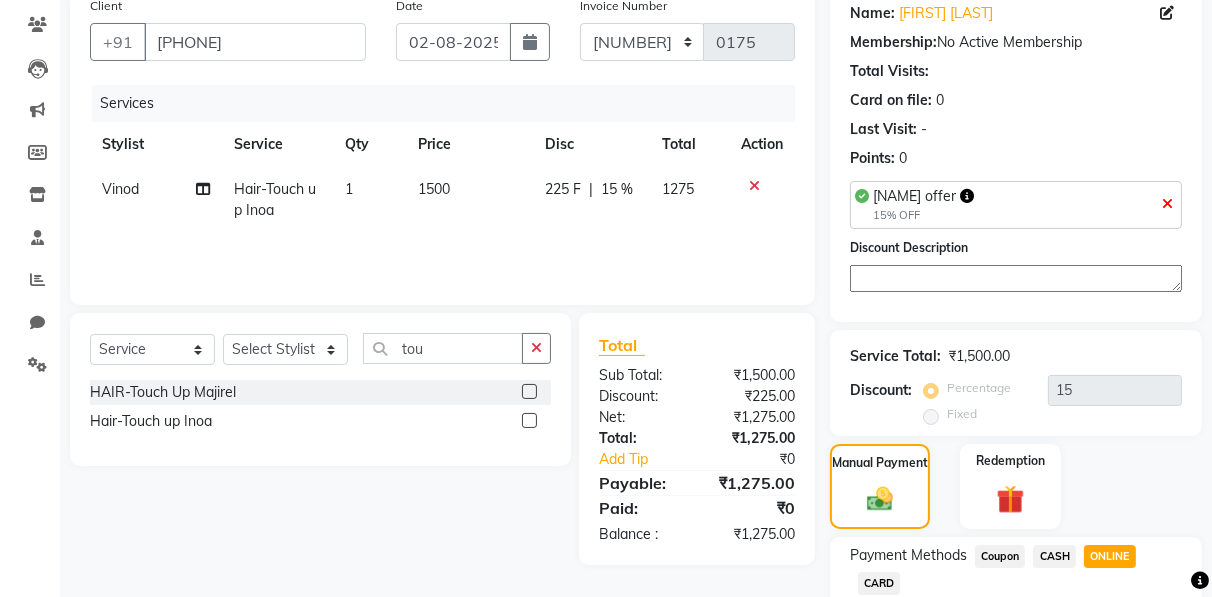 scroll, scrollTop: 346, scrollLeft: 0, axis: vertical 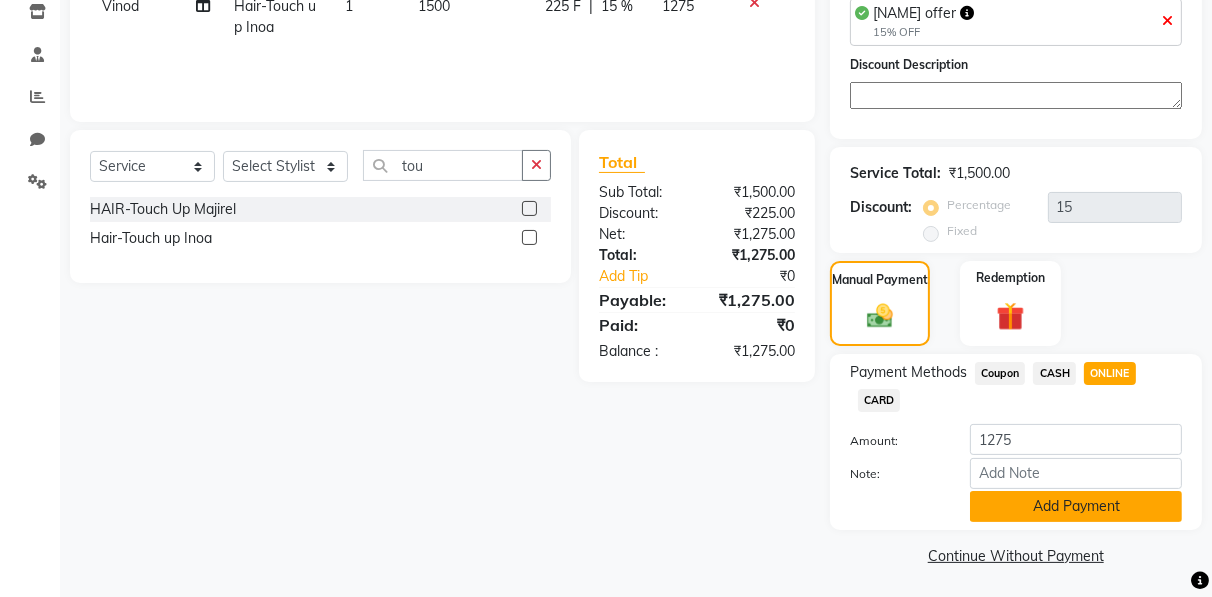 click on "Add Payment" 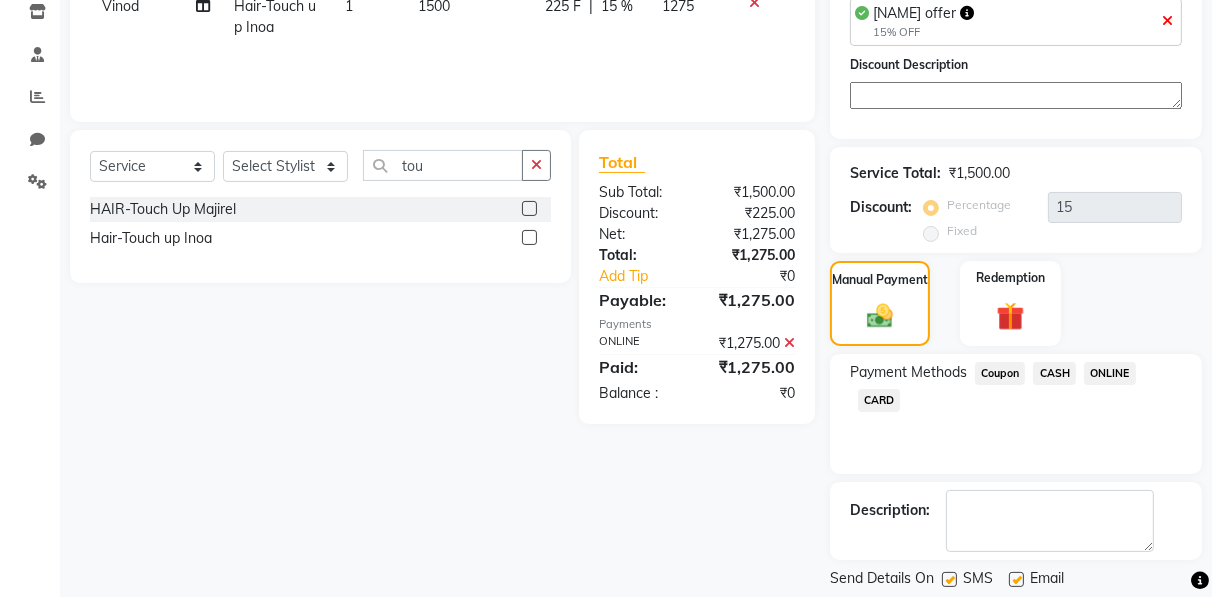 scroll, scrollTop: 403, scrollLeft: 0, axis: vertical 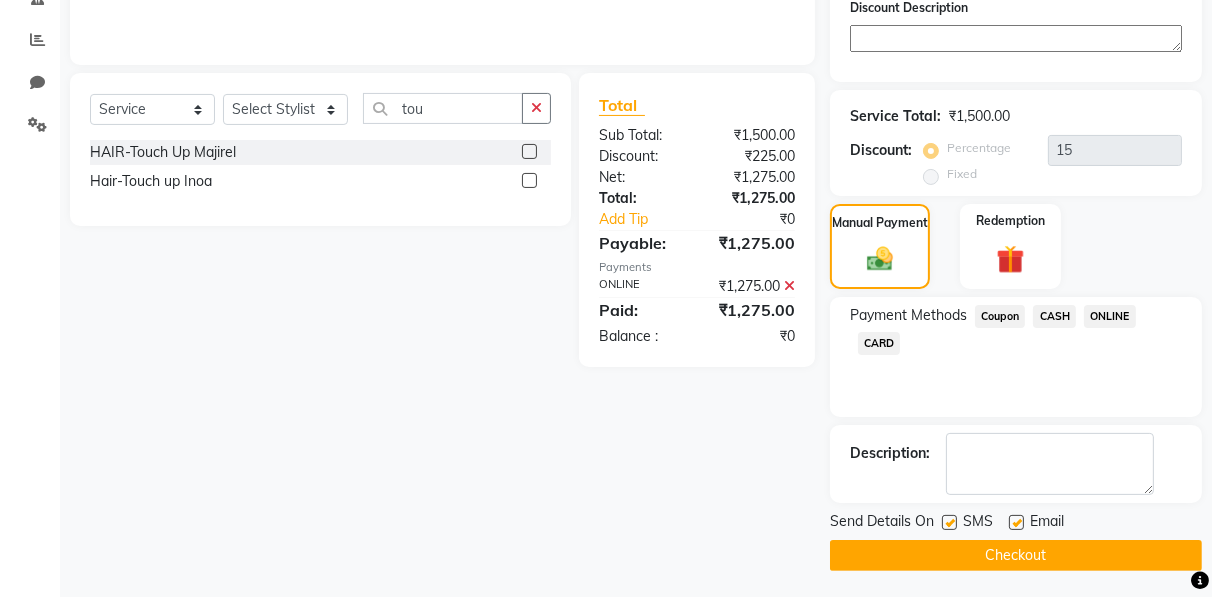 click on "Checkout" 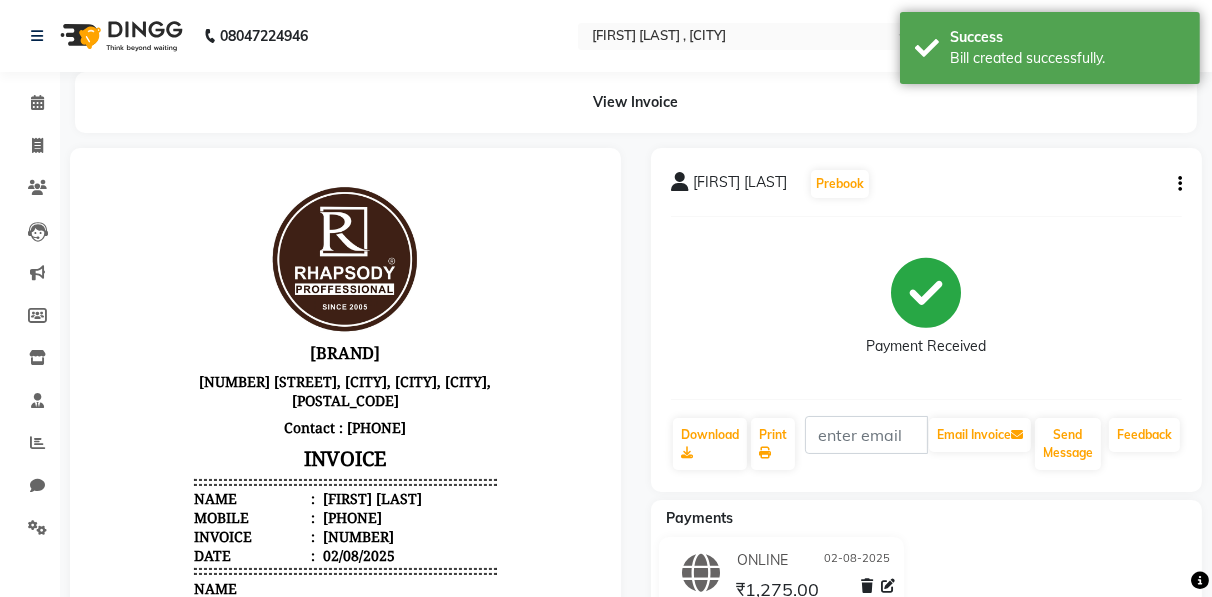 scroll, scrollTop: 0, scrollLeft: 0, axis: both 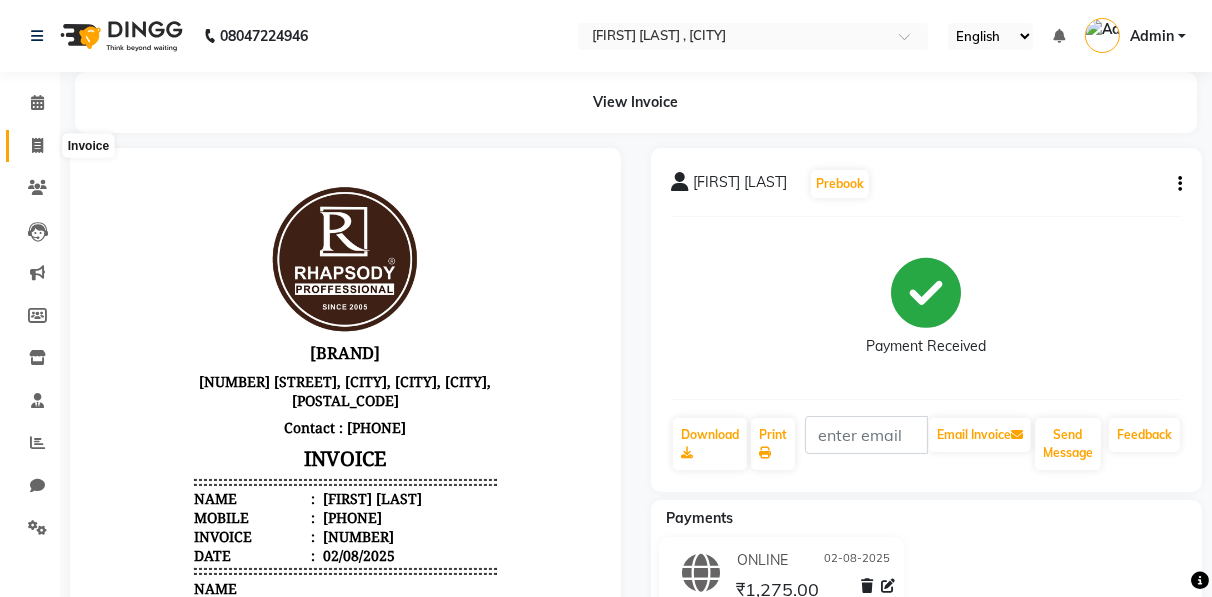 click 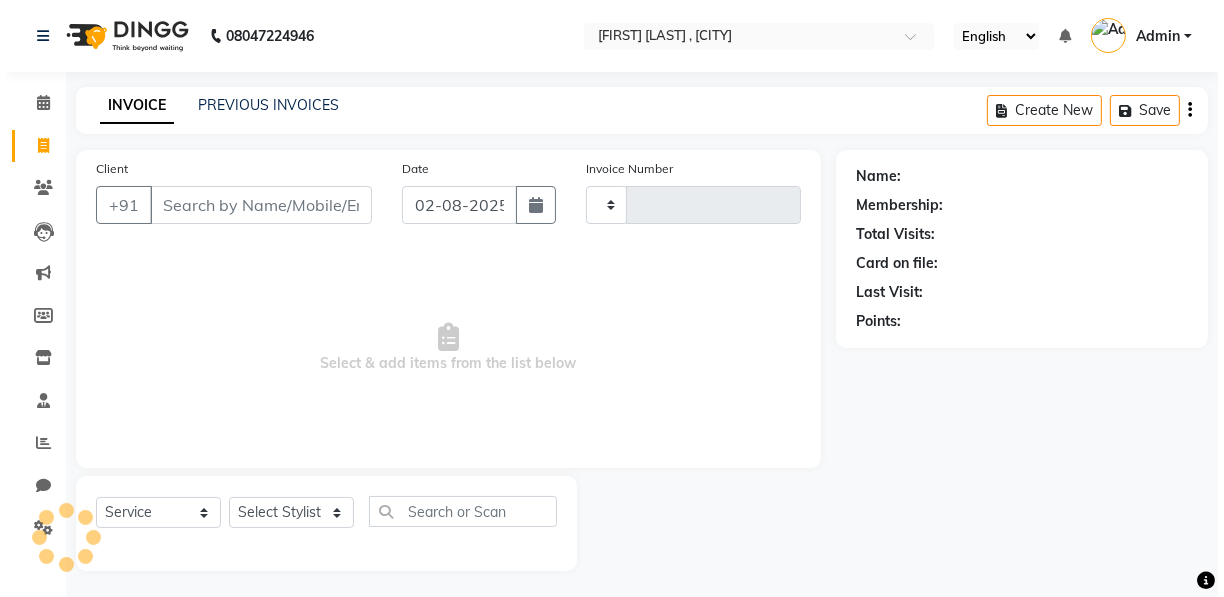 scroll, scrollTop: 3, scrollLeft: 0, axis: vertical 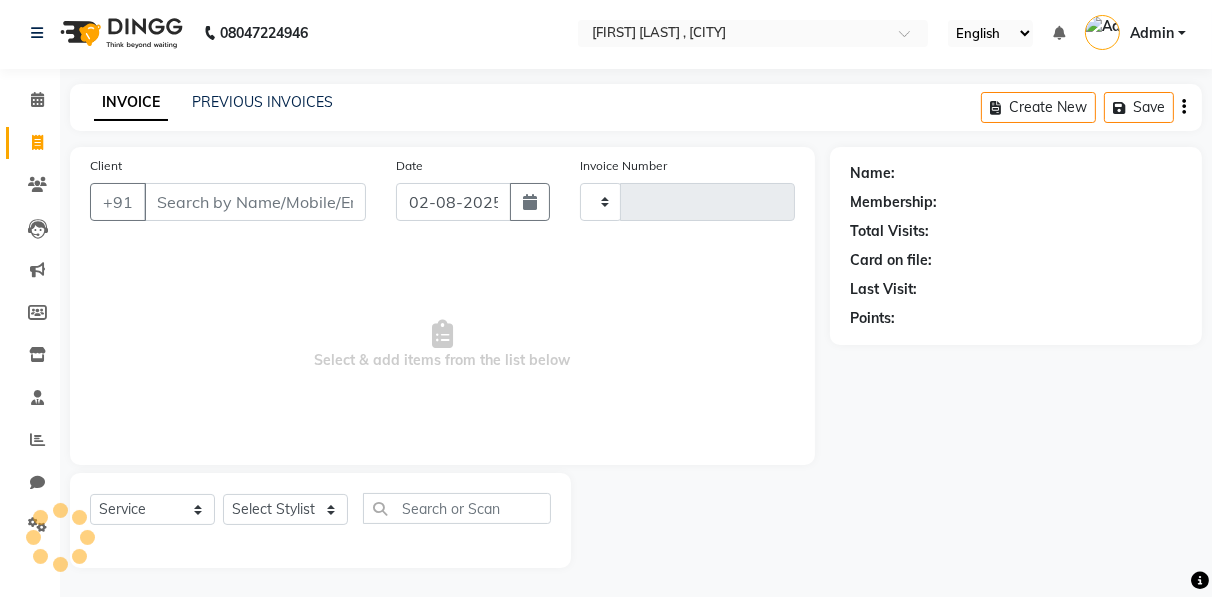 type on "0230" 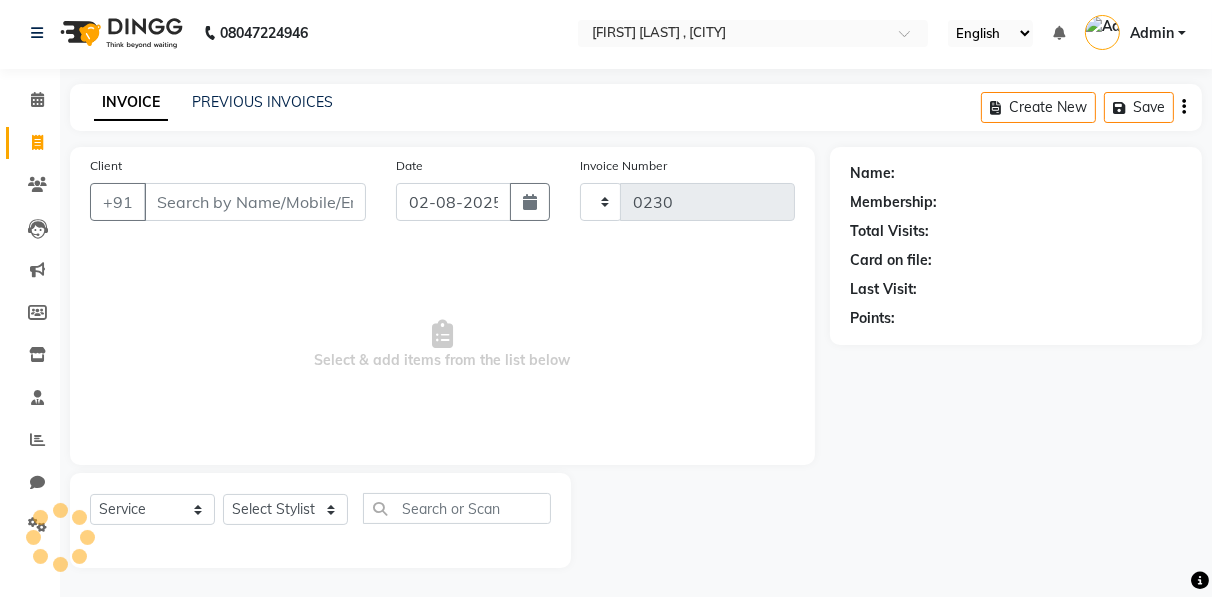 select on "8581" 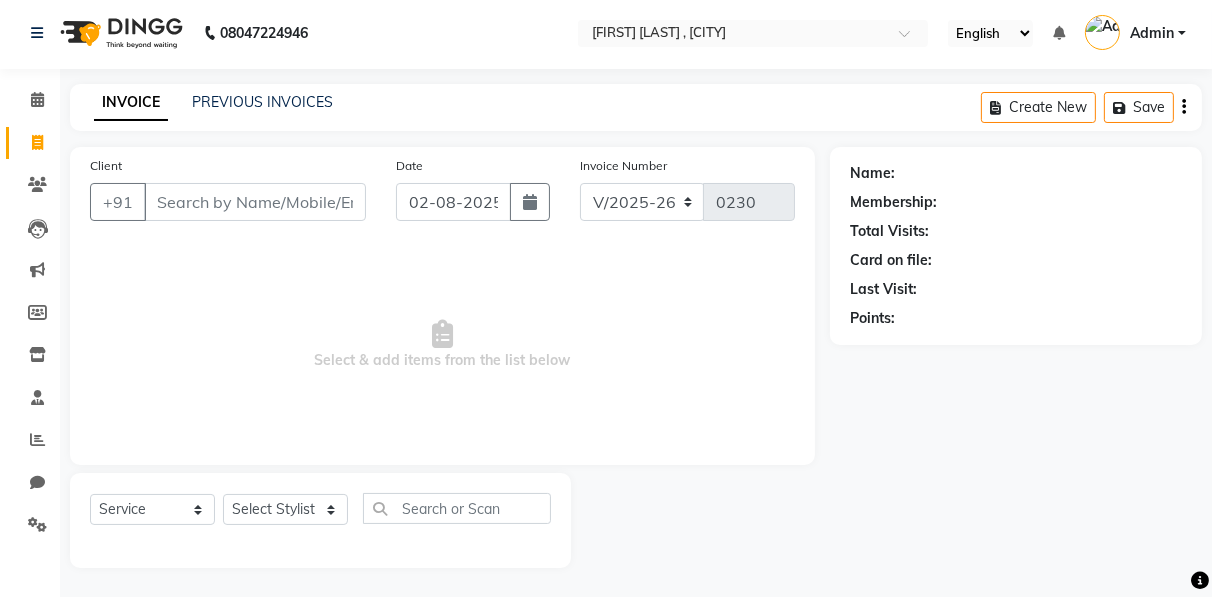 click on "Client +91" 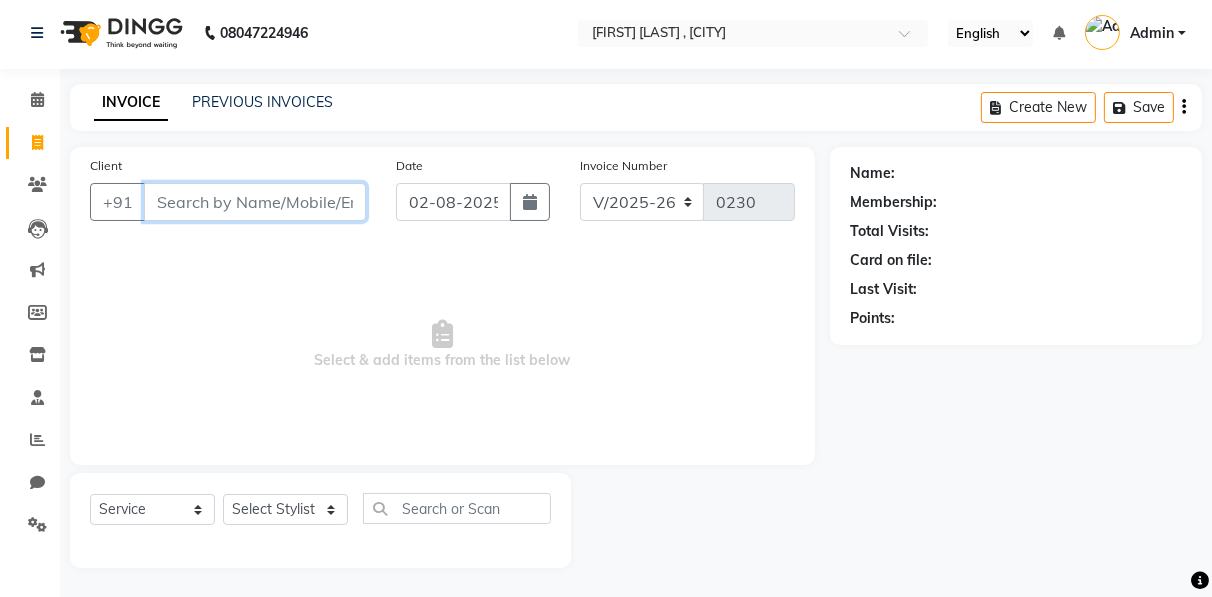 click on "Client" at bounding box center [255, 202] 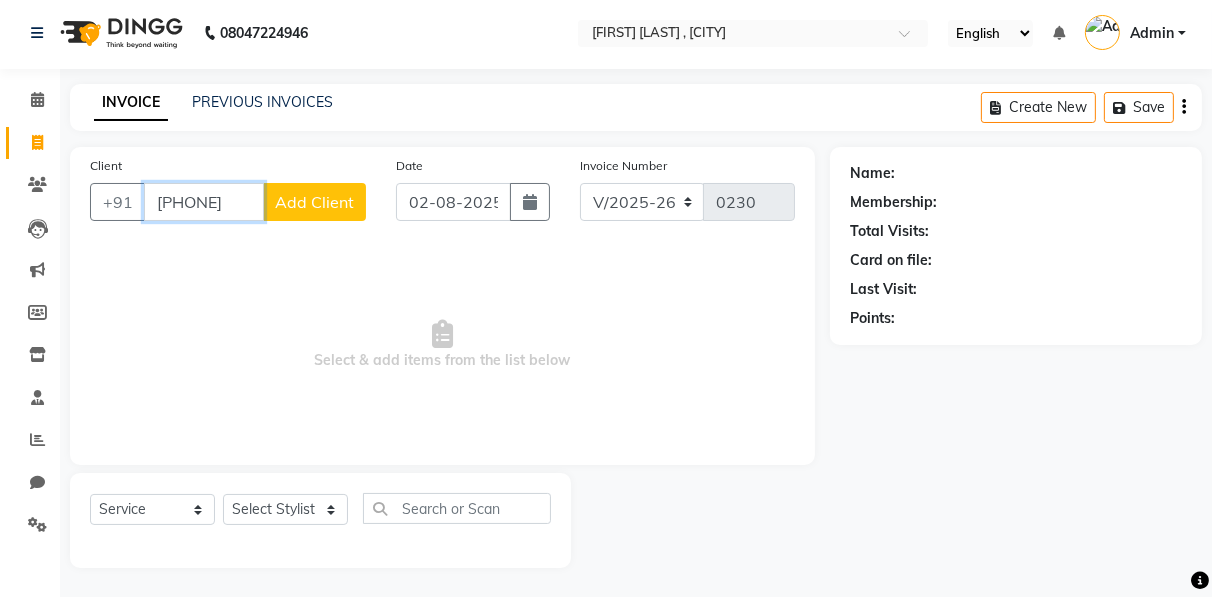 type on "[PHONE]" 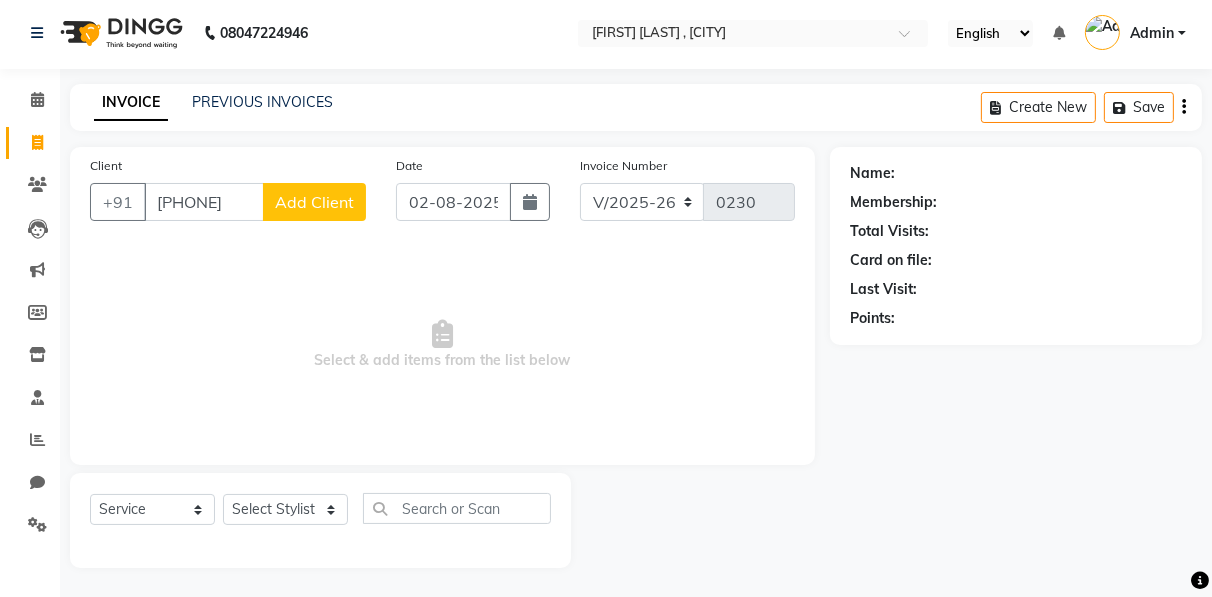 click on "Add Client" 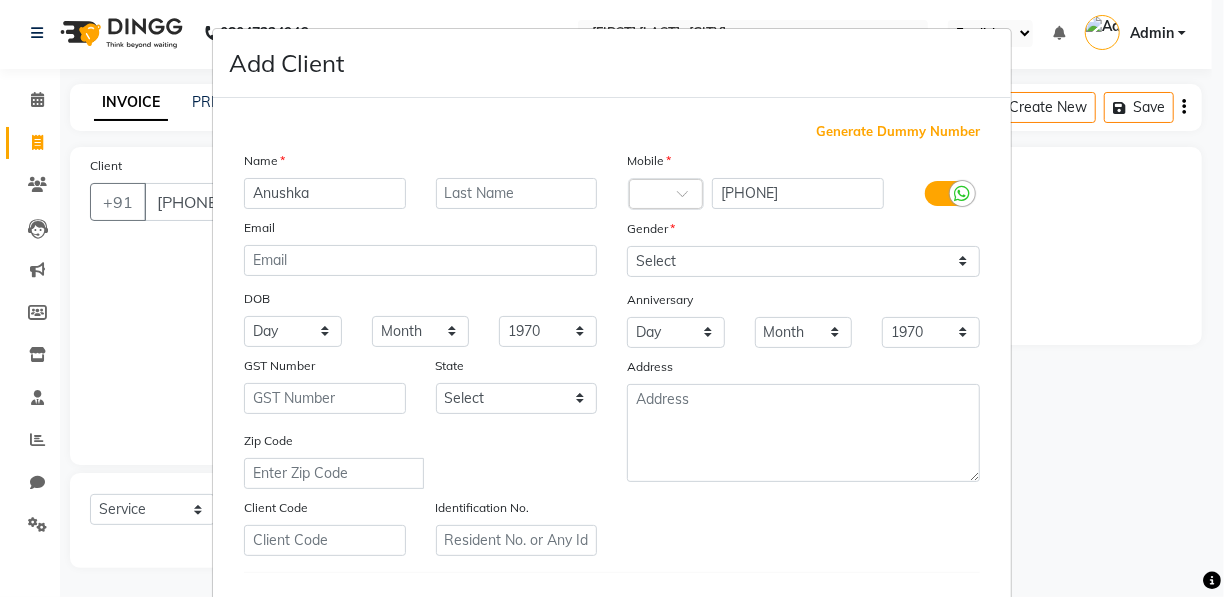 type on "Anushka" 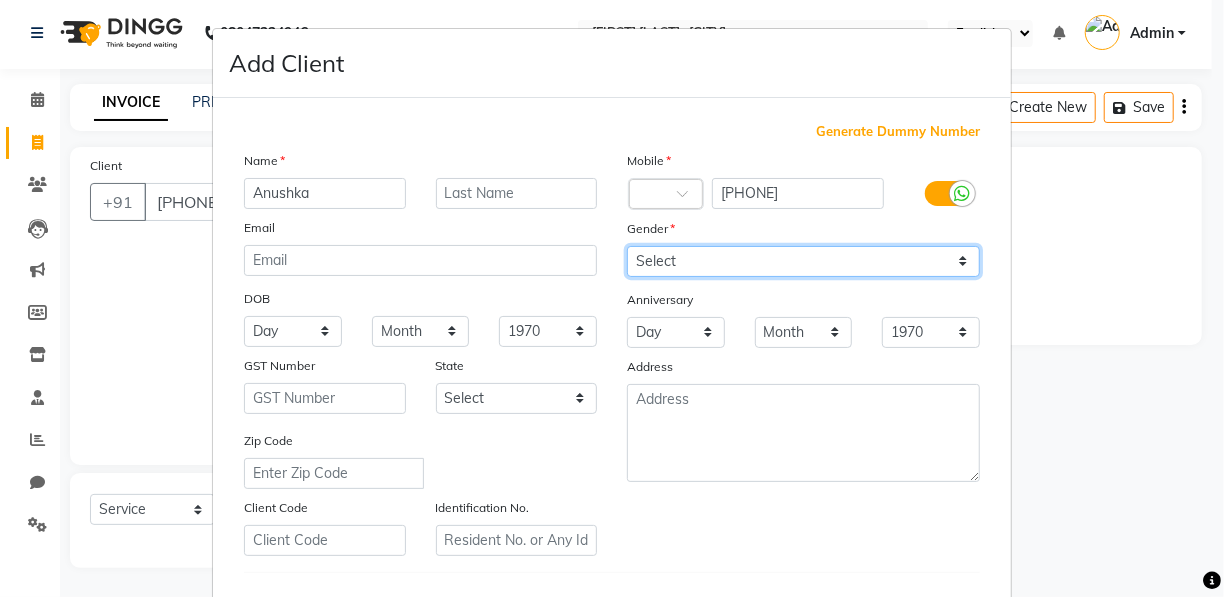 click on "Select Male Female Other Prefer Not To Say" at bounding box center [803, 261] 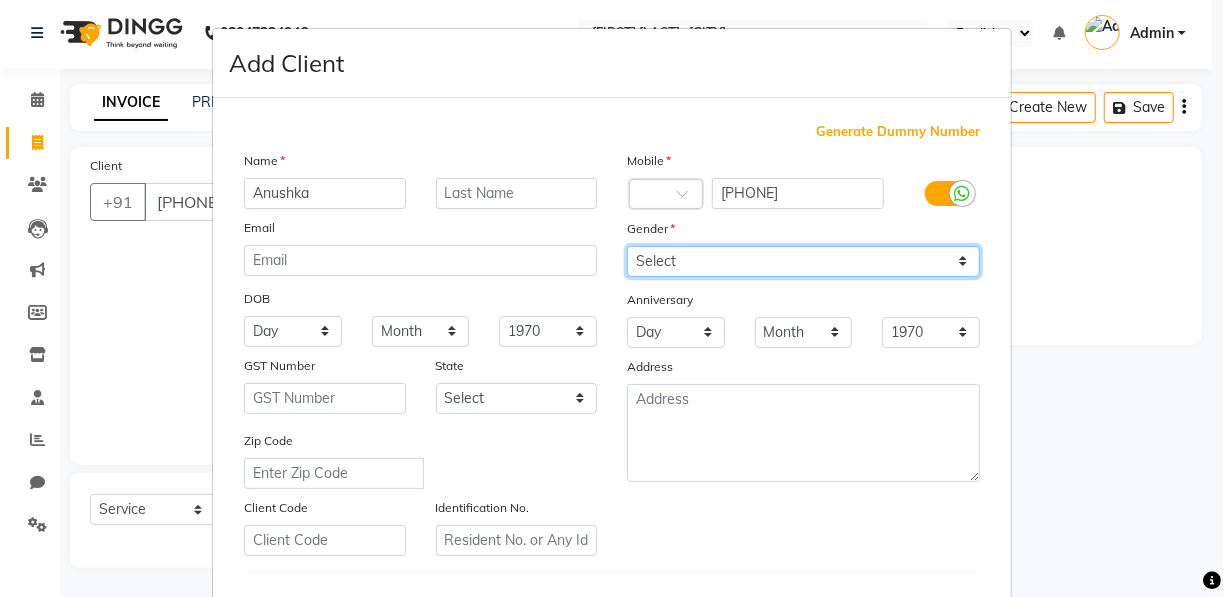select on "female" 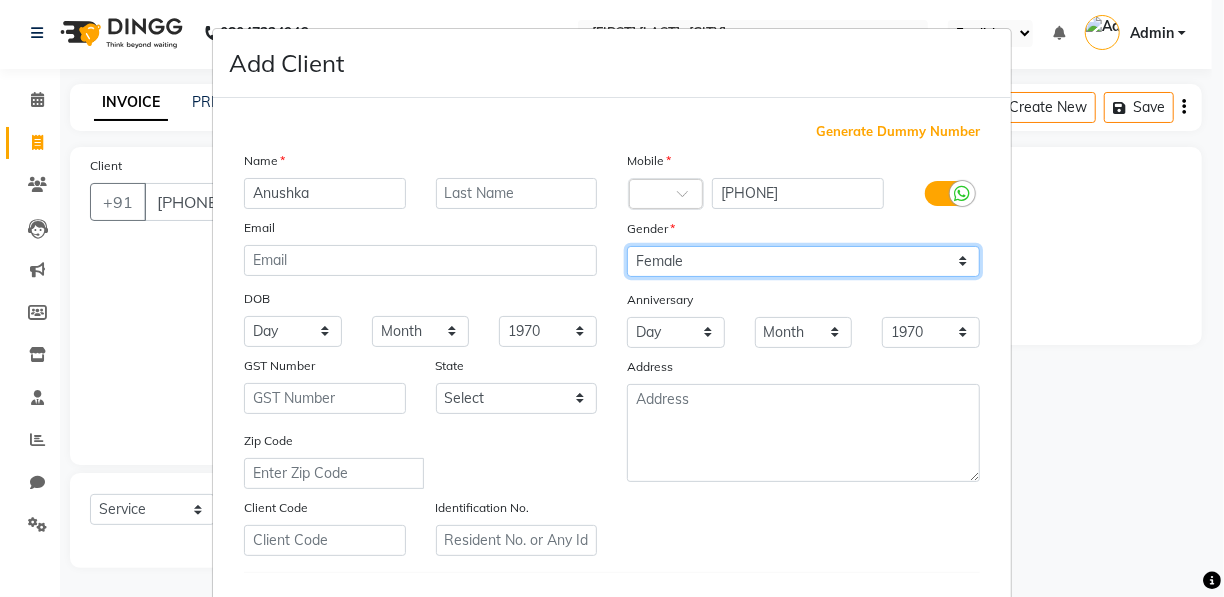click on "Select Male Female Other Prefer Not To Say" at bounding box center [803, 261] 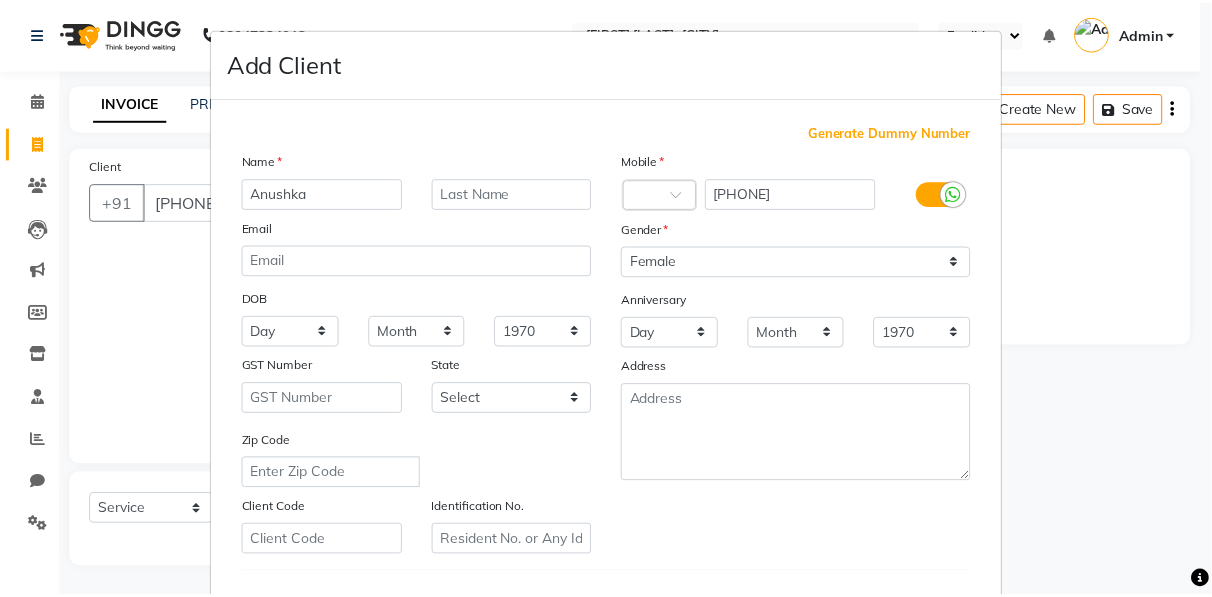 scroll, scrollTop: 321, scrollLeft: 0, axis: vertical 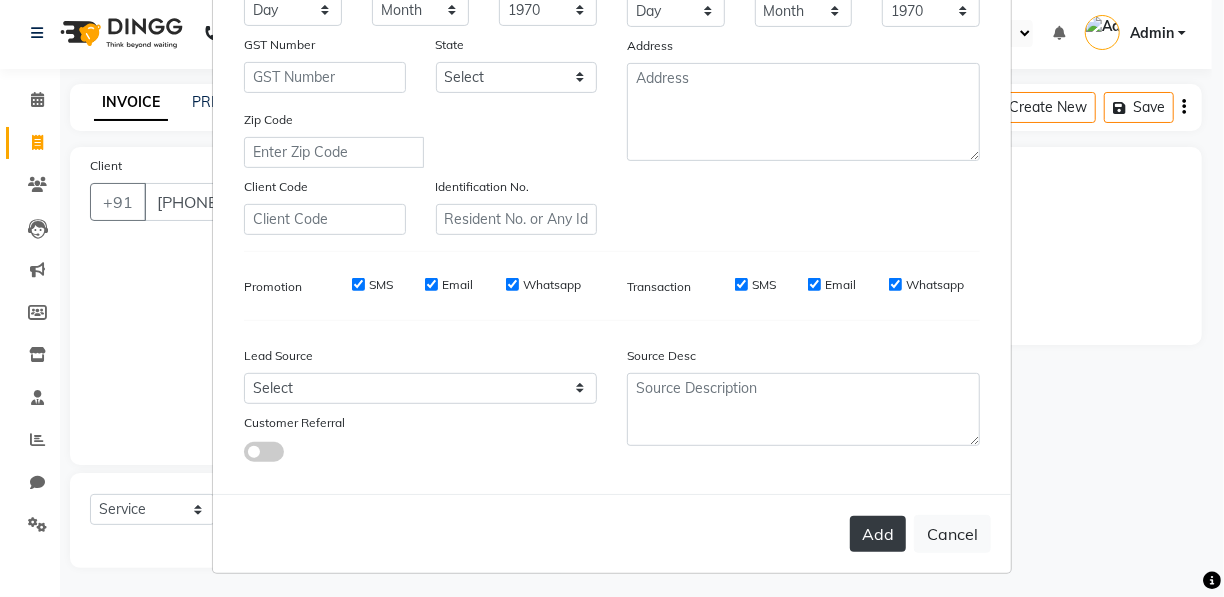 click on "Add" at bounding box center [878, 534] 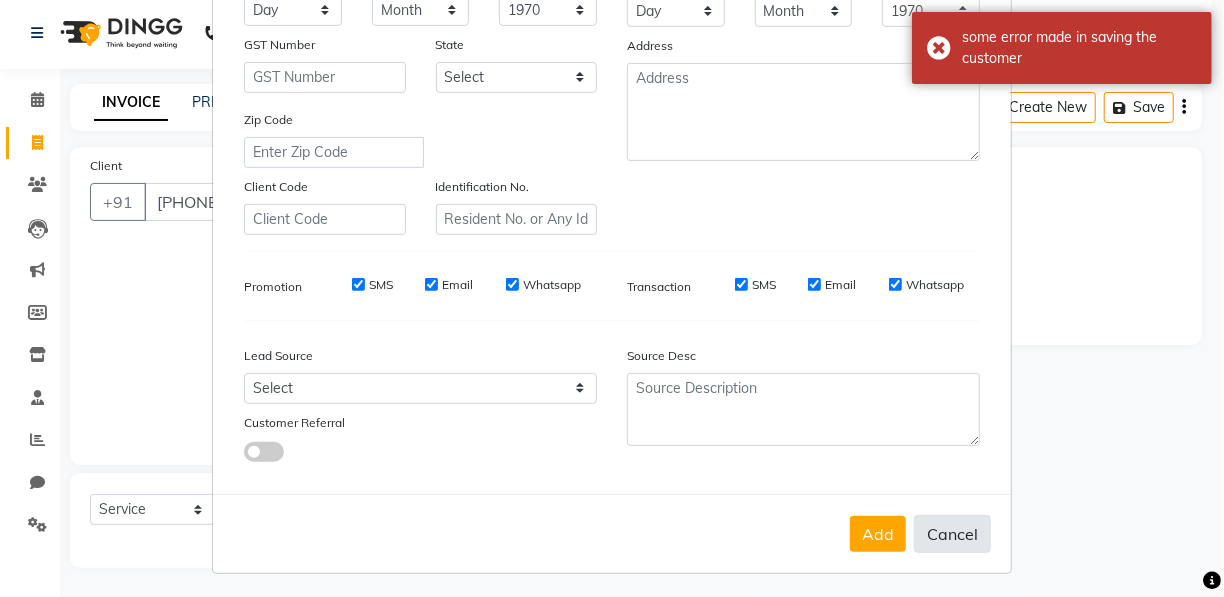 click on "Cancel" at bounding box center [952, 534] 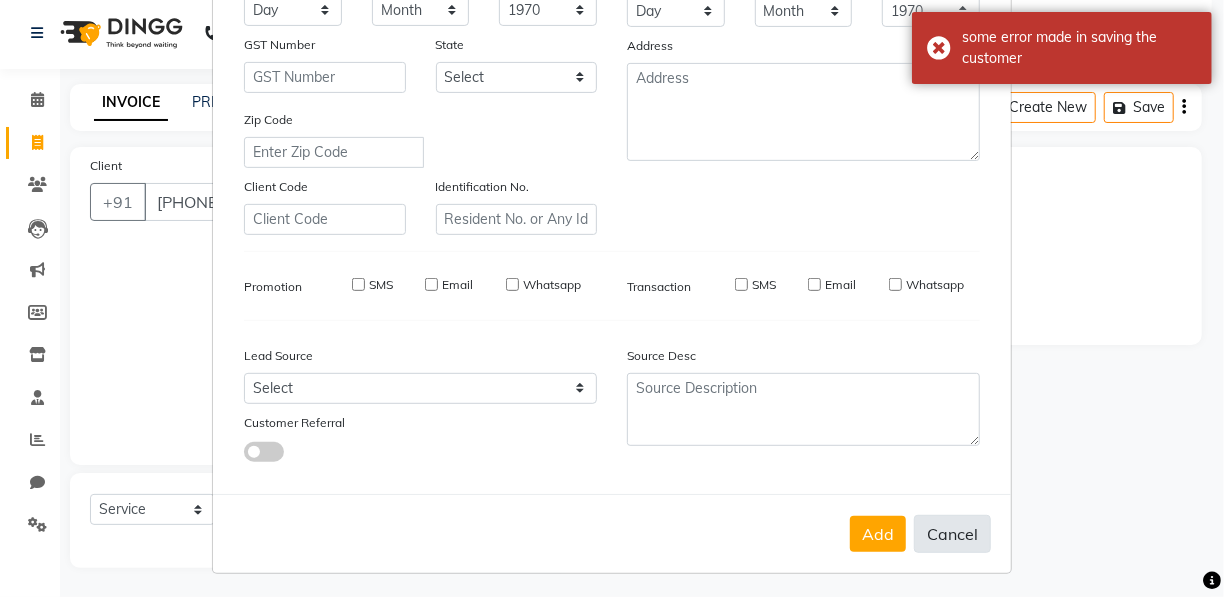 type 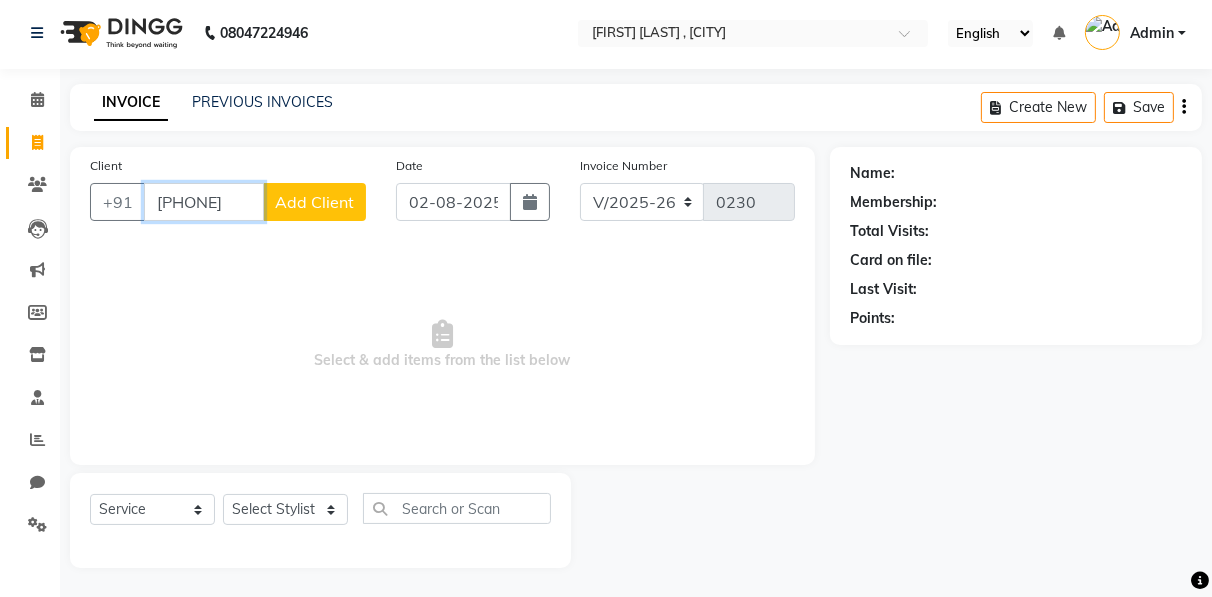 click on "[PHONE]" at bounding box center [204, 202] 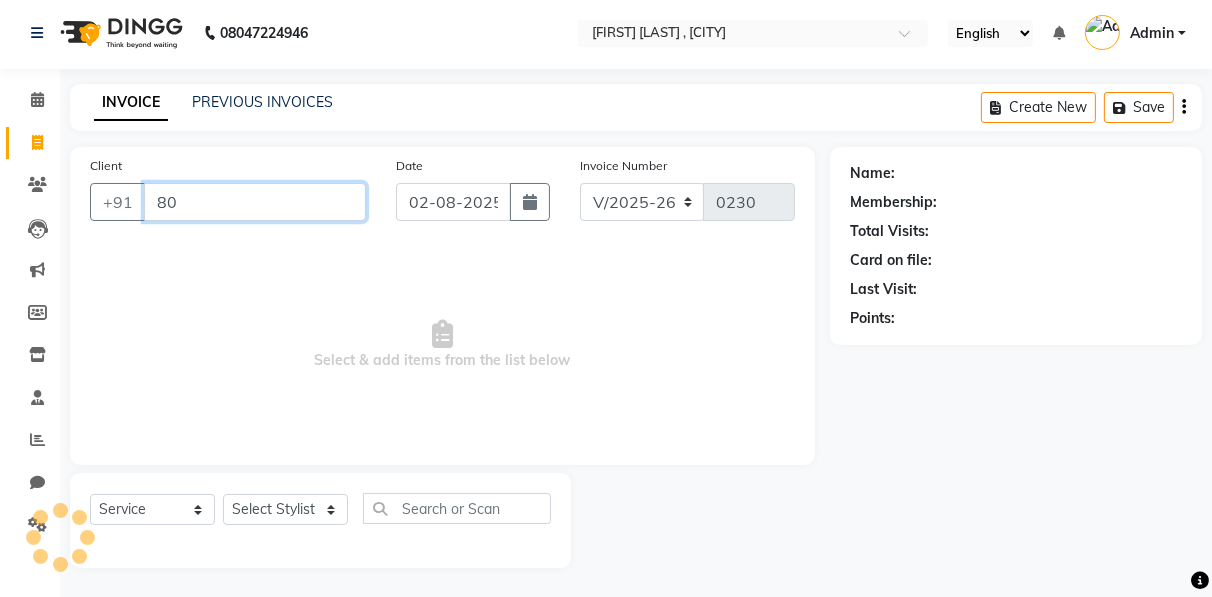 type on "8" 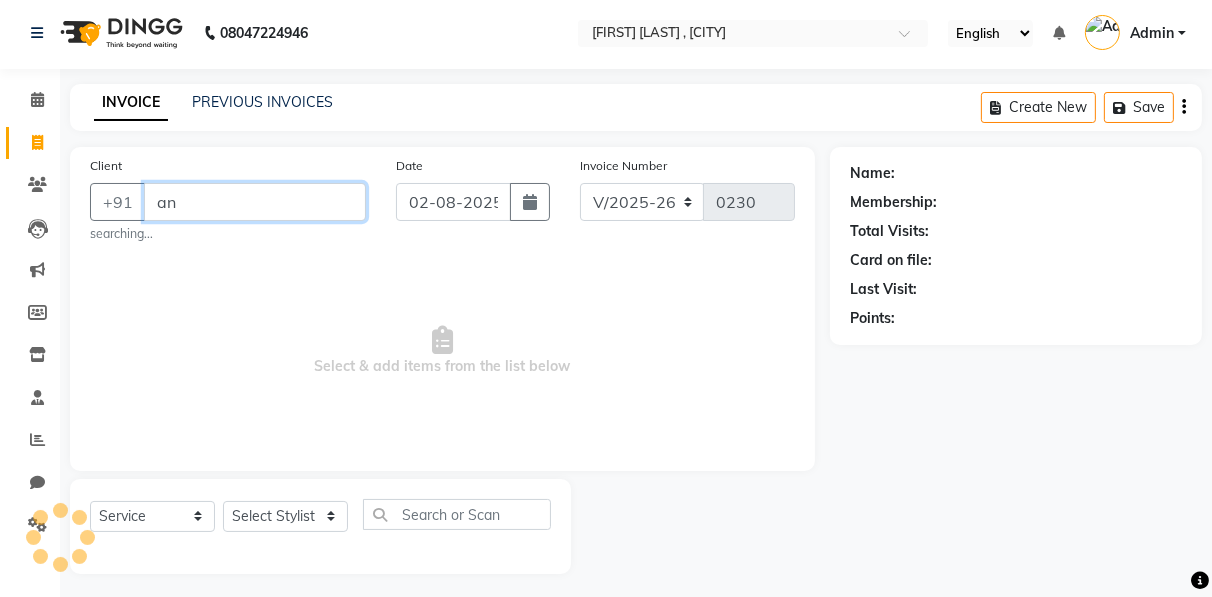 type on "a" 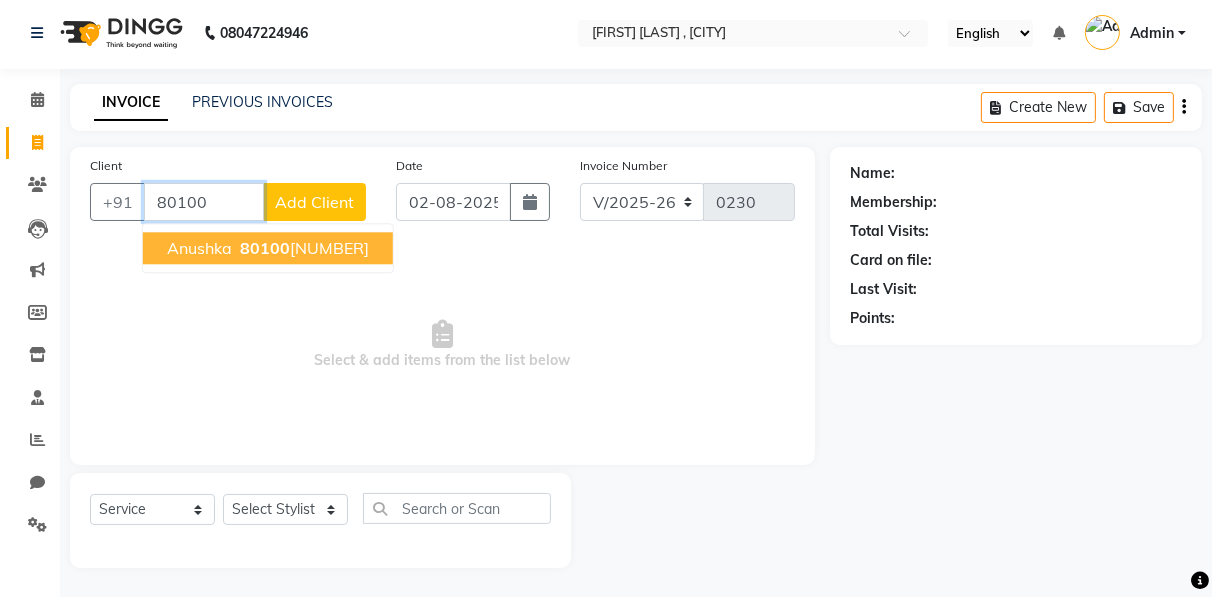 click on "80100" at bounding box center [265, 248] 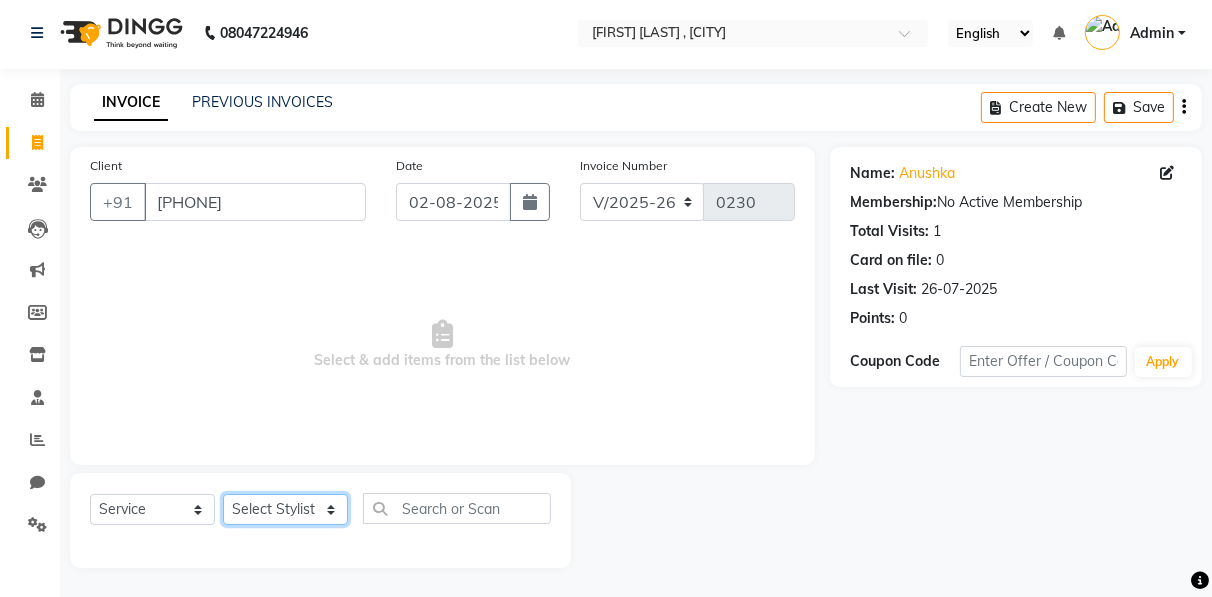 click on "[FIRST] [FIRST] [FIRST] Manager [FIRST] [FIRST] [FIRST] [FIRST] [FIRST] [FIRST] [FIRST] [FIRST] [FIRST] [FIRST] HAIR-Shampoo x Hair Cut HAIR-Blow Dry-[PRICE] HAIR-Blow Dry-[PRICE] HAIR-Shampoo HAIR-Conditioner HAIR-Keratin Shampoo HAIR-Keratin Conditioner HAIR-Pressing HAIR-Curls HAIR-Front Setting HAIR-Heena/Colour Application HAIR-Ozone Heena HAIR-Coconut Oil Massage HAIR-Olive Oil Massage HAIR-Ayurvedic/Aroma Massage HAIR-Touch Up Majirel HAIR-Global Base HAIR-Streaks HAIR-Global Fashion Colour HAIR-Straightening/Keratin/Perming HAIR-Aminexil HAIR-Hair Spa HAIR-Macadamia Hair Spa HAIR-Hair Treatment Spa HAIR-Absolute Molecular- HAIR-Hair Do HAIR-Botox Hair Treatment HAIR-Nanoplastia Hair-Touch up Inoa THREAD WORK-Upper Lip THREAD WORK-Chin/Forehead THREAD WORK-Eyebrows/Big Chin/Side Lock THREAD WORK-Chin with Neck THREAD WORK-Full Face FACE WAX (Rica)-Chin/Upper Lip- FACE WAX (Rica)-Neck/Forehead/Big Chin/Side Lock FACE WAX (Rica)-Side Locks with Cheeks FACE WAX (Rica)-Full Face with/without Neck BODY SPA-Fruit 1" 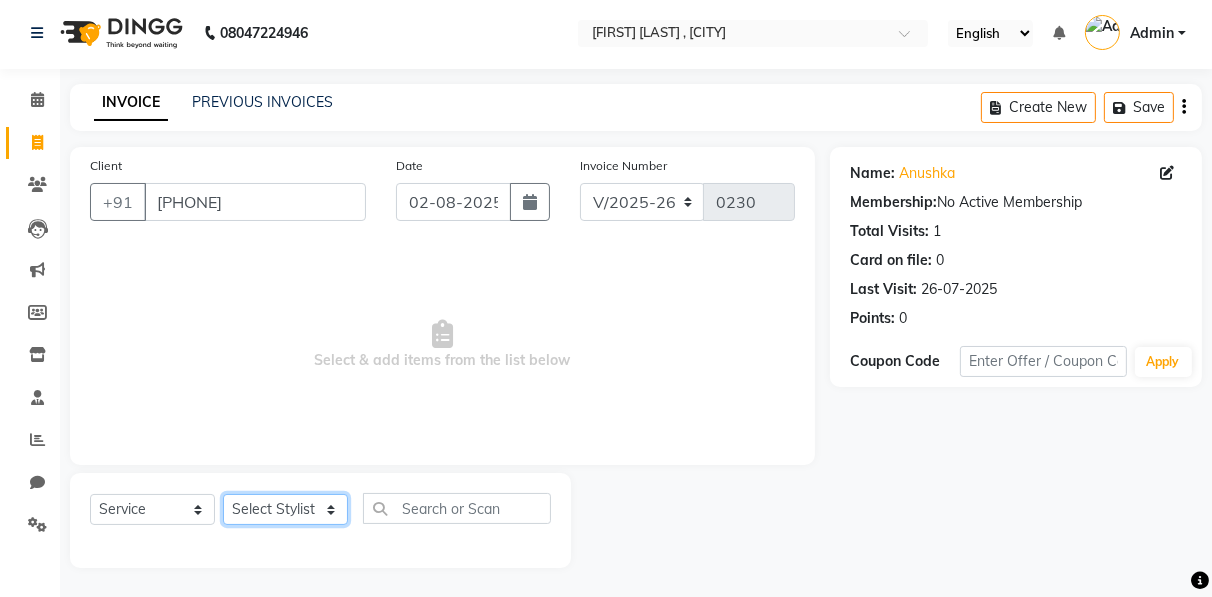 select on "85674" 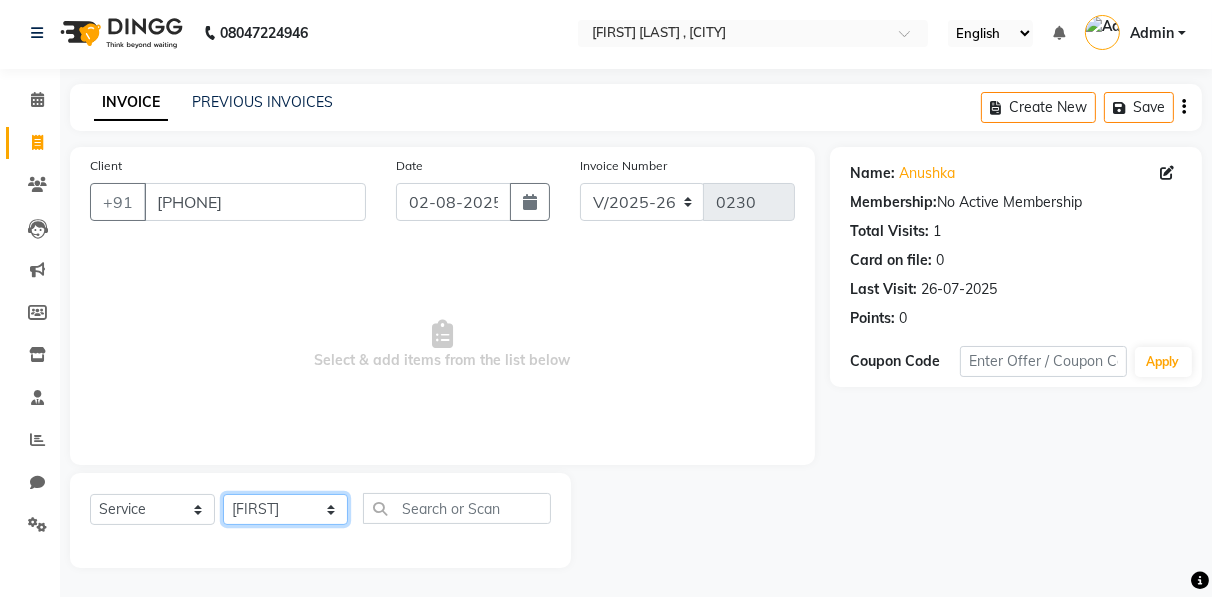 click on "[FIRST] [FIRST] [FIRST] Manager [FIRST] [FIRST] [FIRST] [FIRST] [FIRST] [FIRST] [FIRST] [FIRST] [FIRST] [FIRST] HAIR-Shampoo x Hair Cut HAIR-Blow Dry-[PRICE] HAIR-Blow Dry-[PRICE] HAIR-Shampoo HAIR-Conditioner HAIR-Keratin Shampoo HAIR-Keratin Conditioner HAIR-Pressing HAIR-Curls HAIR-Front Setting HAIR-Heena/Colour Application HAIR-Ozone Heena HAIR-Coconut Oil Massage HAIR-Olive Oil Massage HAIR-Ayurvedic/Aroma Massage HAIR-Touch Up Majirel HAIR-Global Base HAIR-Streaks HAIR-Global Fashion Colour HAIR-Straightening/Keratin/Perming HAIR-Aminexil HAIR-Hair Spa HAIR-Macadamia Hair Spa HAIR-Hair Treatment Spa HAIR-Absolute Molecular- HAIR-Hair Do HAIR-Botox Hair Treatment HAIR-Nanoplastia Hair-Touch up Inoa THREAD WORK-Upper Lip THREAD WORK-Chin/Forehead THREAD WORK-Eyebrows/Big Chin/Side Lock THREAD WORK-Chin with Neck THREAD WORK-Full Face FACE WAX (Rica)-Chin/Upper Lip- FACE WAX (Rica)-Neck/Forehead/Big Chin/Side Lock FACE WAX (Rica)-Side Locks with Cheeks FACE WAX (Rica)-Full Face with/without Neck BODY SPA-Fruit 1" 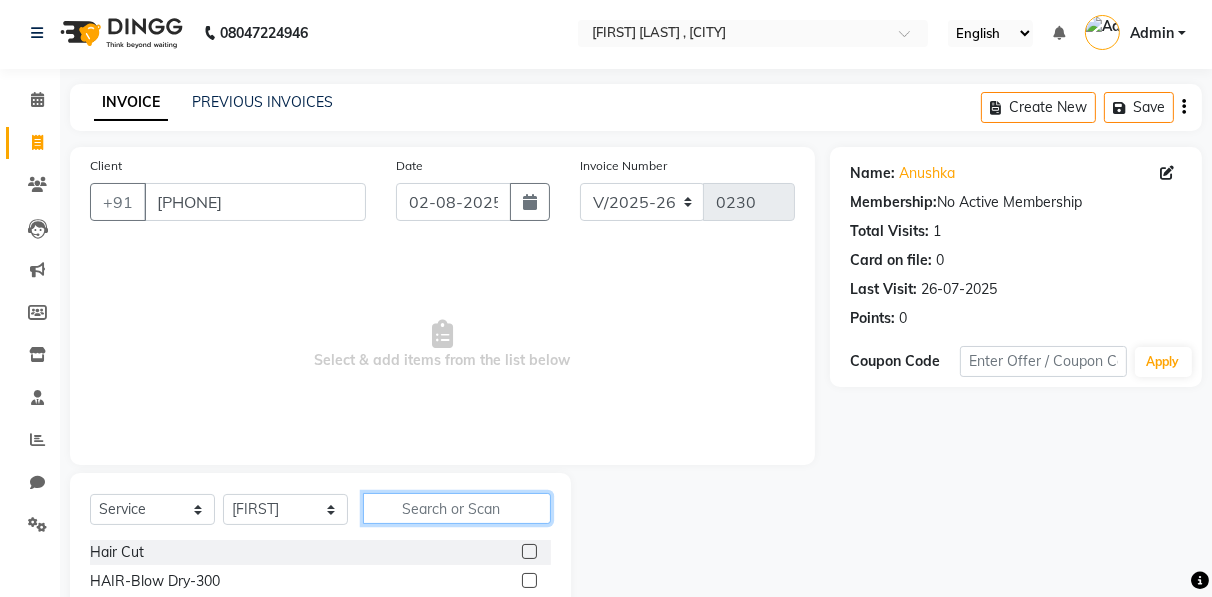 click 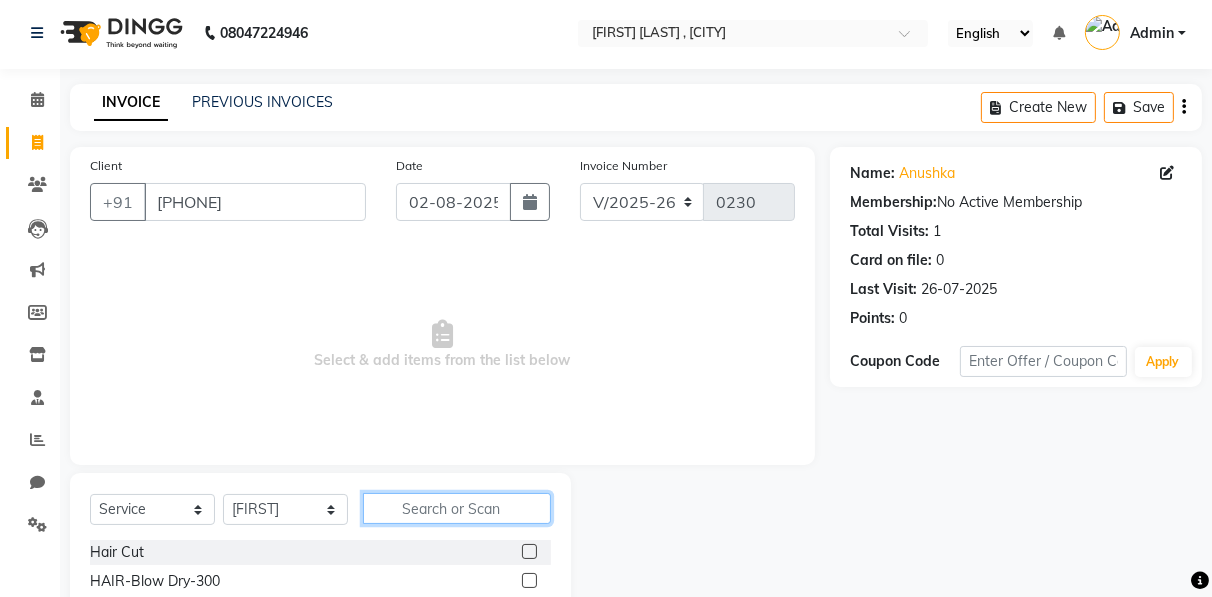 scroll, scrollTop: 202, scrollLeft: 0, axis: vertical 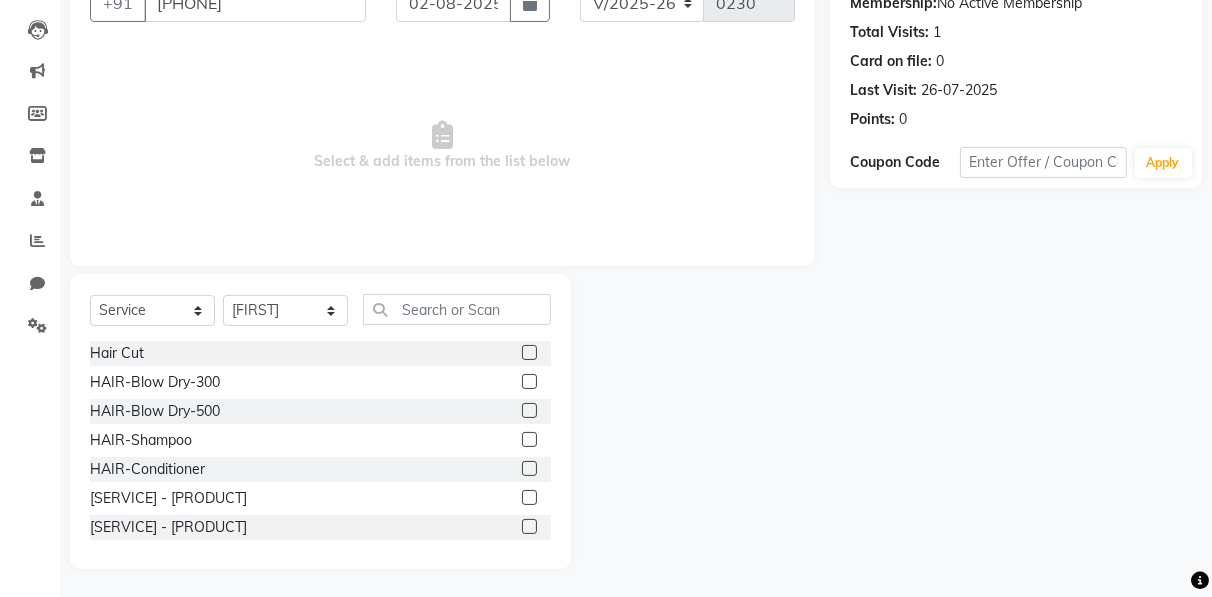 click 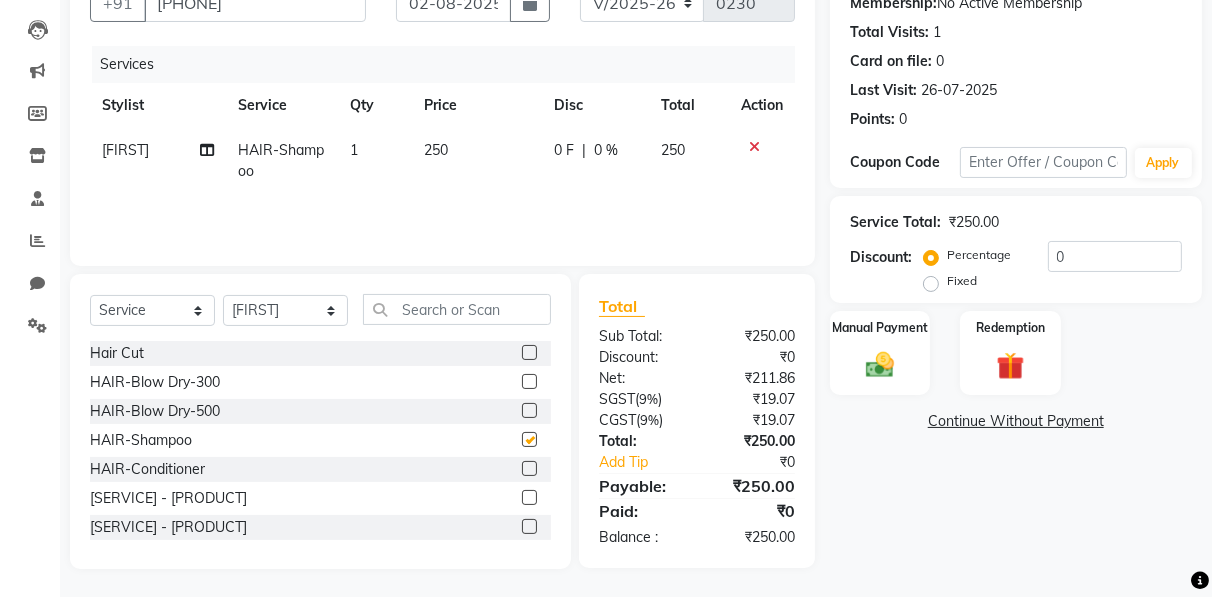 checkbox on "false" 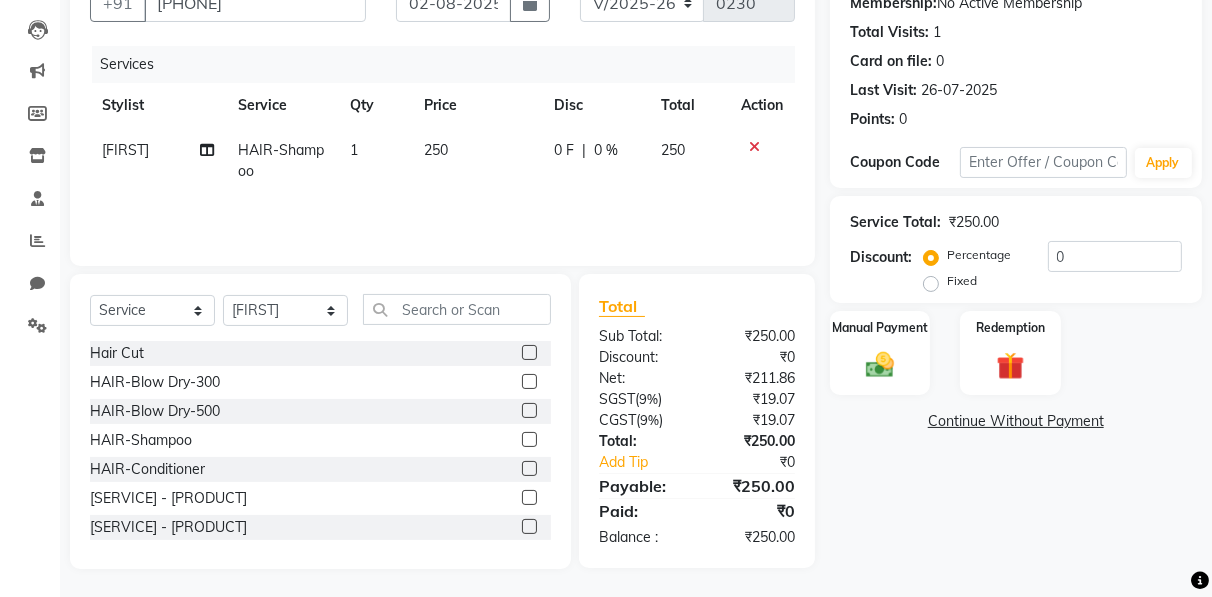 click on "250" 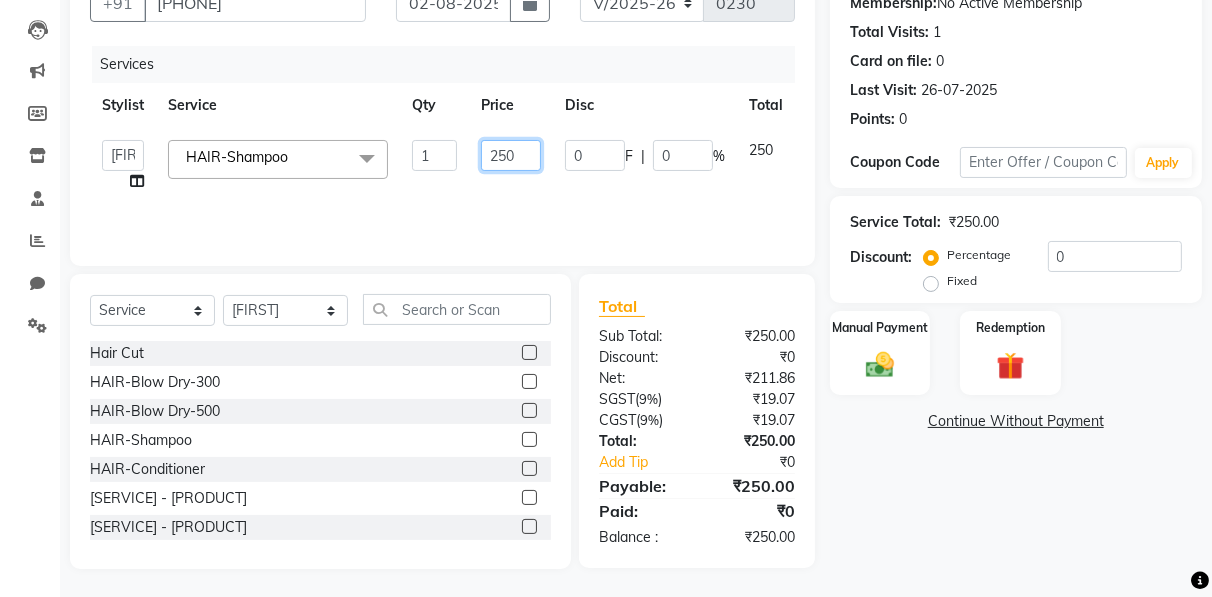 click on "250" 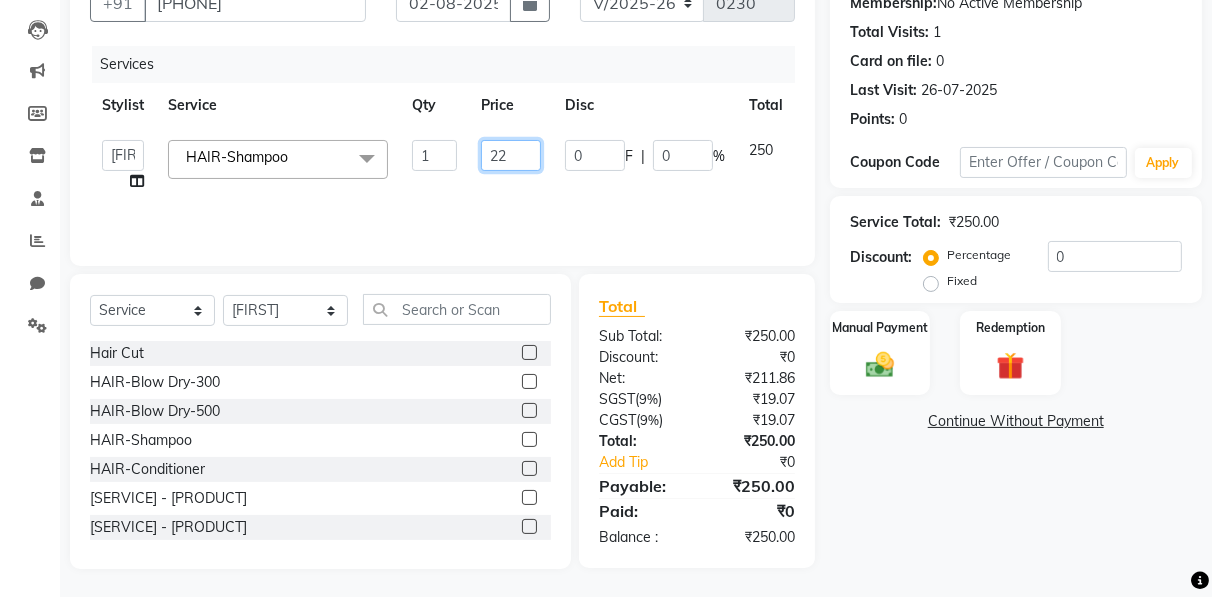 type on "220" 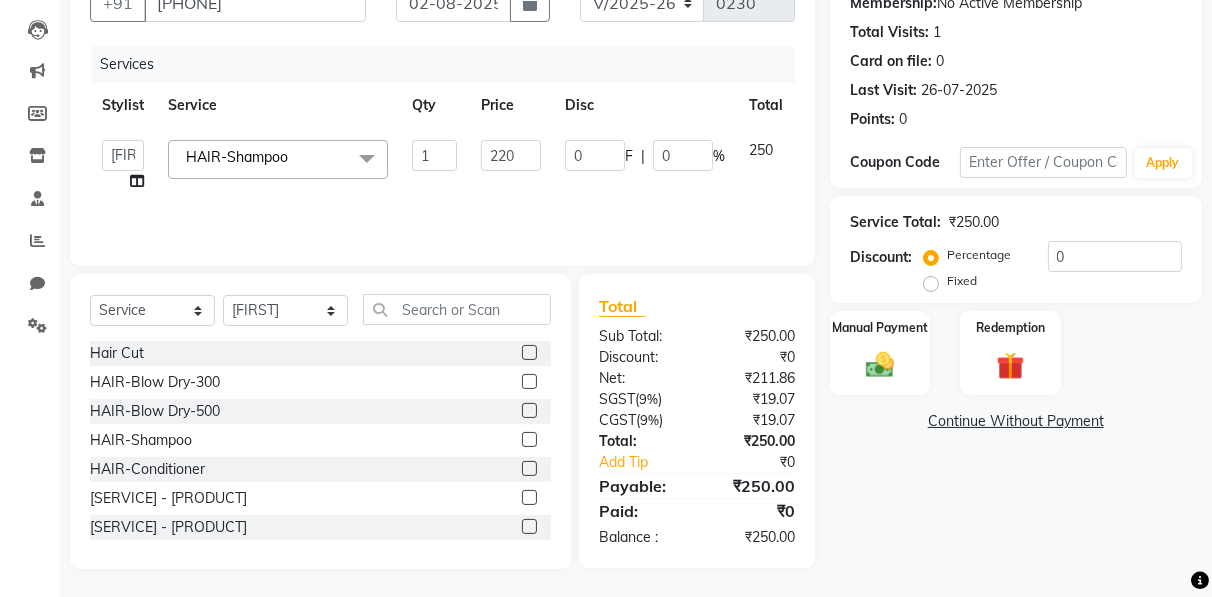 click on "[FIRST] [FIRST] [FIRST] Manager [FIRST] [FIRST] [FIRST] [FIRST] [FIRST] [FIRST] [FIRST] [FIRST] [FIRST] [FIRST] HAIR-Shampoo x Hair Cut HAIR-Blow Dry-[PRICE] HAIR-Blow Dry-[PRICE] HAIR-Shampoo HAIR-Conditioner HAIR-Keratin Shampoo HAIR-Keratin Conditioner HAIR-Pressing HAIR-Curls HAIR-Front Setting HAIR-Heena/Colour Application HAIR-Ozone Heena HAIR-Coconut Oil Massage HAIR-Olive Oil Massage HAIR-Ayurvedic/Aroma Massage HAIR-Touch Up Majirel HAIR-Global Base HAIR-Streaks HAIR-Global Fashion Colour HAIR-Straightening/Keratin/Perming HAIR-Aminexil HAIR-Hair Spa HAIR-Macadamia Hair Spa HAIR-Hair Treatment Spa HAIR-Absolute Molecular- HAIR-Hair Do HAIR-Botox Hair Treatment HAIR-Nanoplastia Hair-Touch up Inoa THREAD WORK-Upper Lip THREAD WORK-Chin/Forehead THREAD WORK-Eyebrows/Big Chin/Side Lock THREAD WORK-Chin with Neck THREAD WORK-Full Face FACE WAX (Rica)-Chin/Upper Lip- FACE WAX (Rica)-Neck/Forehead/Big Chin/Side Lock FACE WAX (Rica)-Side Locks with Cheeks FACE WAX (Rica)-Full Face with/without Neck BODY SPA-Fruit 1" 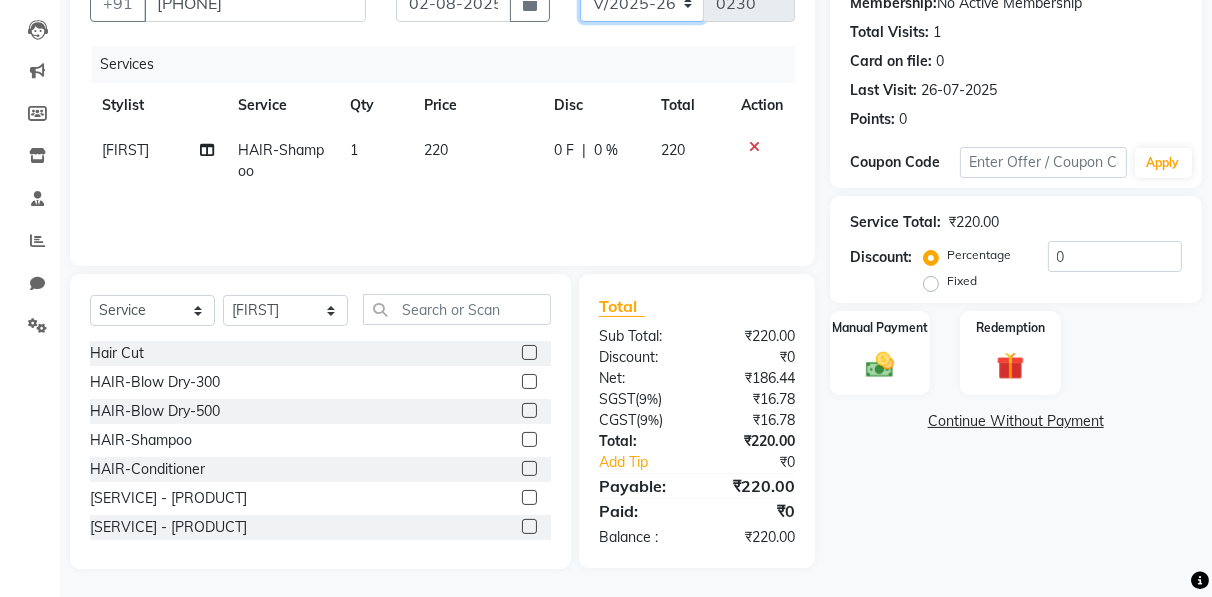 click on "[NUMBER]" 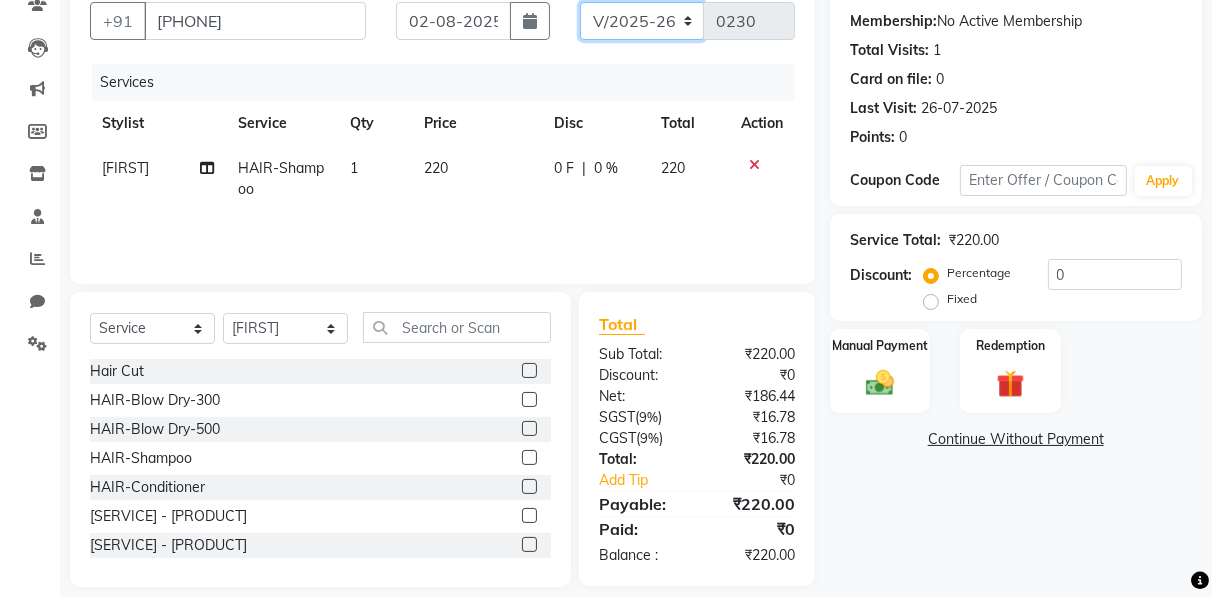 select on "8650" 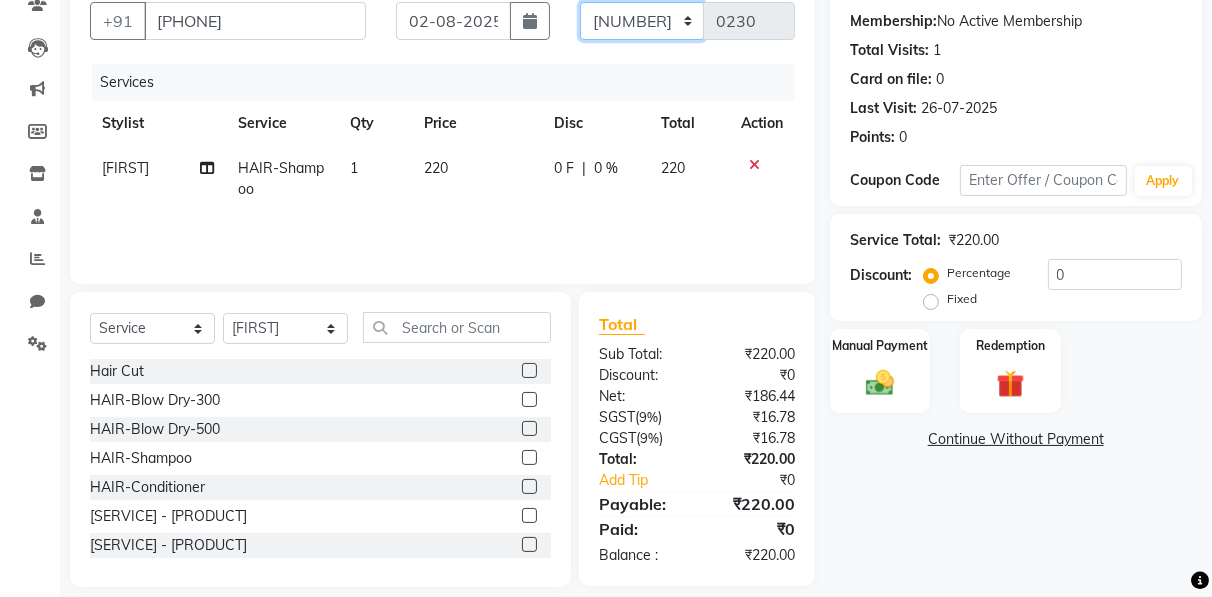click on "[NUMBER]" 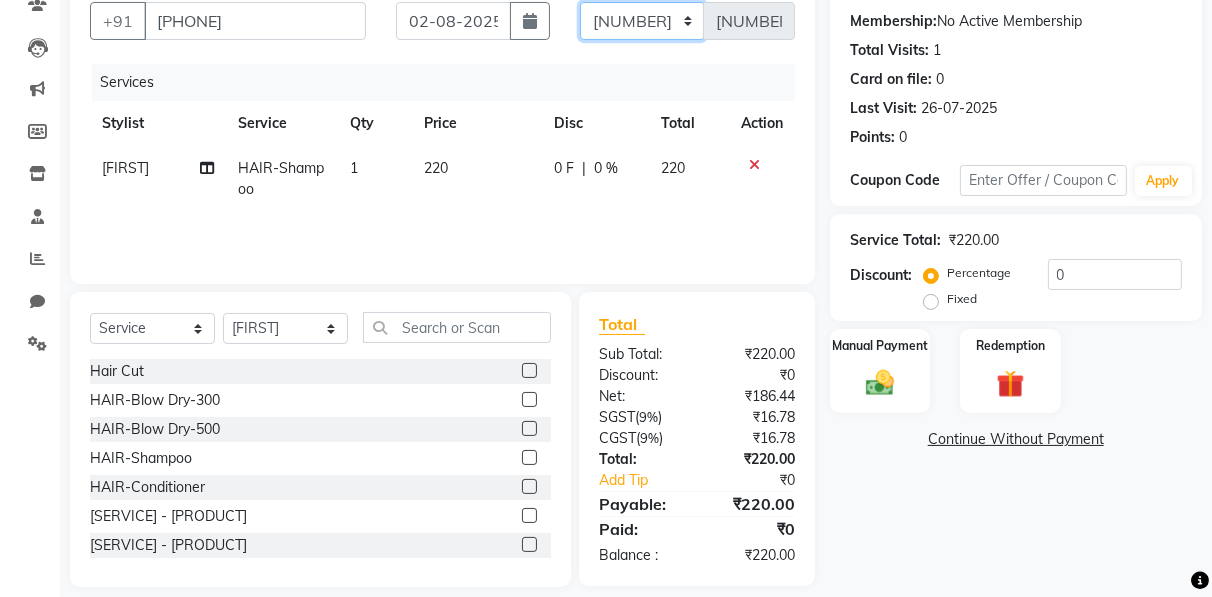 scroll, scrollTop: 0, scrollLeft: 0, axis: both 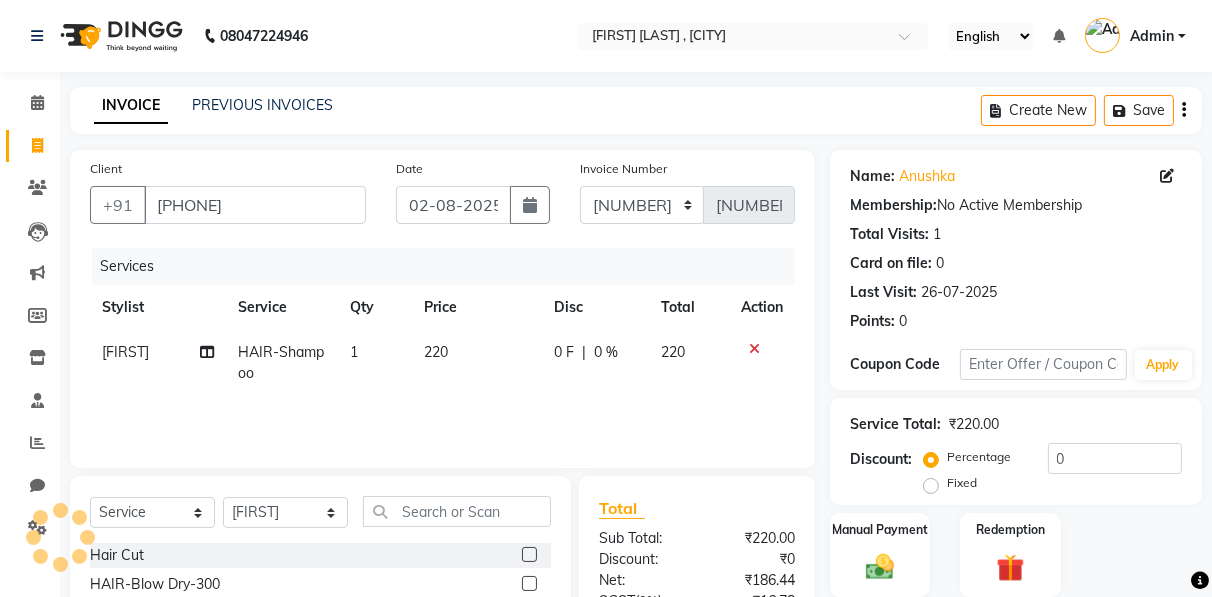 click 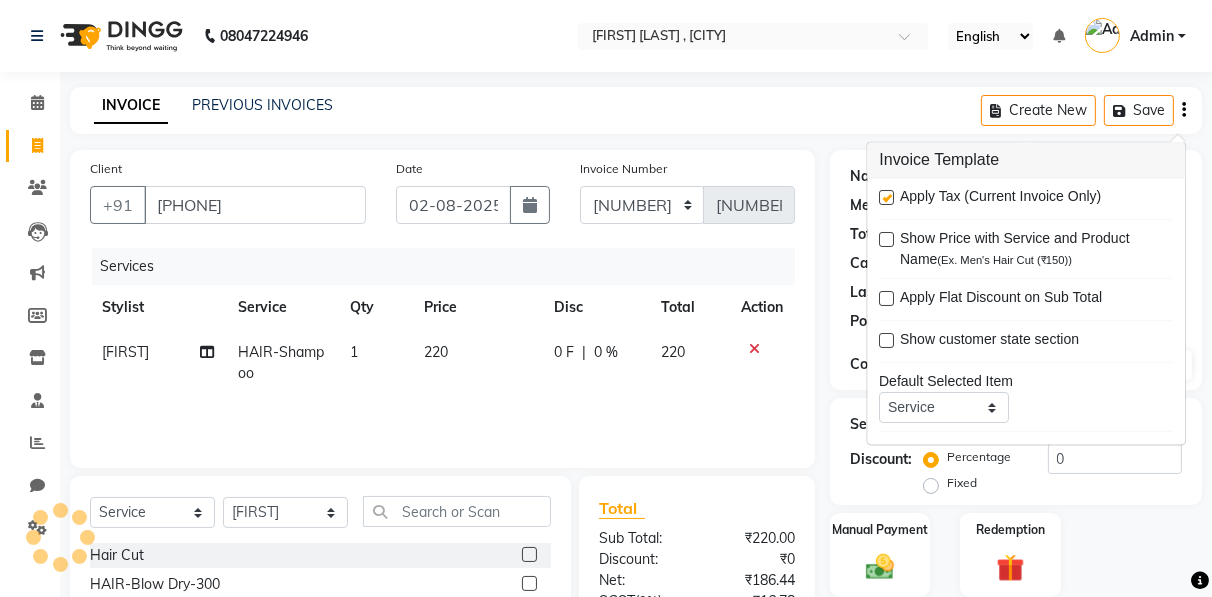 click at bounding box center [886, 198] 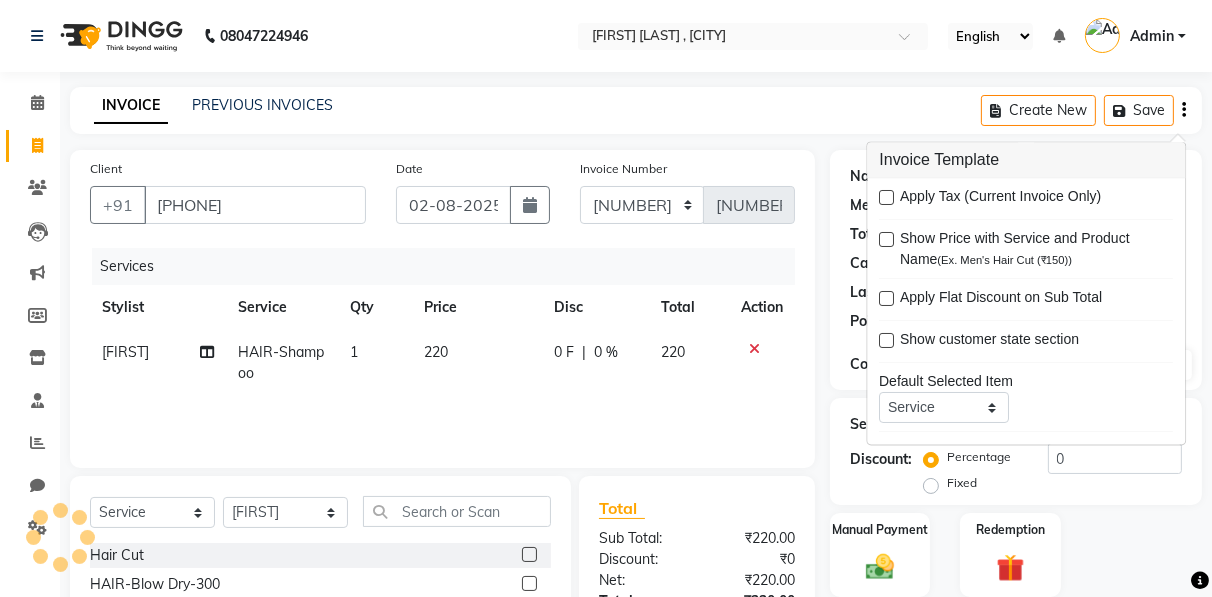 click on "Name: [FIRST] Membership: No Active Membership Total Visits: 1 Card on file: 0 Last Visit: 26-07-2025 Points: 0 Coupon Code Apply Service Total: ₹220.00 Discount: Percentage Fixed 0 Manual Payment Redemption Continue Without Payment" 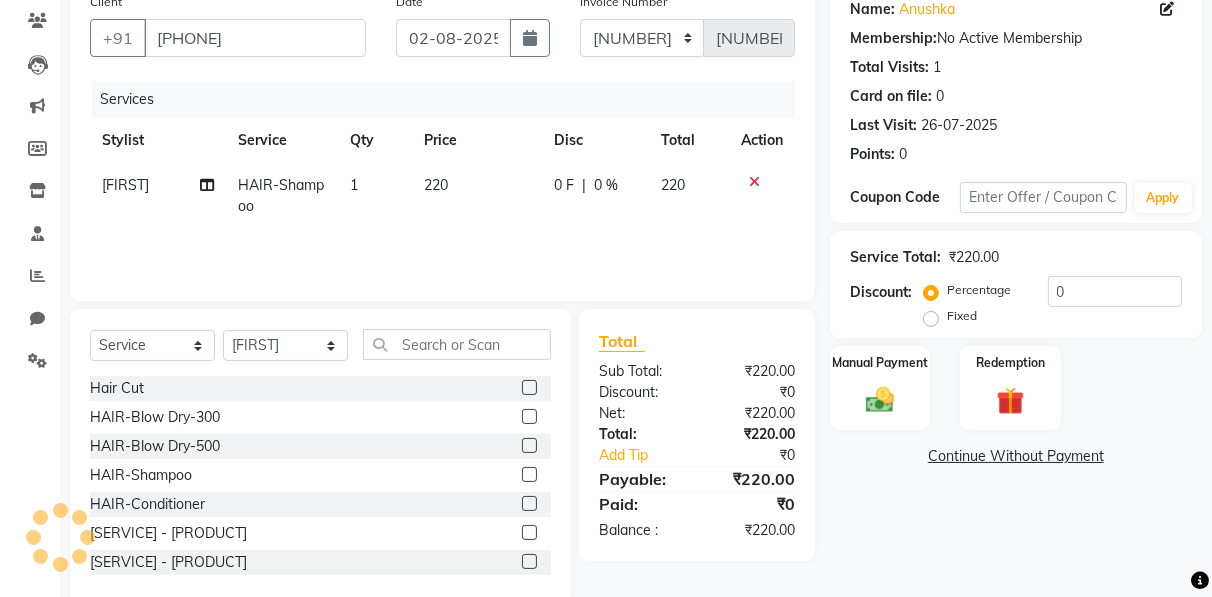 scroll, scrollTop: 202, scrollLeft: 0, axis: vertical 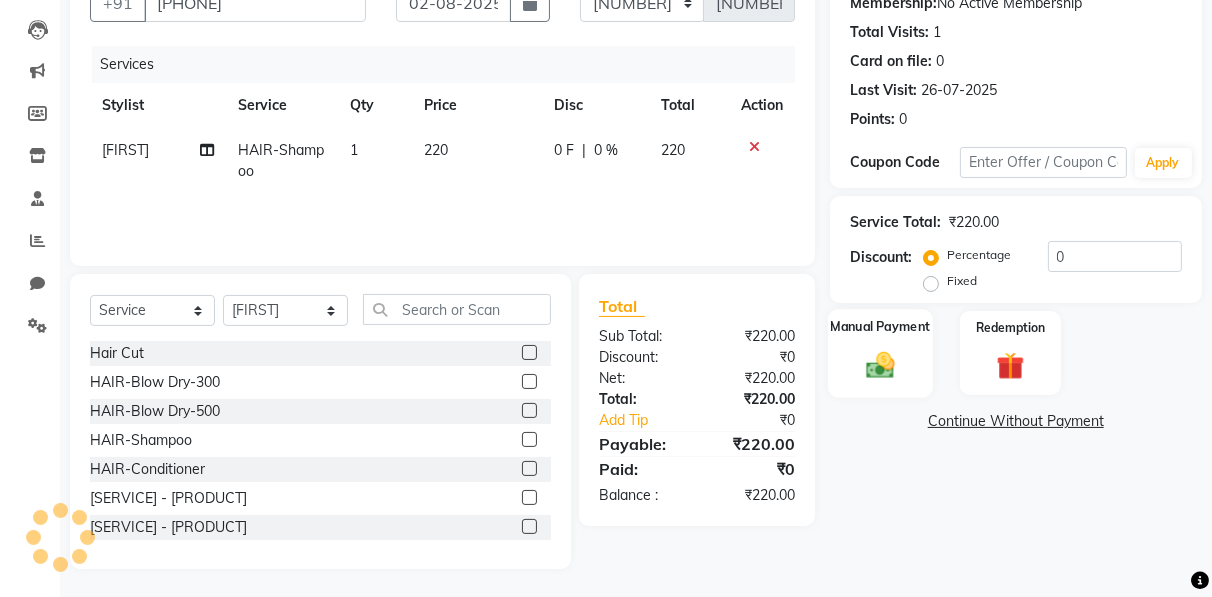 click 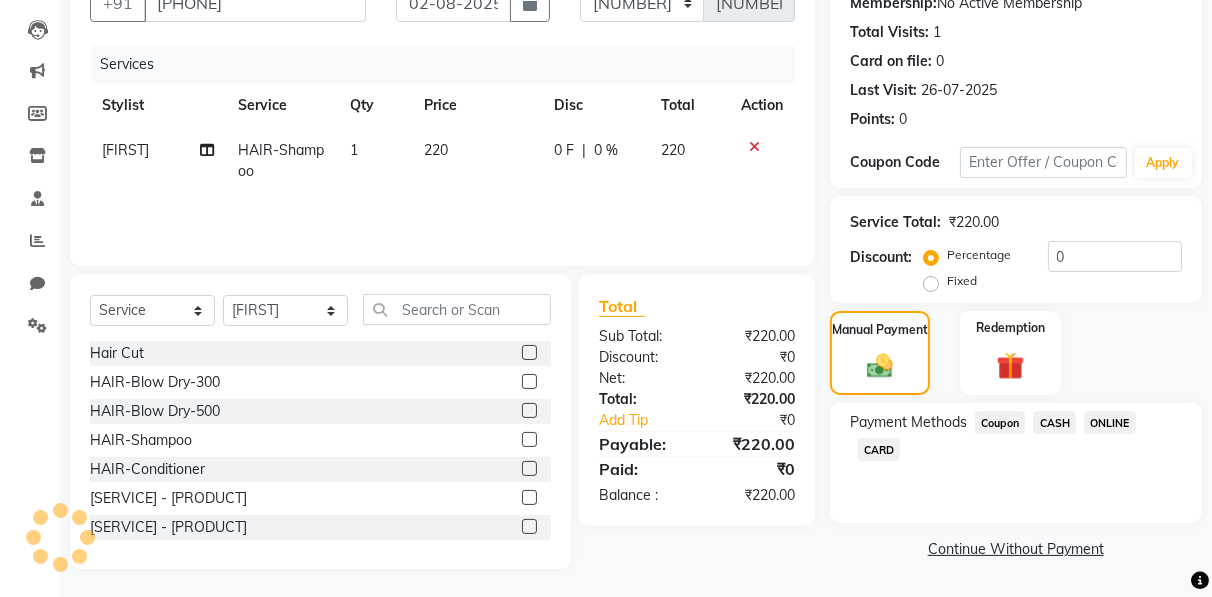 click on "ONLINE" 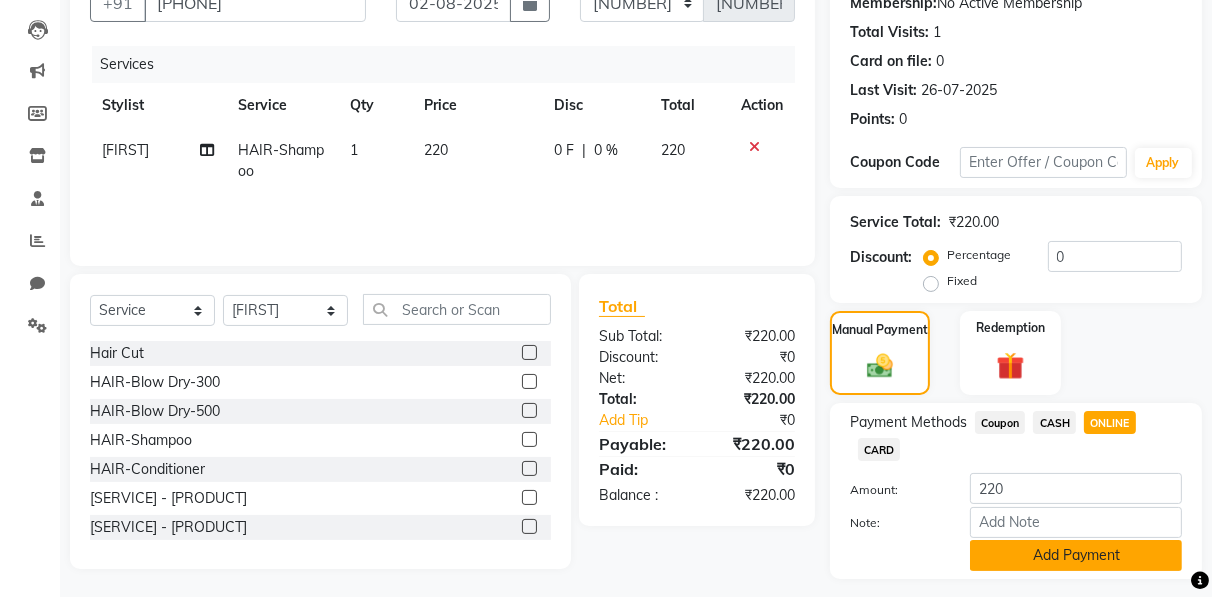 click on "Add Payment" 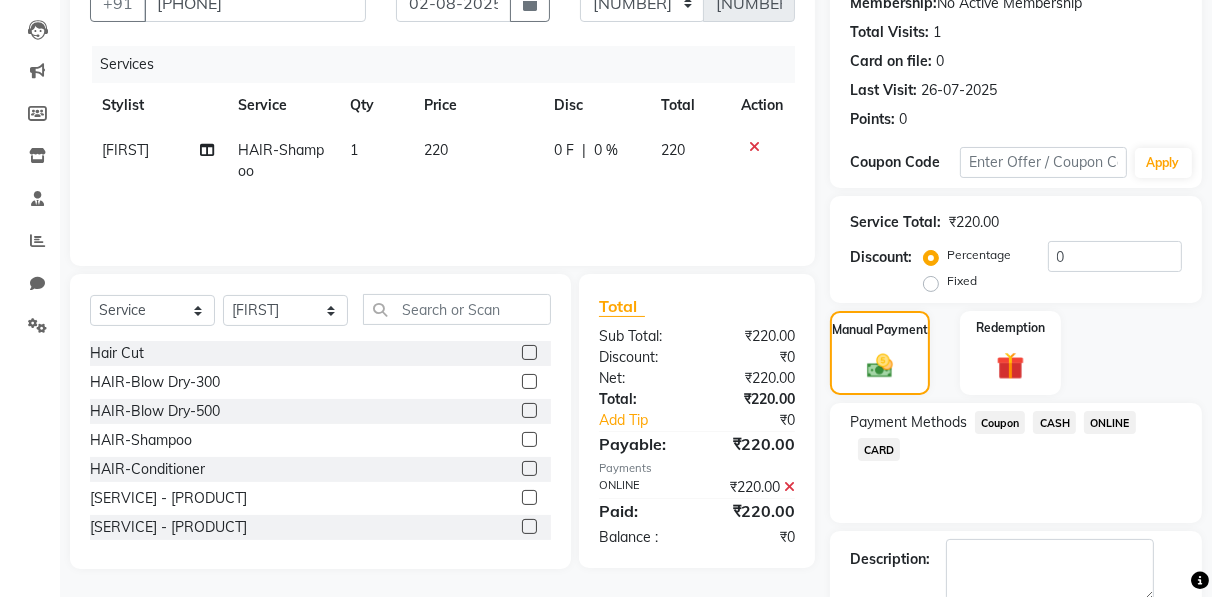 click on "Name: [FIRST] Membership: No Active Membership Total Visits: 1 Card on file: 0 Last Visit: 26-07-2025 Points: 0 Coupon Code Apply Service Total: ₹220.00 Discount: Percentage Fixed 0 Manual Payment Redemption Payment Methods Coupon CASH ONLINE CARD Description: Send Details On SMS Email Checkout" 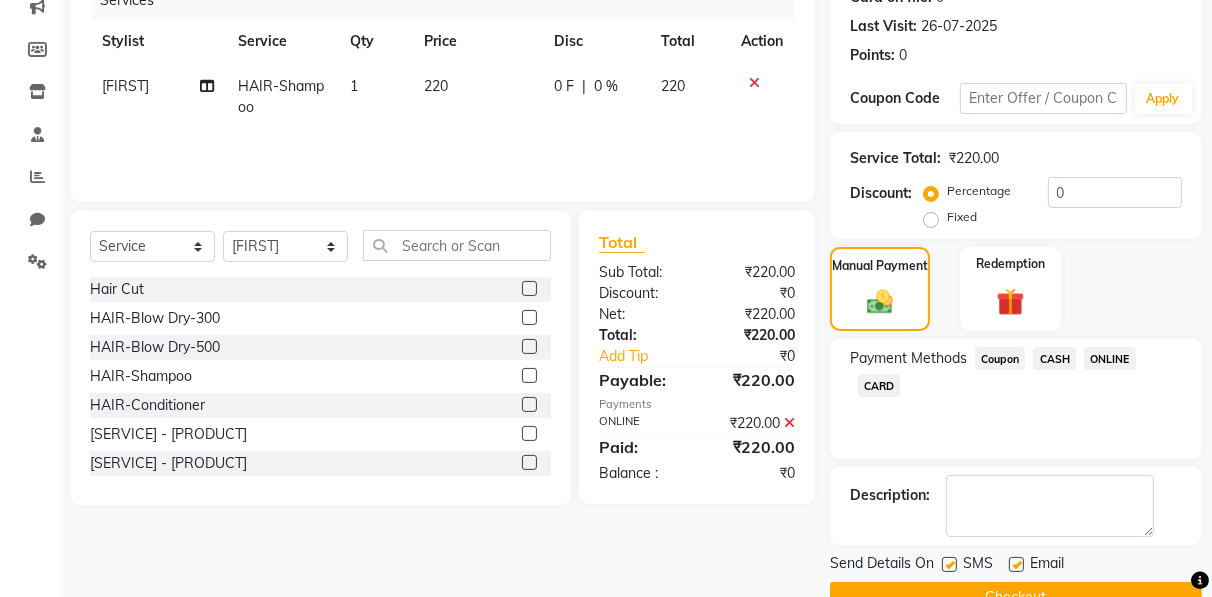 scroll, scrollTop: 310, scrollLeft: 0, axis: vertical 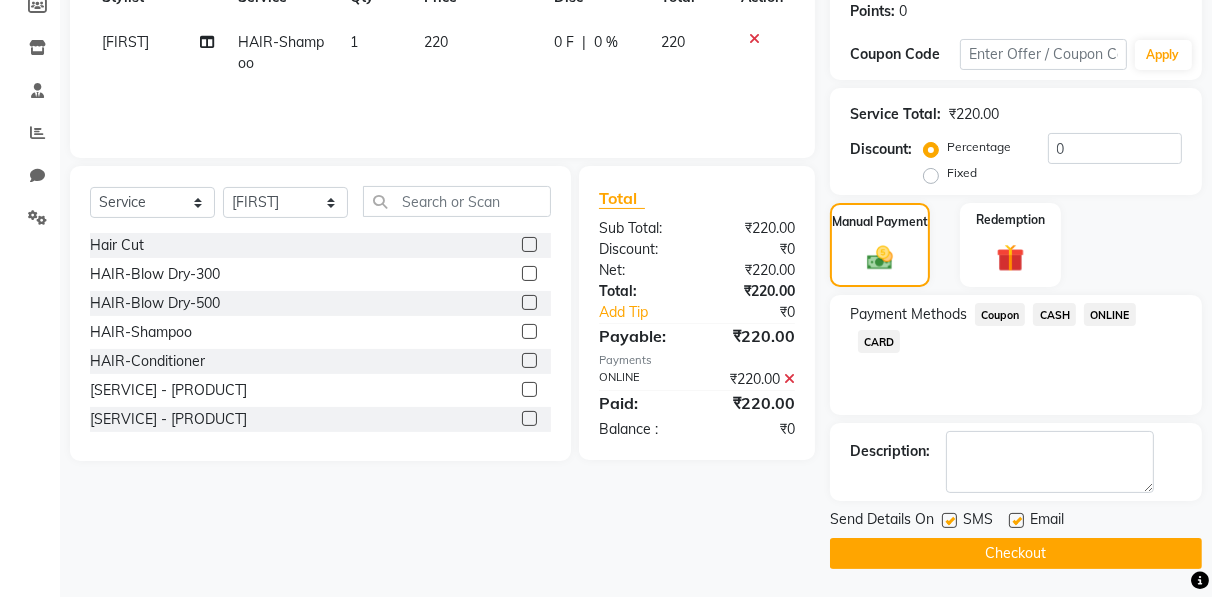 click on "Checkout" 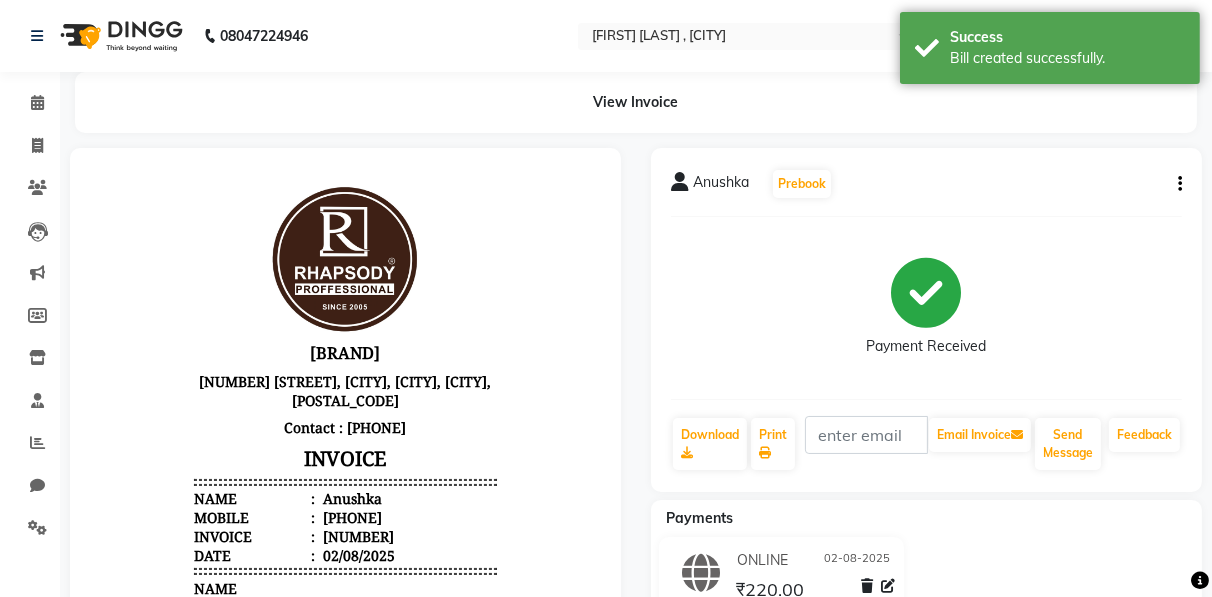 scroll, scrollTop: 0, scrollLeft: 0, axis: both 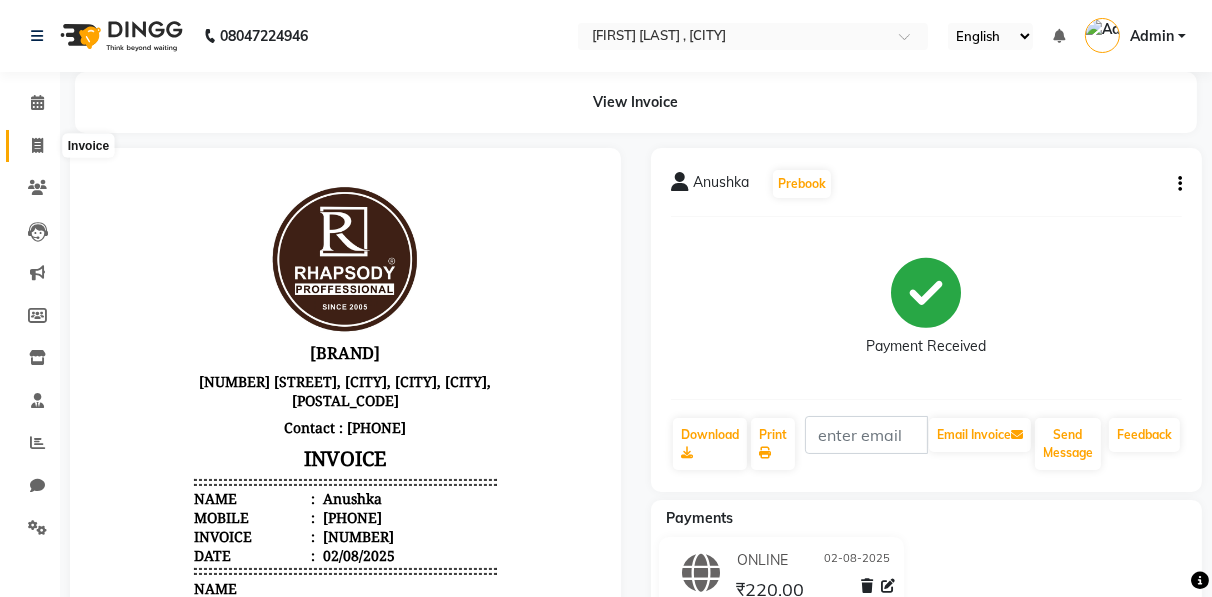 click 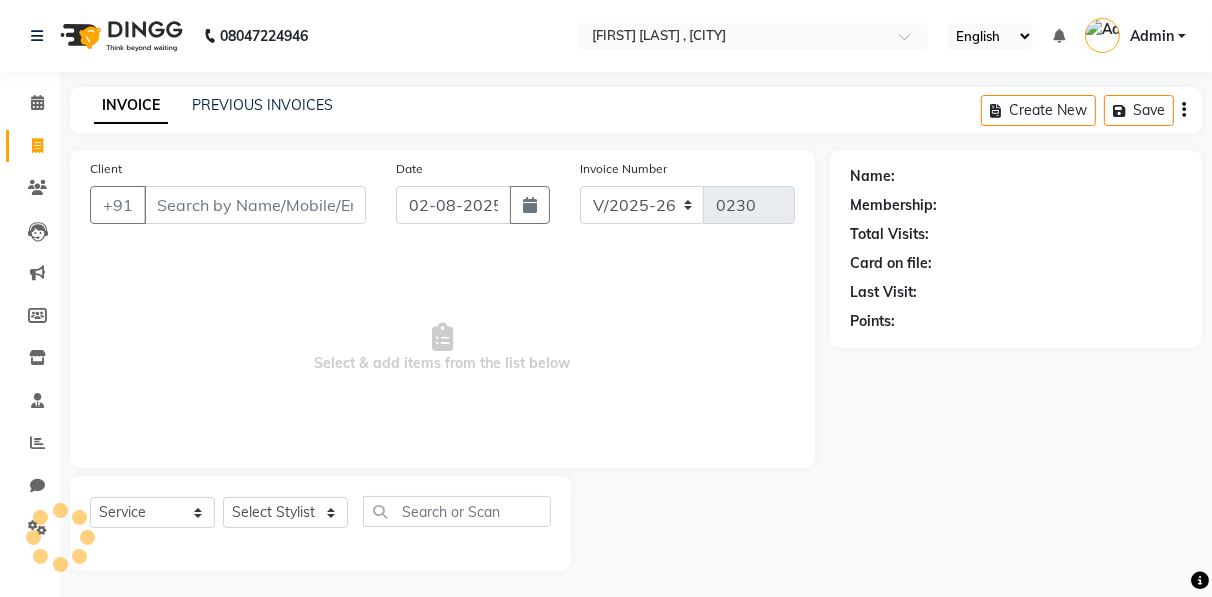 scroll, scrollTop: 3, scrollLeft: 0, axis: vertical 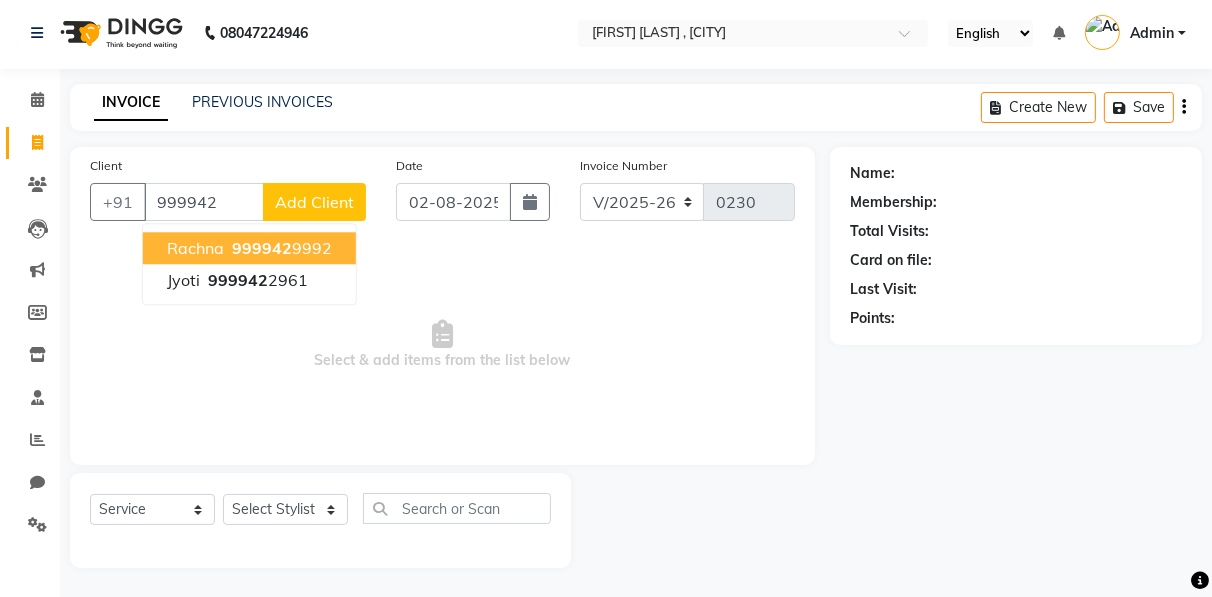 click on "rachna" at bounding box center (195, 248) 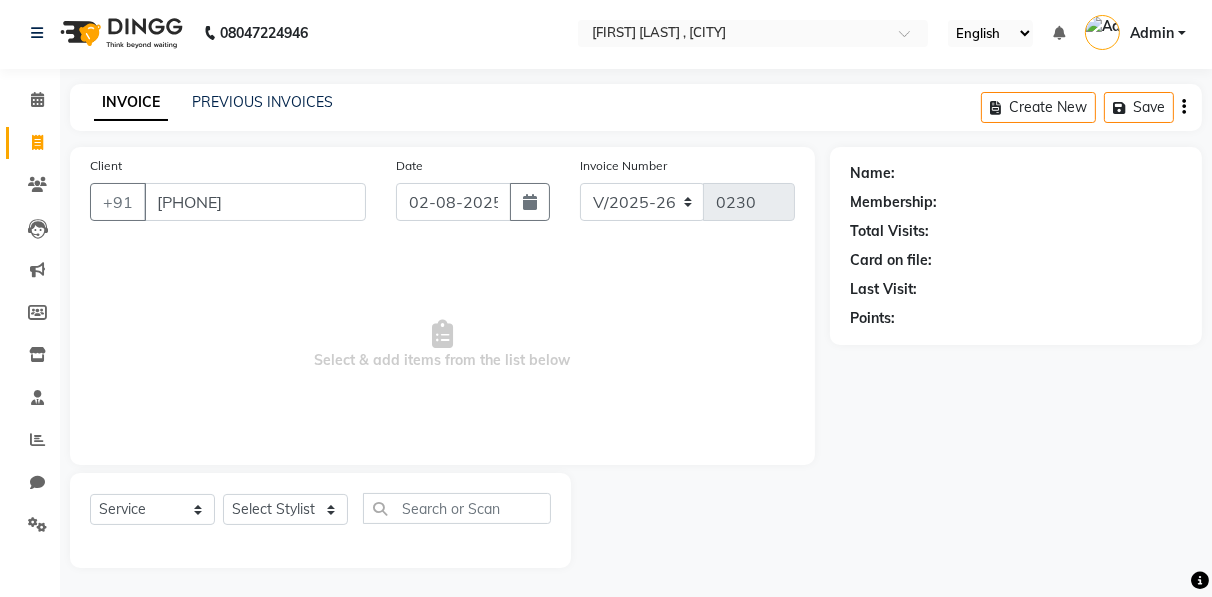 type on "[PHONE]" 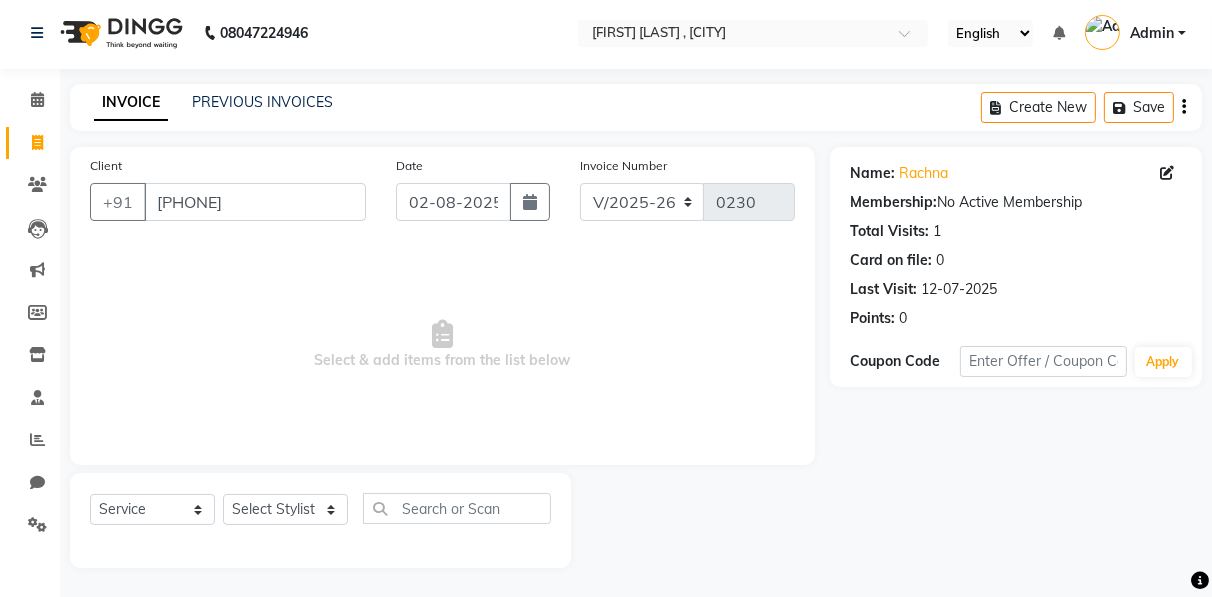 click on "Select & add items from the list below" at bounding box center [442, 345] 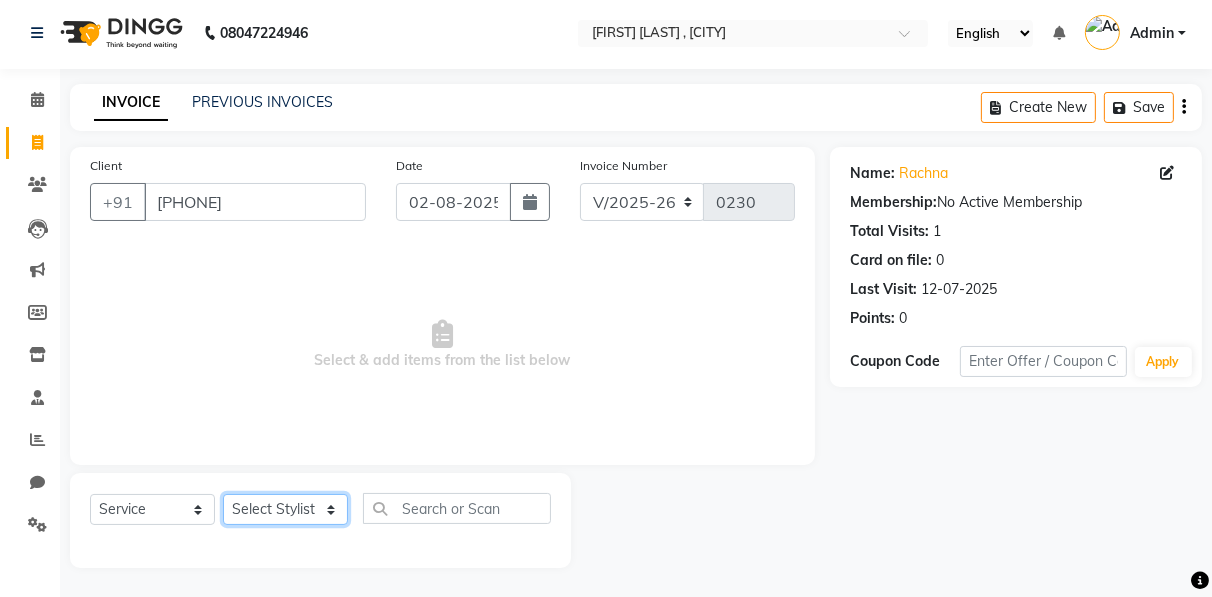 click on "[FIRST] [FIRST] [FIRST] Manager [FIRST] [FIRST] [FIRST] [FIRST] [FIRST] [FIRST] [FIRST] [FIRST] [FIRST] [FIRST] HAIR-Shampoo x Hair Cut HAIR-Blow Dry-[PRICE] HAIR-Blow Dry-[PRICE] HAIR-Shampoo HAIR-Conditioner HAIR-Keratin Shampoo HAIR-Keratin Conditioner HAIR-Pressing HAIR-Curls HAIR-Front Setting HAIR-Heena/Colour Application HAIR-Ozone Heena HAIR-Coconut Oil Massage HAIR-Olive Oil Massage HAIR-Ayurvedic/Aroma Massage HAIR-Touch Up Majirel HAIR-Global Base HAIR-Streaks HAIR-Global Fashion Colour HAIR-Straightening/Keratin/Perming HAIR-Aminexil HAIR-Hair Spa HAIR-Macadamia Hair Spa HAIR-Hair Treatment Spa HAIR-Absolute Molecular- HAIR-Hair Do HAIR-Botox Hair Treatment HAIR-Nanoplastia Hair-Touch up Inoa THREAD WORK-Upper Lip THREAD WORK-Chin/Forehead THREAD WORK-Eyebrows/Big Chin/Side Lock THREAD WORK-Chin with Neck THREAD WORK-Full Face FACE WAX (Rica)-Chin/Upper Lip- FACE WAX (Rica)-Neck/Forehead/Big Chin/Side Lock FACE WAX (Rica)-Side Locks with Cheeks FACE WAX (Rica)-Full Face with/without Neck BODY SPA-Fruit 1" 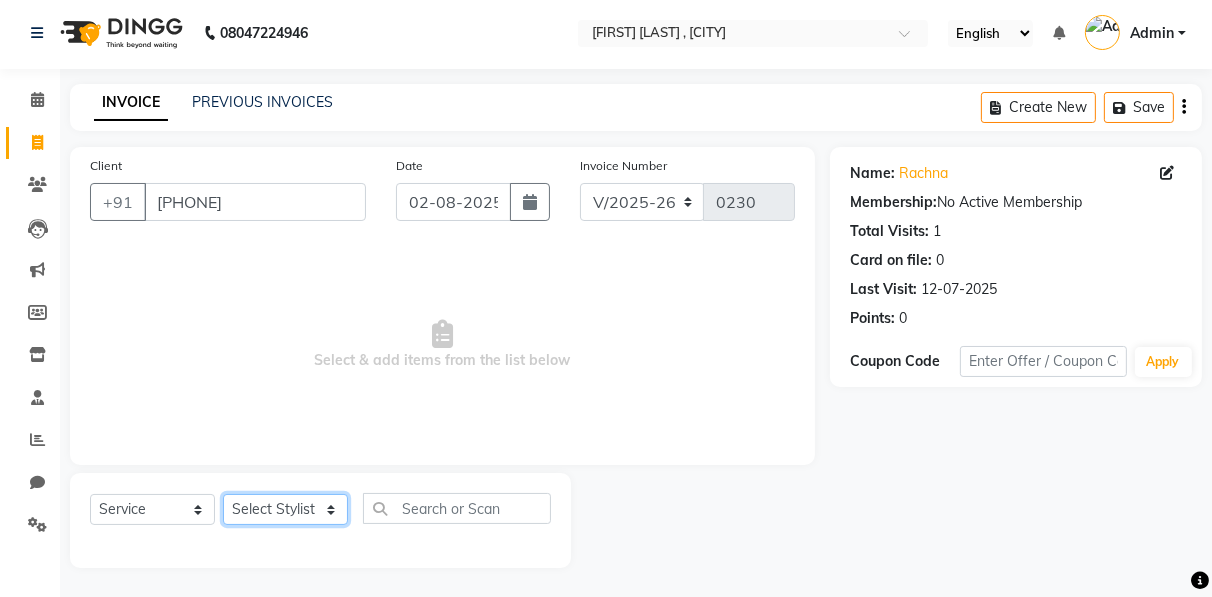 select on "[NUMBER]" 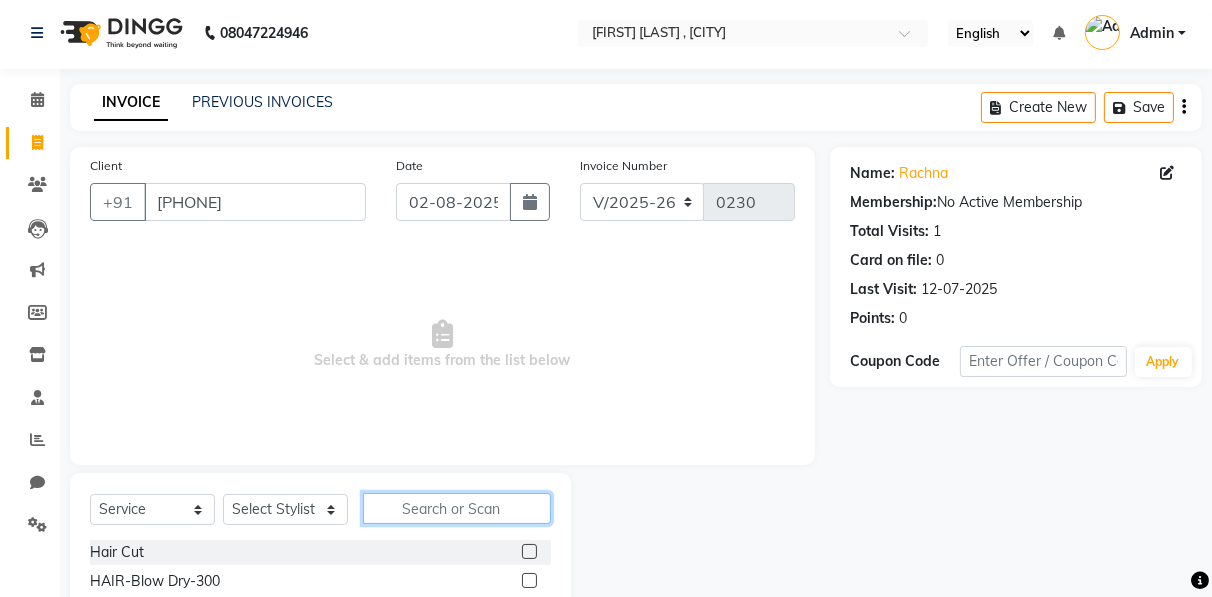 click 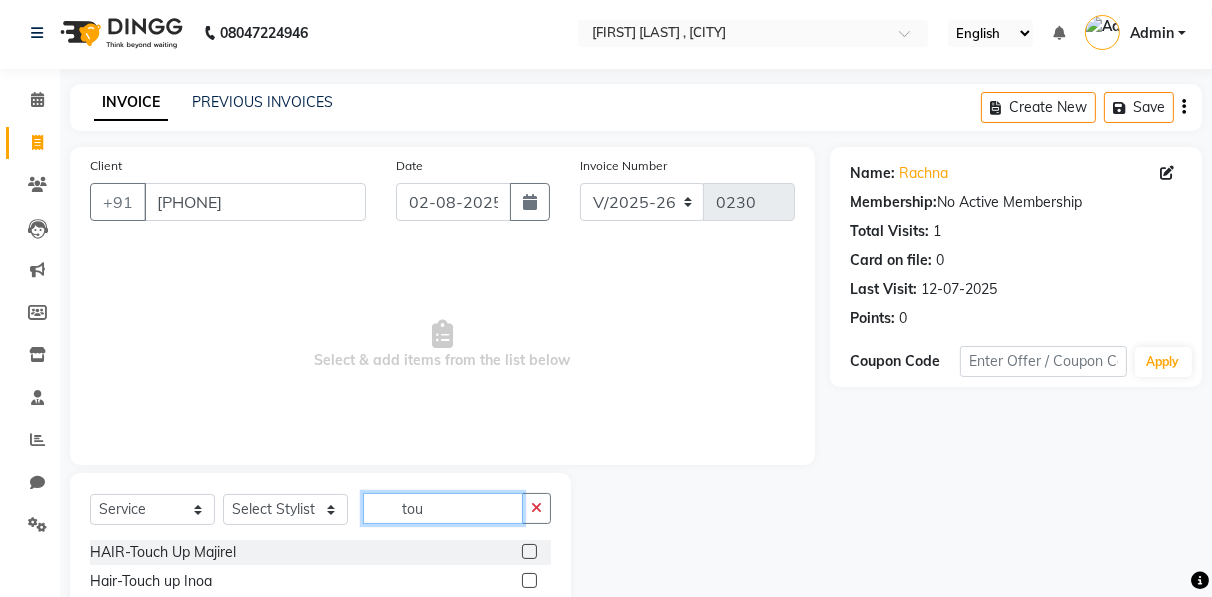 type on "tou" 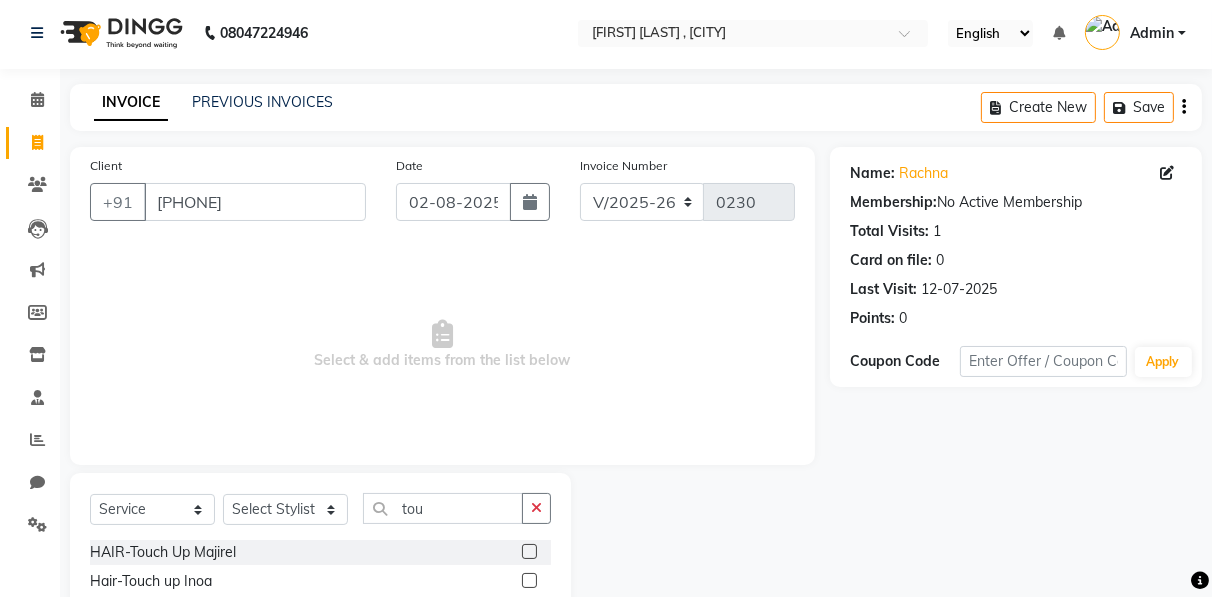 click 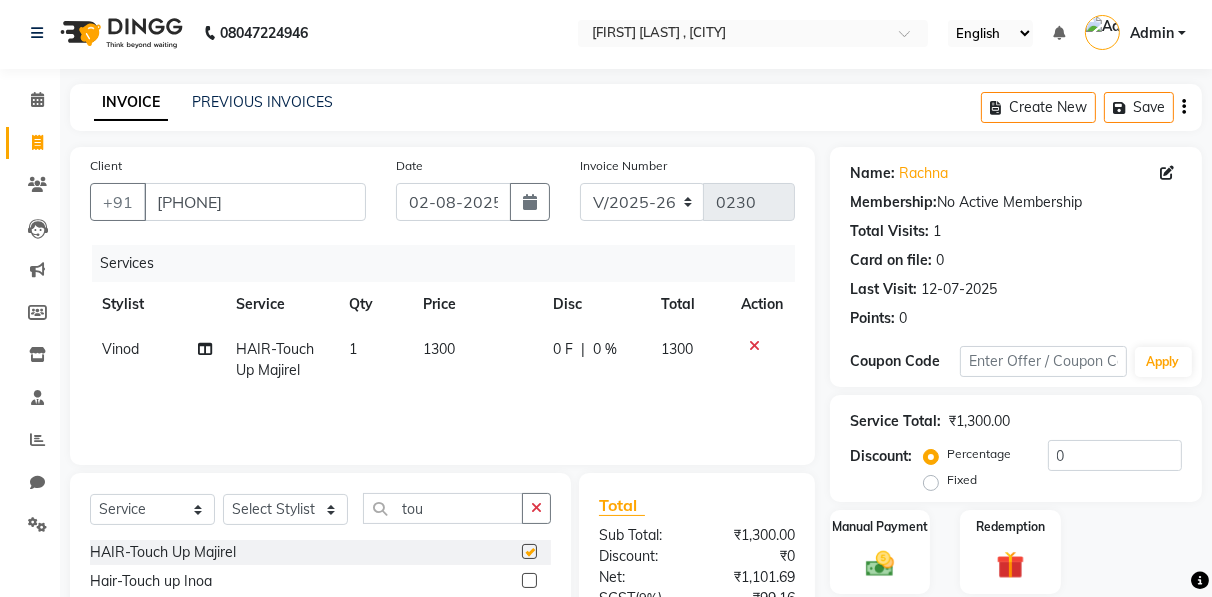 checkbox on "false" 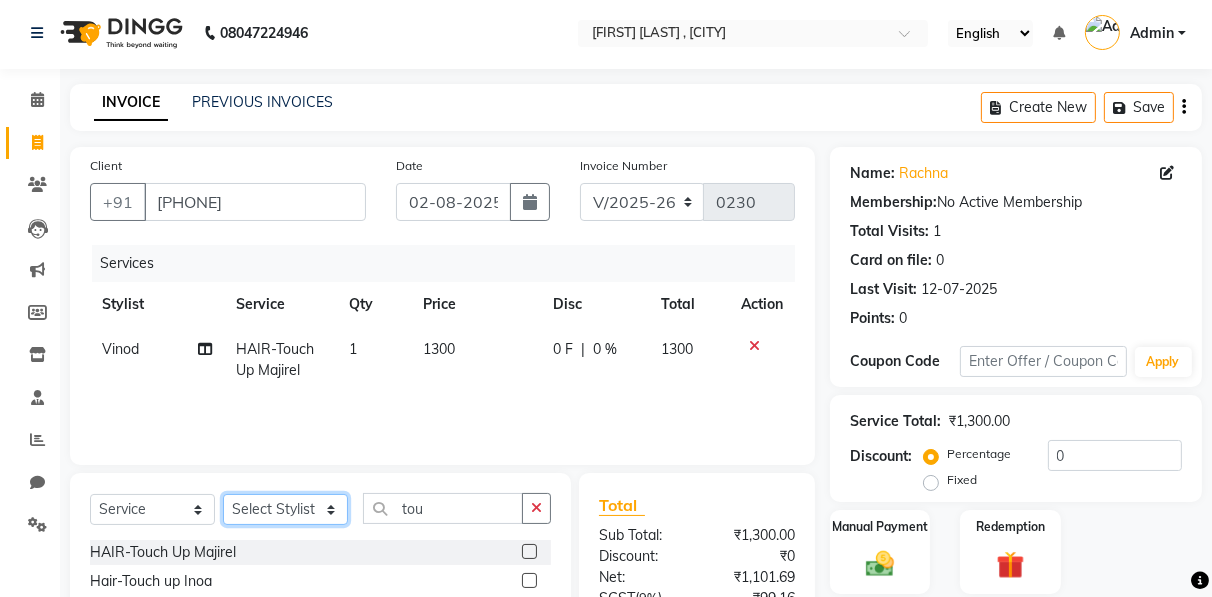 click on "[FIRST] [FIRST] [FIRST] Manager [FIRST] [FIRST] [FIRST] [FIRST] [FIRST] [FIRST] [FIRST] [FIRST] [FIRST] [FIRST] HAIR-Shampoo x Hair Cut HAIR-Blow Dry-[PRICE] HAIR-Blow Dry-[PRICE] HAIR-Shampoo HAIR-Conditioner HAIR-Keratin Shampoo HAIR-Keratin Conditioner HAIR-Pressing HAIR-Curls HAIR-Front Setting HAIR-Heena/Colour Application HAIR-Ozone Heena HAIR-Coconut Oil Massage HAIR-Olive Oil Massage HAIR-Ayurvedic/Aroma Massage HAIR-Touch Up Majirel HAIR-Global Base HAIR-Streaks HAIR-Global Fashion Colour HAIR-Straightening/Keratin/Perming HAIR-Aminexil HAIR-Hair Spa HAIR-Macadamia Hair Spa HAIR-Hair Treatment Spa HAIR-Absolute Molecular- HAIR-Hair Do HAIR-Botox Hair Treatment HAIR-Nanoplastia Hair-Touch up Inoa THREAD WORK-Upper Lip THREAD WORK-Chin/Forehead THREAD WORK-Eyebrows/Big Chin/Side Lock THREAD WORK-Chin with Neck THREAD WORK-Full Face FACE WAX (Rica)-Chin/Upper Lip- FACE WAX (Rica)-Neck/Forehead/Big Chin/Side Lock FACE WAX (Rica)-Side Locks with Cheeks FACE WAX (Rica)-Full Face with/without Neck BODY SPA-Fruit 1" 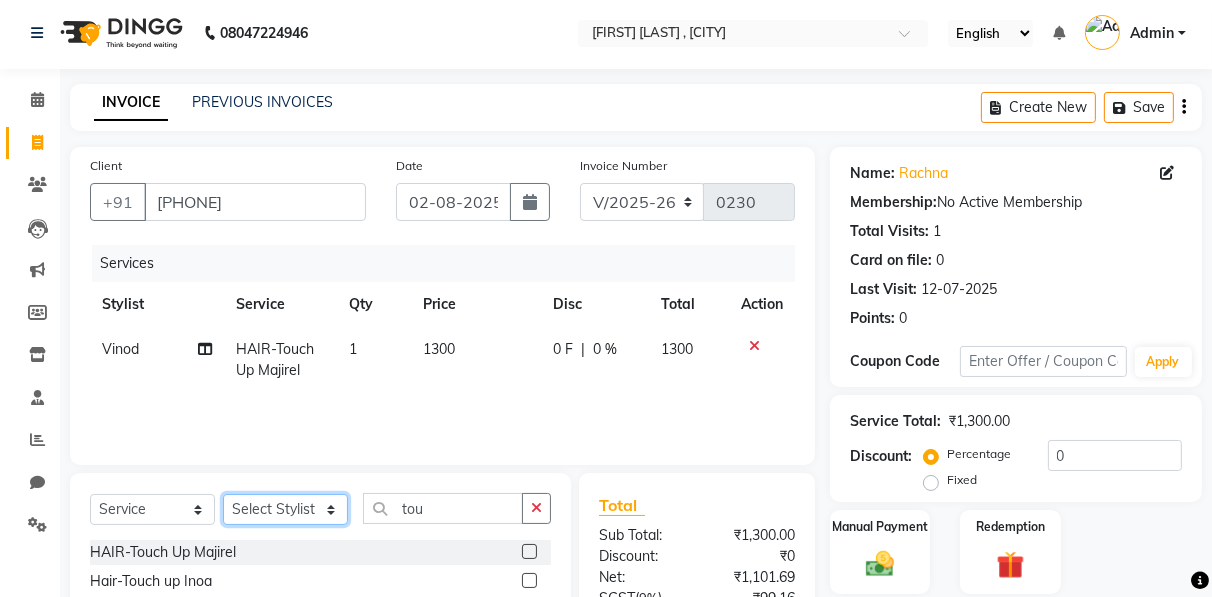 select on "[NUMBER]" 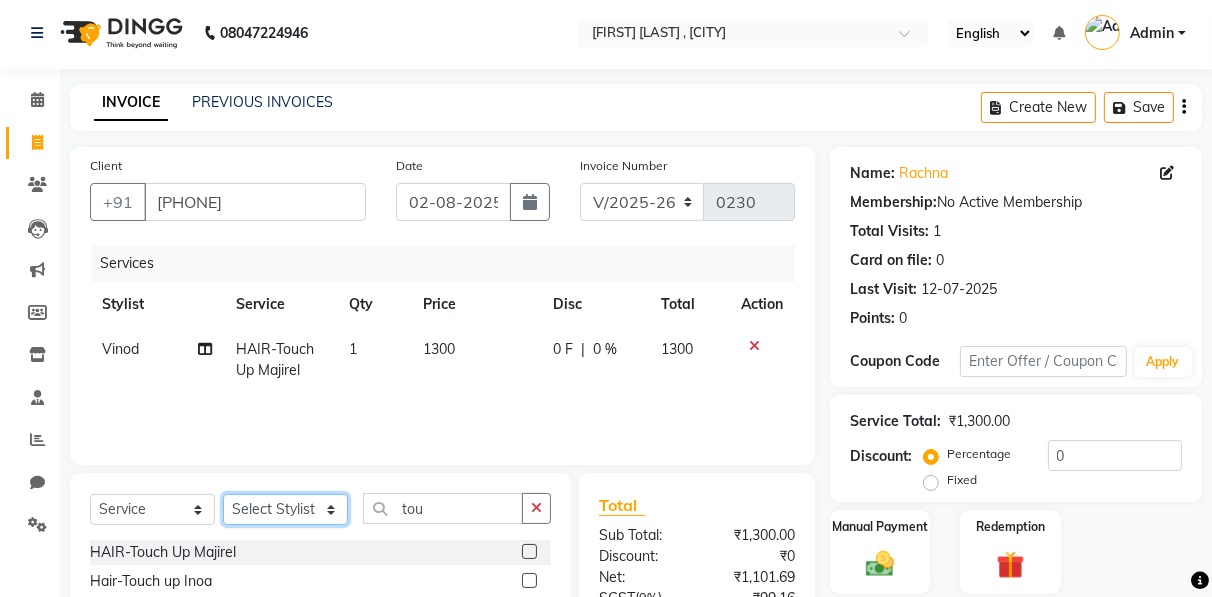 click on "[FIRST] [FIRST] [FIRST] Manager [FIRST] [FIRST] [FIRST] [FIRST] [FIRST] [FIRST] [FIRST] [FIRST] [FIRST] [FIRST] HAIR-Shampoo x Hair Cut HAIR-Blow Dry-[PRICE] HAIR-Blow Dry-[PRICE] HAIR-Shampoo HAIR-Conditioner HAIR-Keratin Shampoo HAIR-Keratin Conditioner HAIR-Pressing HAIR-Curls HAIR-Front Setting HAIR-Heena/Colour Application HAIR-Ozone Heena HAIR-Coconut Oil Massage HAIR-Olive Oil Massage HAIR-Ayurvedic/Aroma Massage HAIR-Touch Up Majirel HAIR-Global Base HAIR-Streaks HAIR-Global Fashion Colour HAIR-Straightening/Keratin/Perming HAIR-Aminexil HAIR-Hair Spa HAIR-Macadamia Hair Spa HAIR-Hair Treatment Spa HAIR-Absolute Molecular- HAIR-Hair Do HAIR-Botox Hair Treatment HAIR-Nanoplastia Hair-Touch up Inoa THREAD WORK-Upper Lip THREAD WORK-Chin/Forehead THREAD WORK-Eyebrows/Big Chin/Side Lock THREAD WORK-Chin with Neck THREAD WORK-Full Face FACE WAX (Rica)-Chin/Upper Lip- FACE WAX (Rica)-Neck/Forehead/Big Chin/Side Lock FACE WAX (Rica)-Side Locks with Cheeks FACE WAX (Rica)-Full Face with/without Neck BODY SPA-Fruit 1" 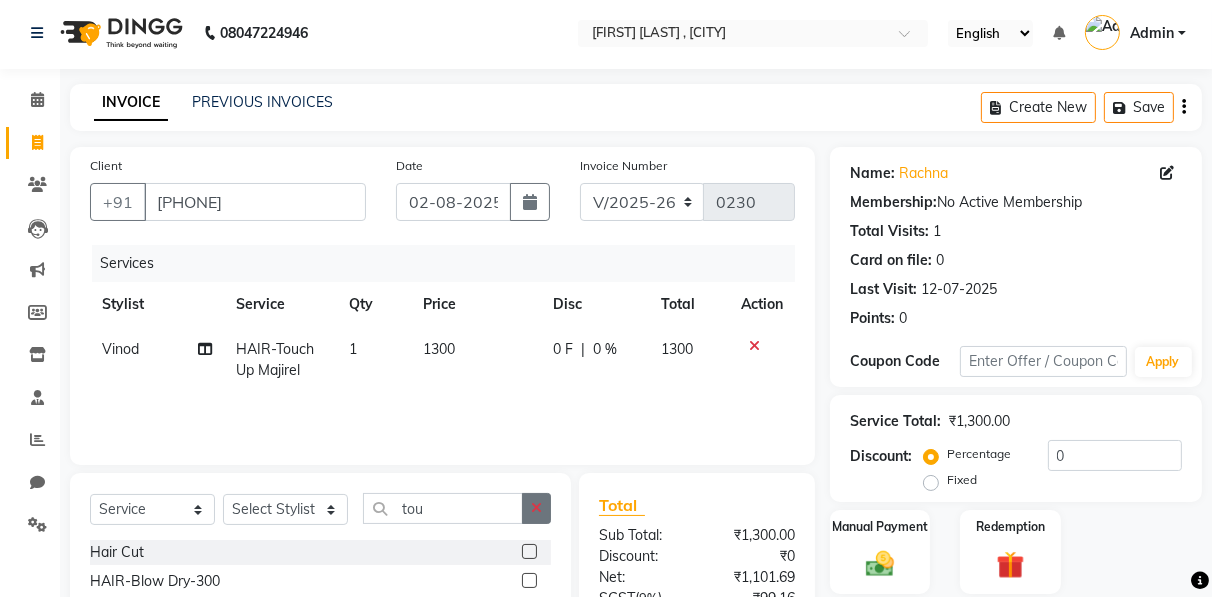 click 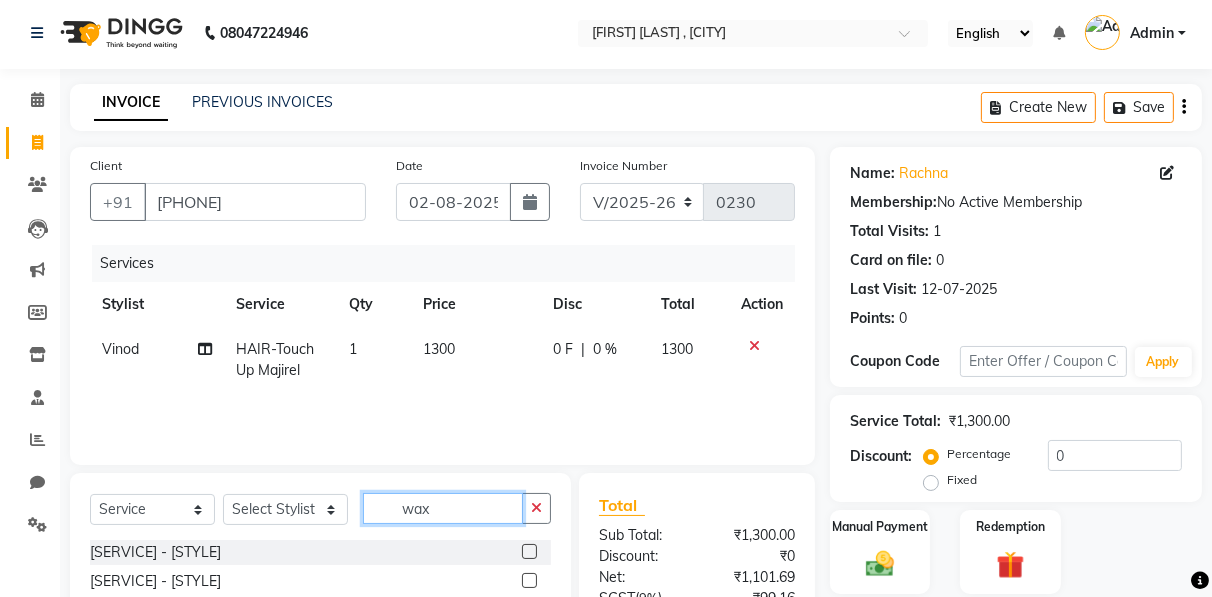 scroll, scrollTop: 202, scrollLeft: 0, axis: vertical 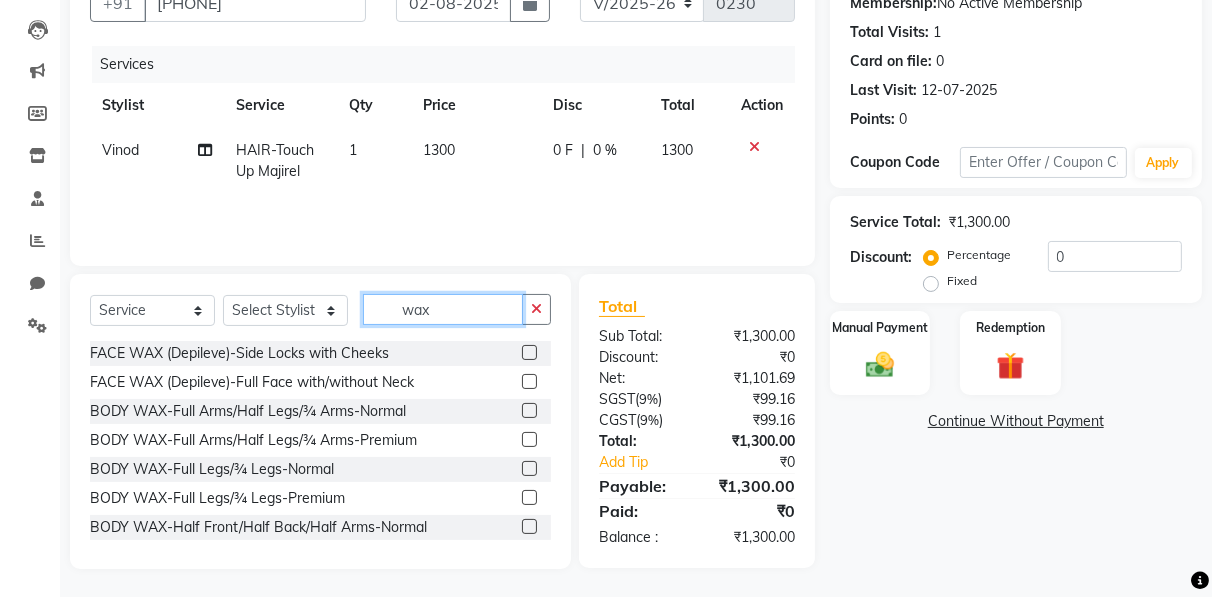 type on "wax" 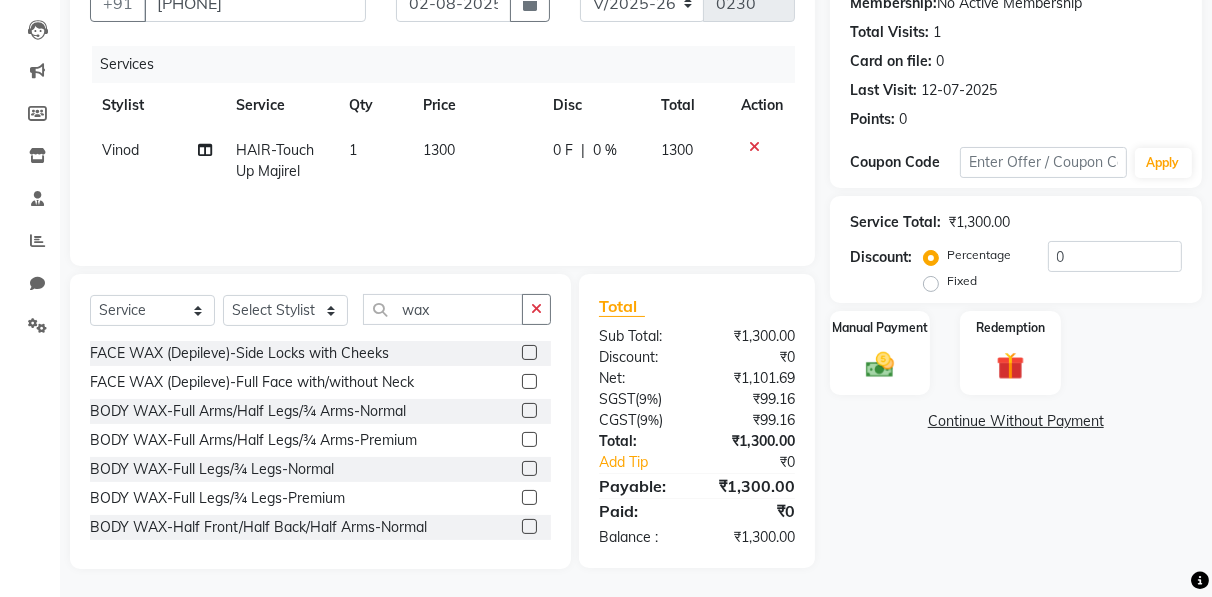 click 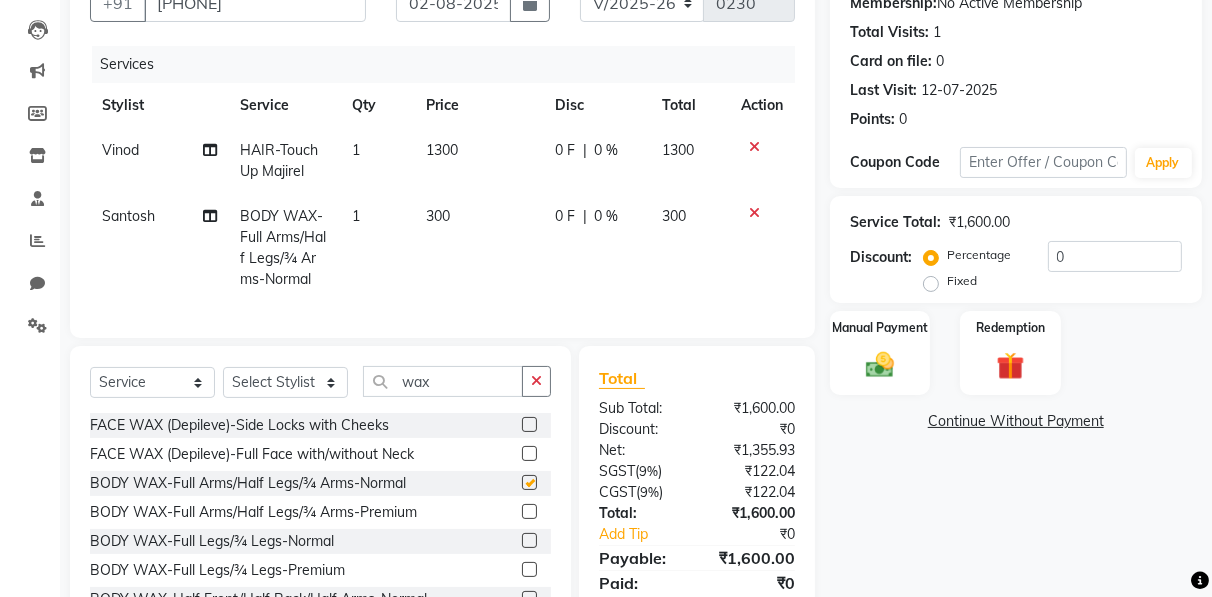 checkbox on "false" 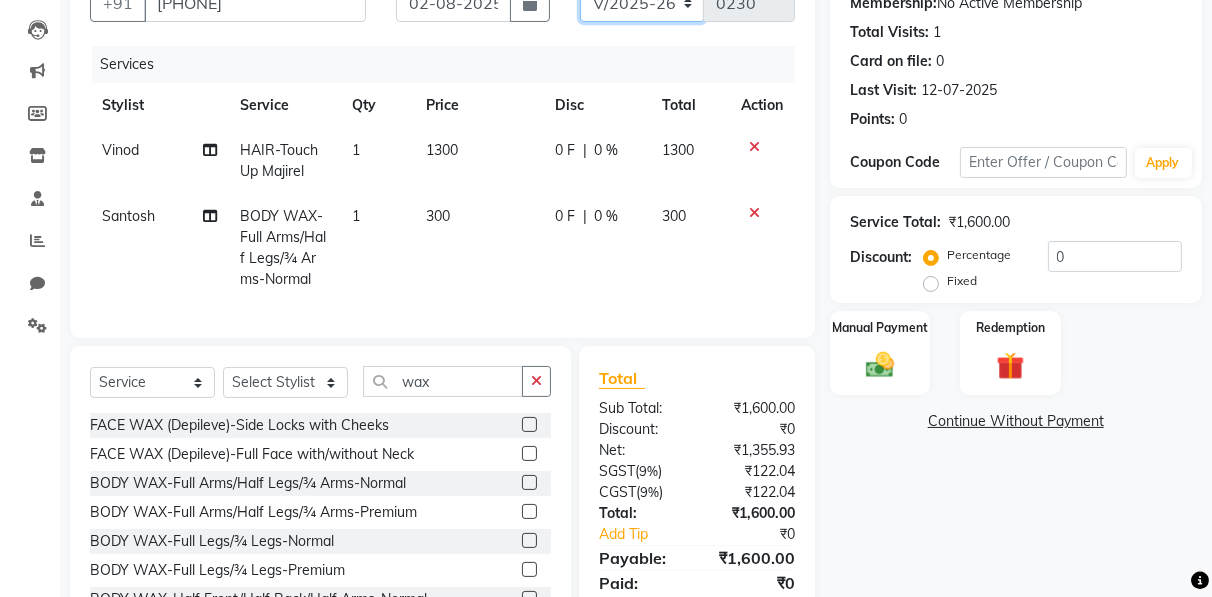 click on "[NUMBER]" 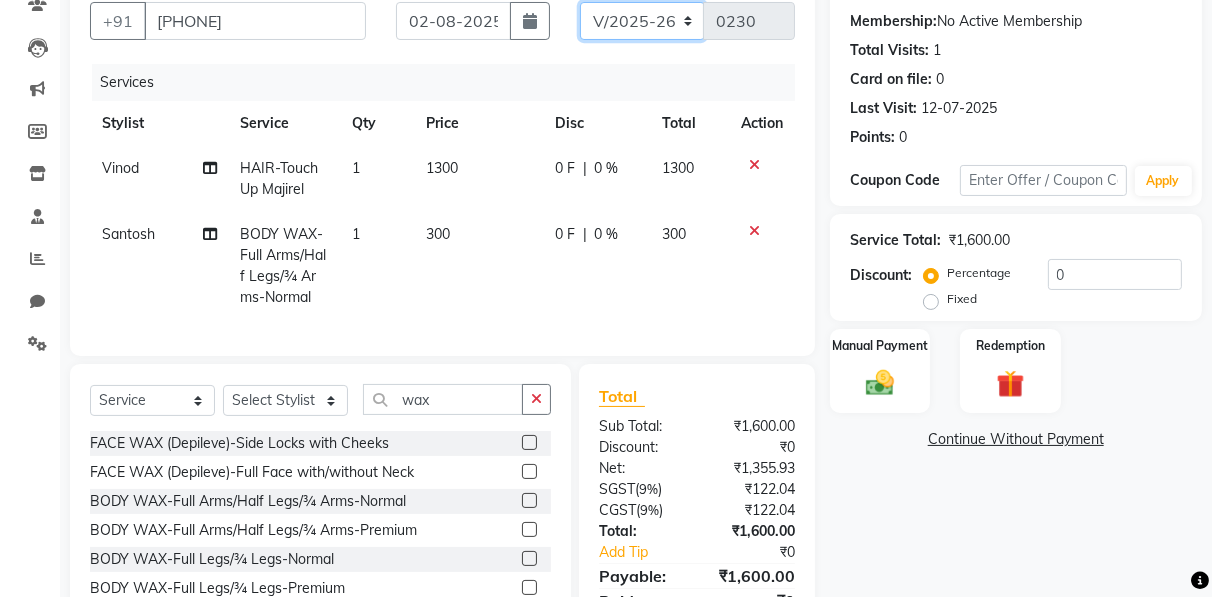 select on "8650" 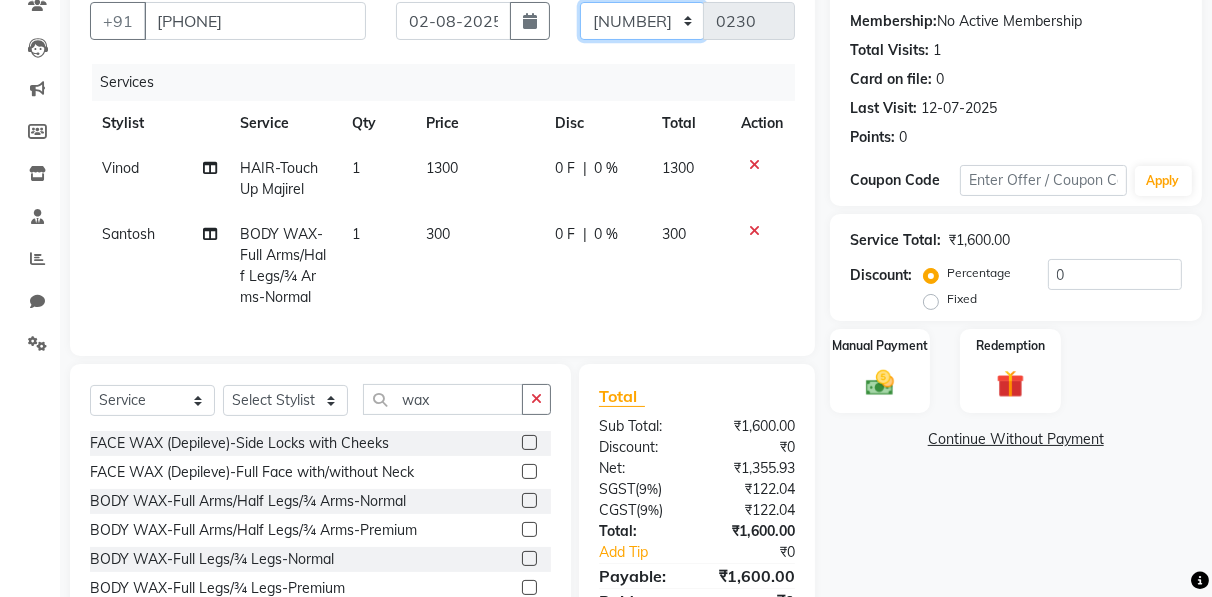 click on "[NUMBER]" 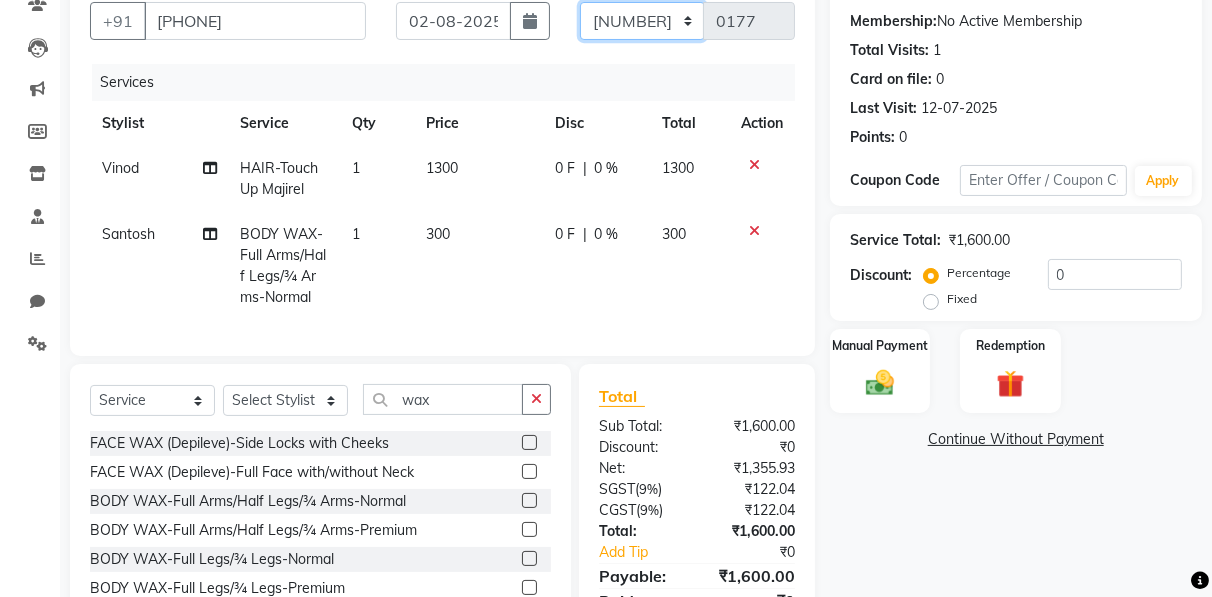 scroll, scrollTop: 0, scrollLeft: 0, axis: both 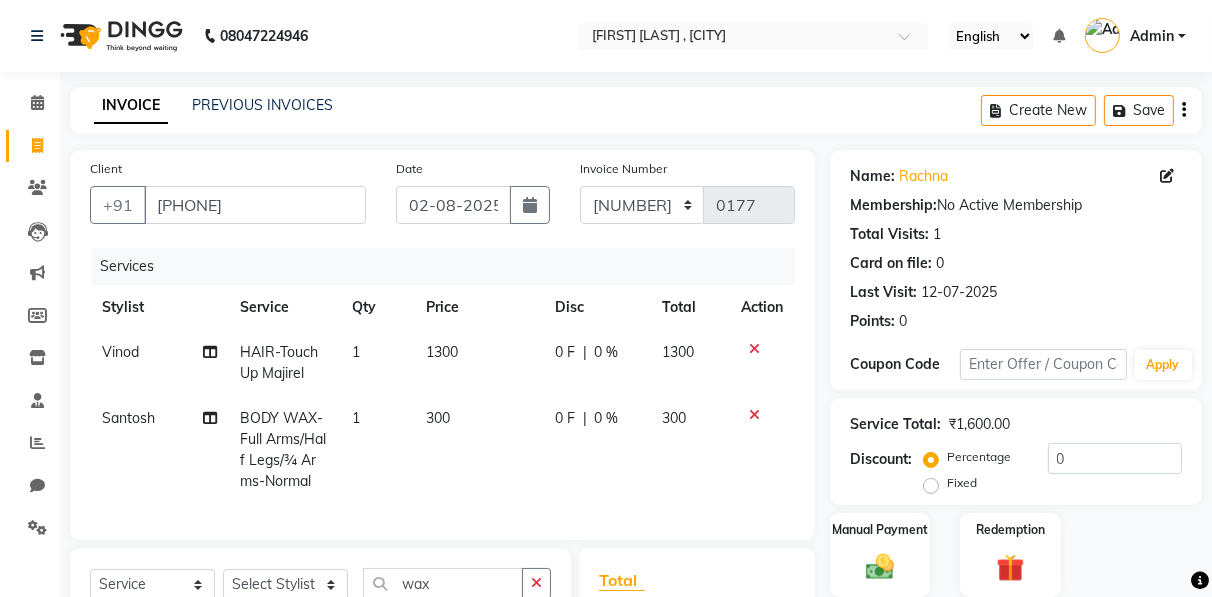 click on "Create New   Save" 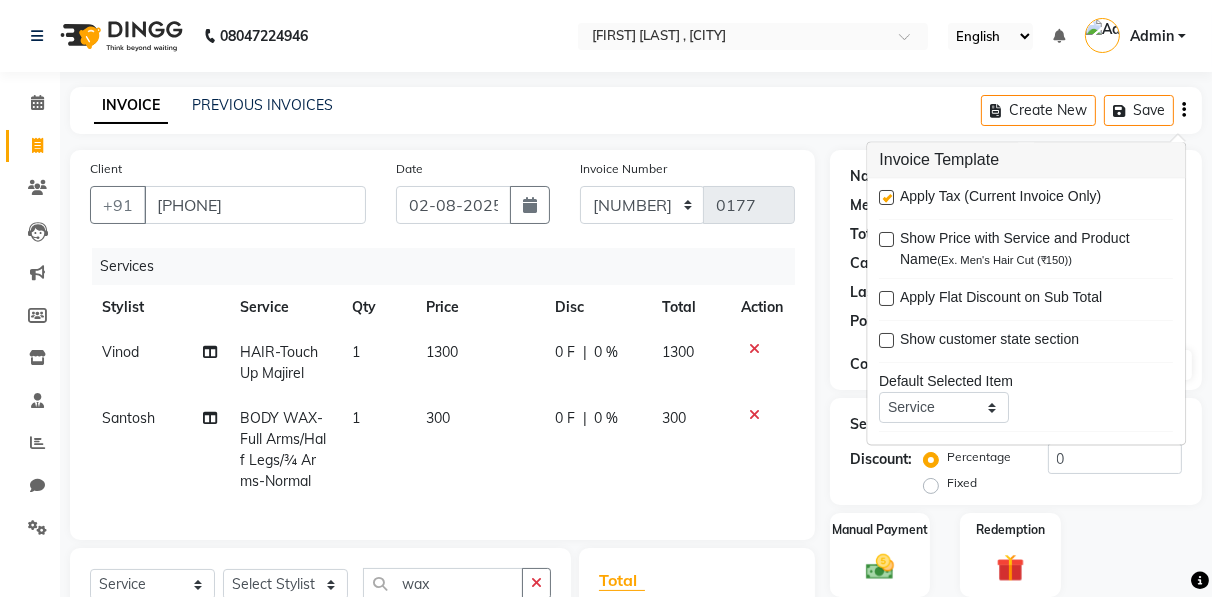 click at bounding box center (886, 198) 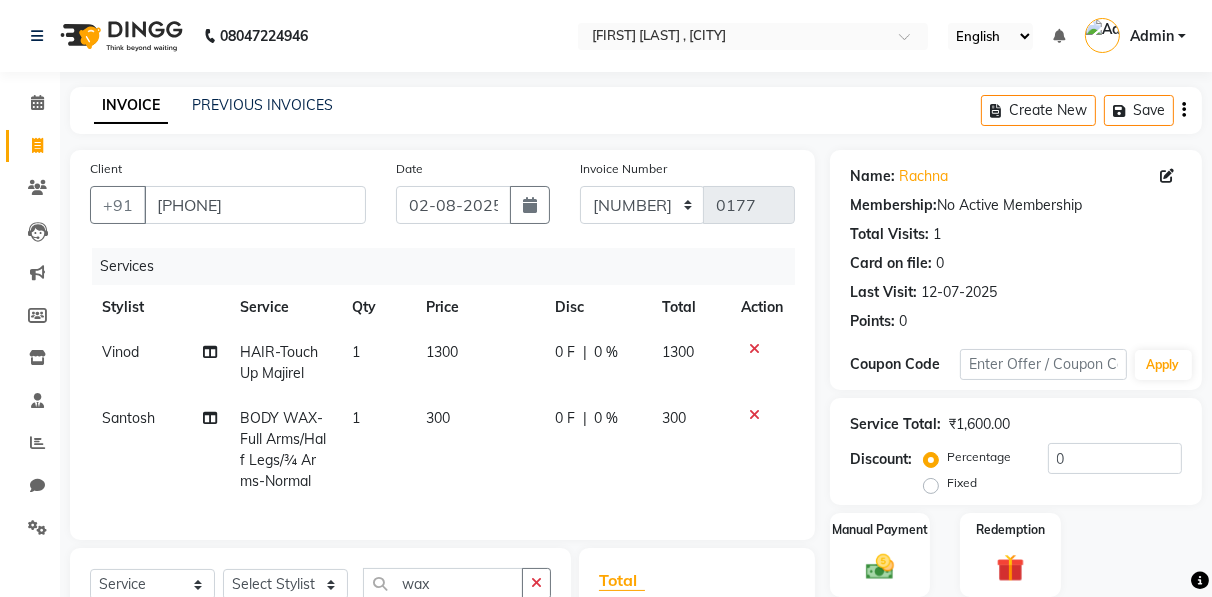 scroll, scrollTop: 287, scrollLeft: 0, axis: vertical 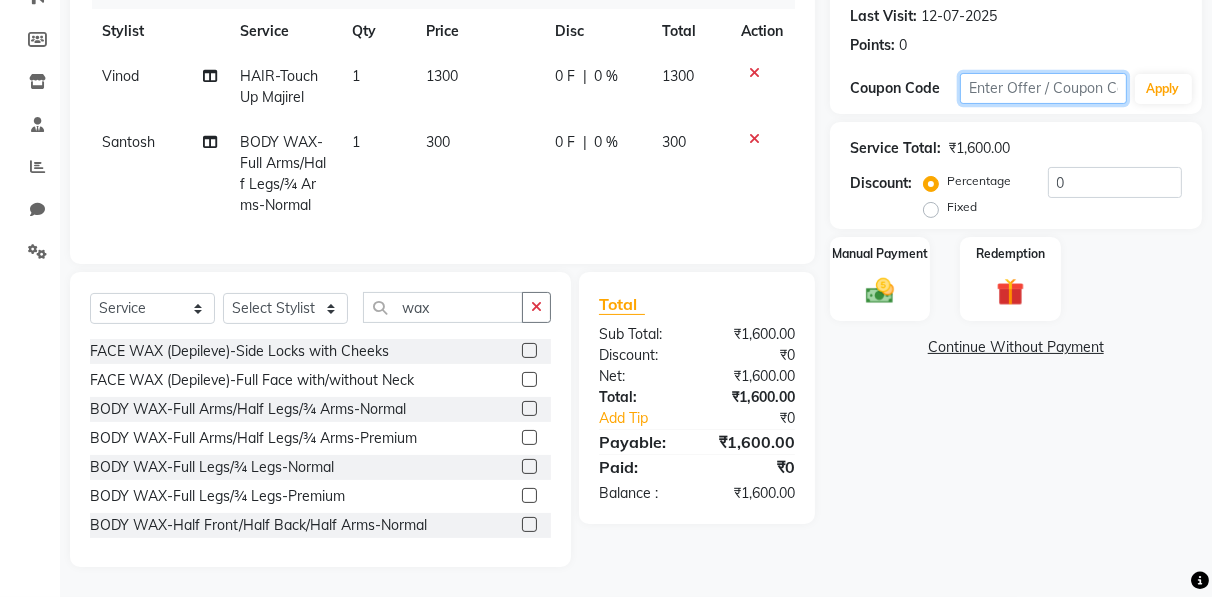 click 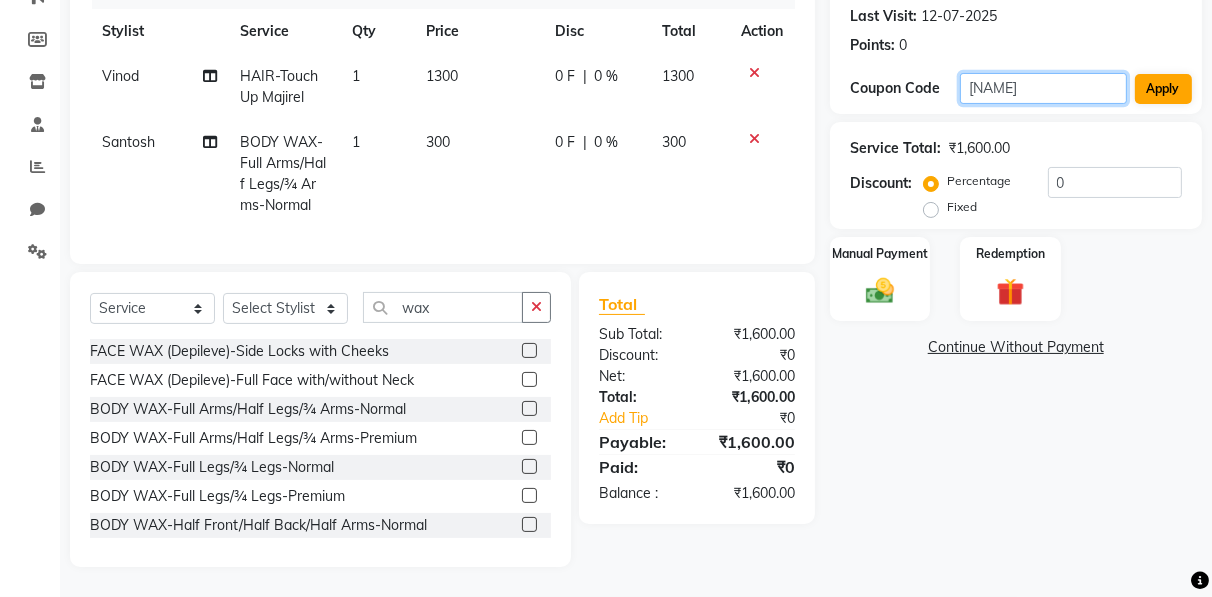 type on "[NAME]" 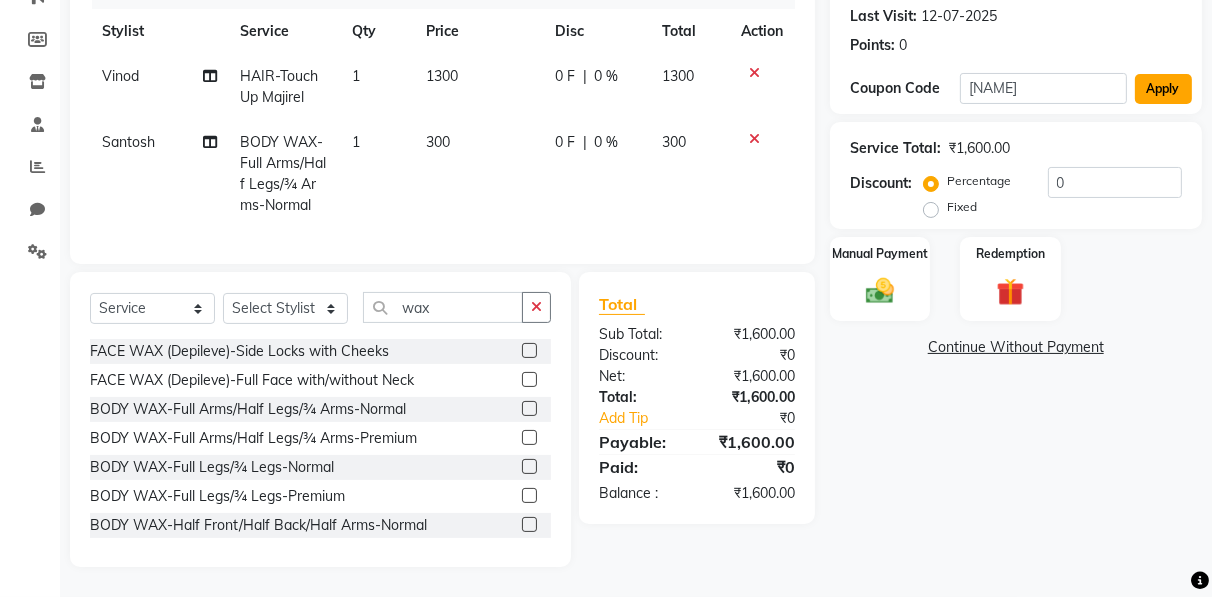 click on "Apply" 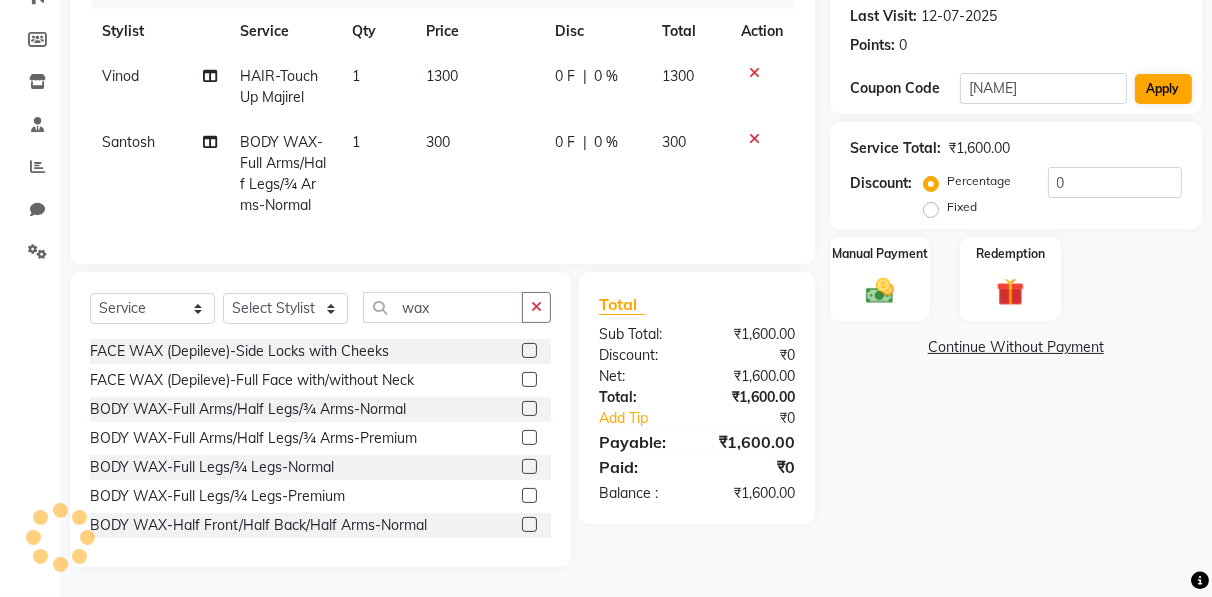 type on "15" 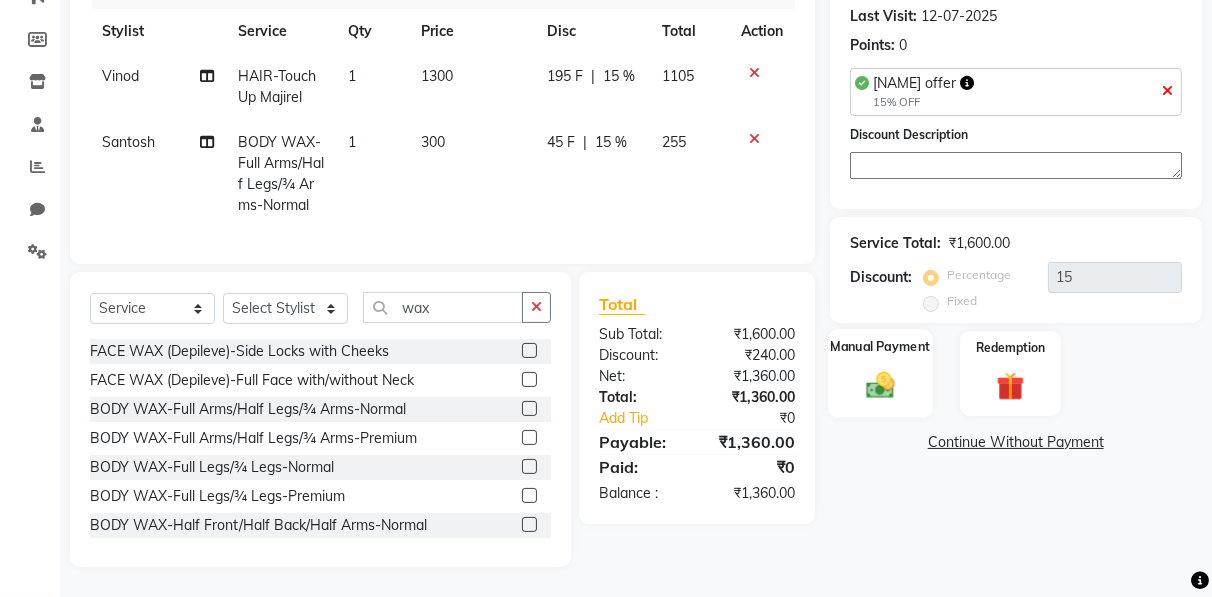 click 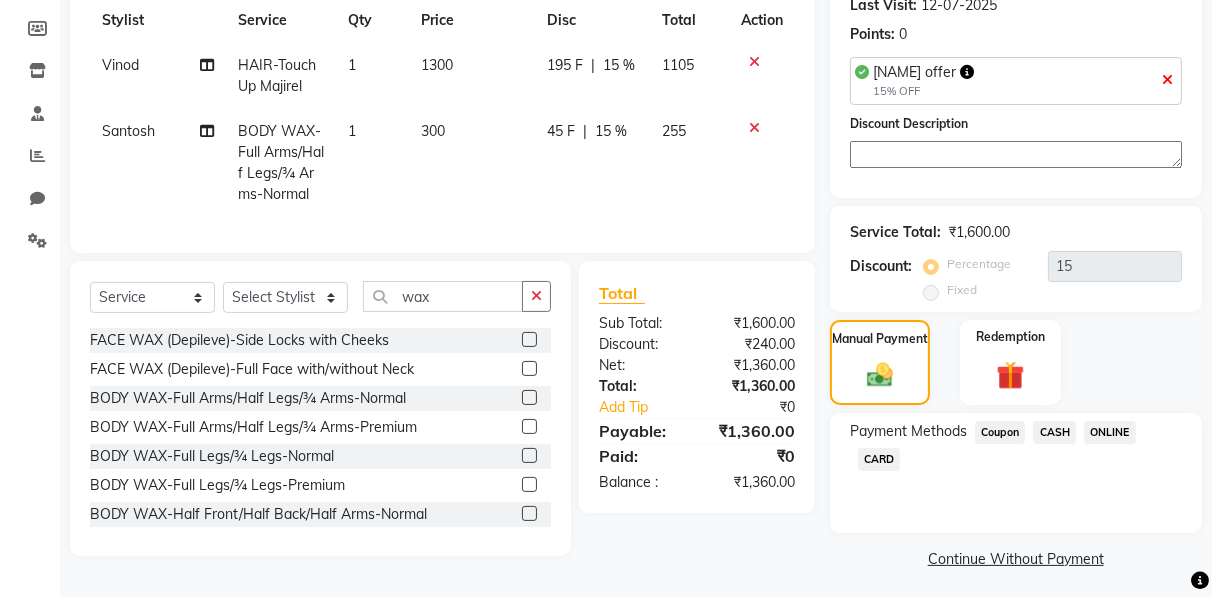 click on "CASH" 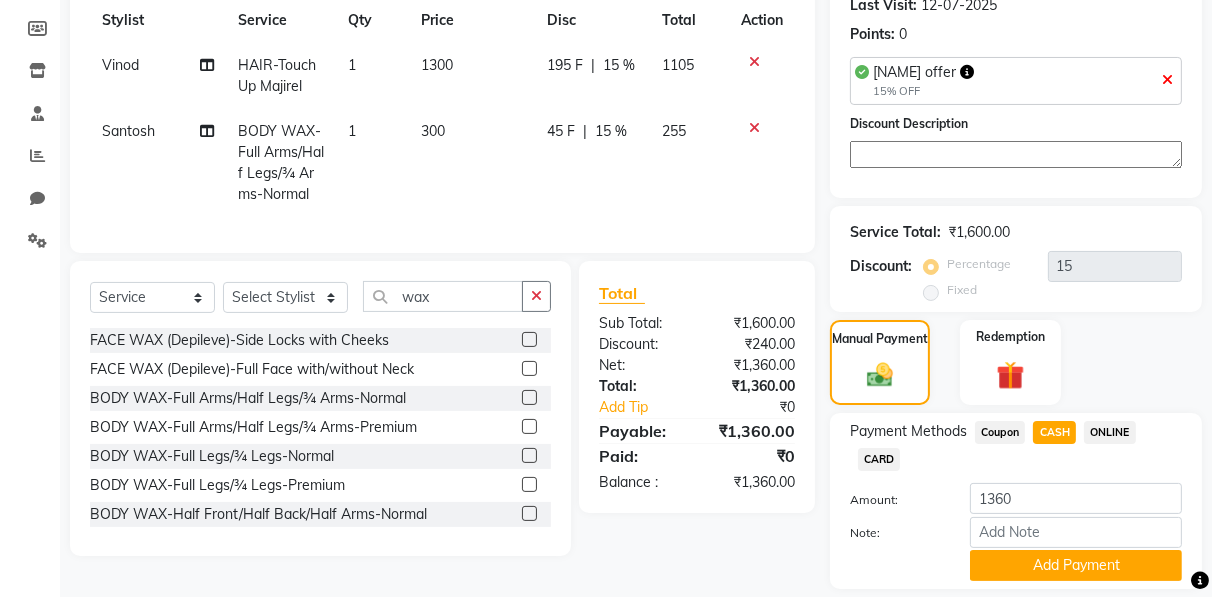 scroll, scrollTop: 346, scrollLeft: 0, axis: vertical 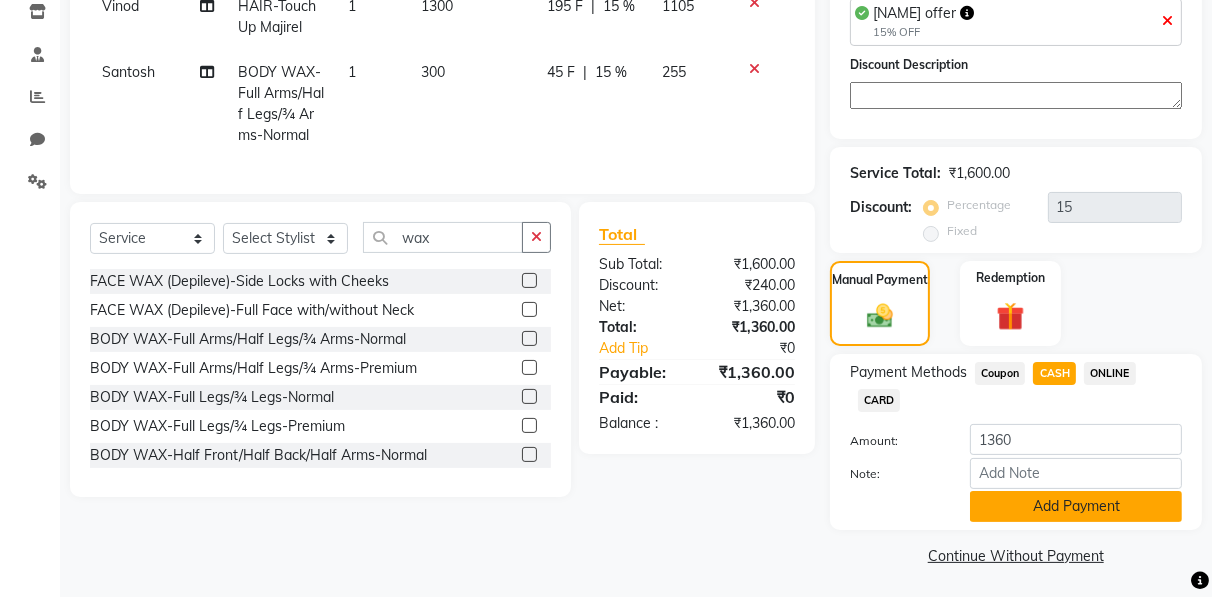 click on "Add Payment" 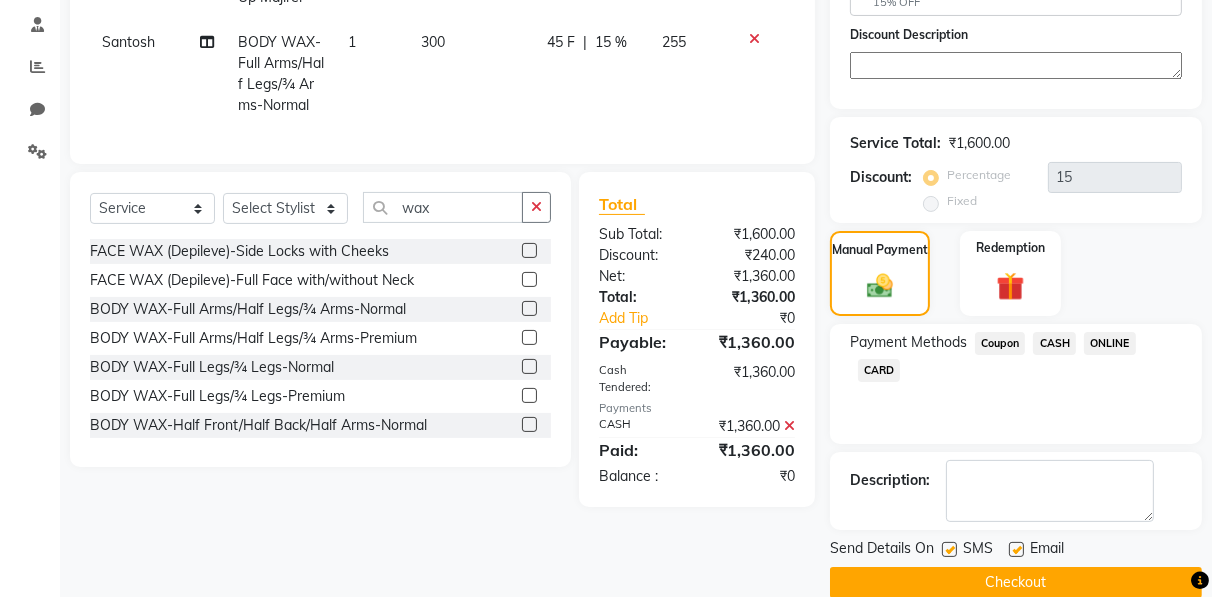 scroll, scrollTop: 403, scrollLeft: 0, axis: vertical 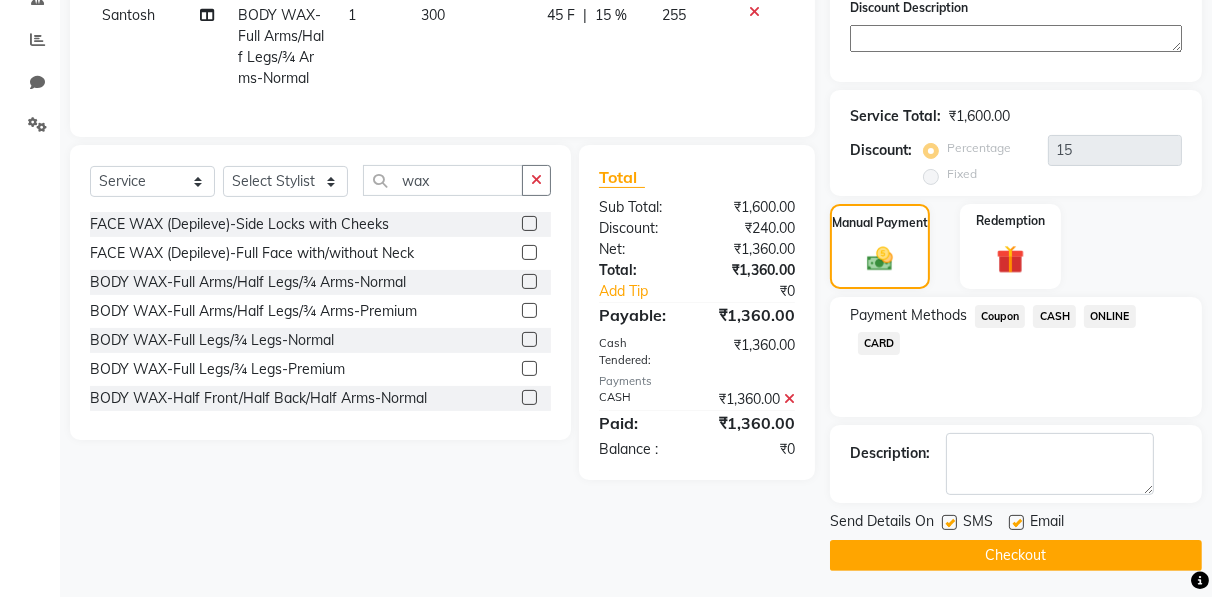 click on "Checkout" 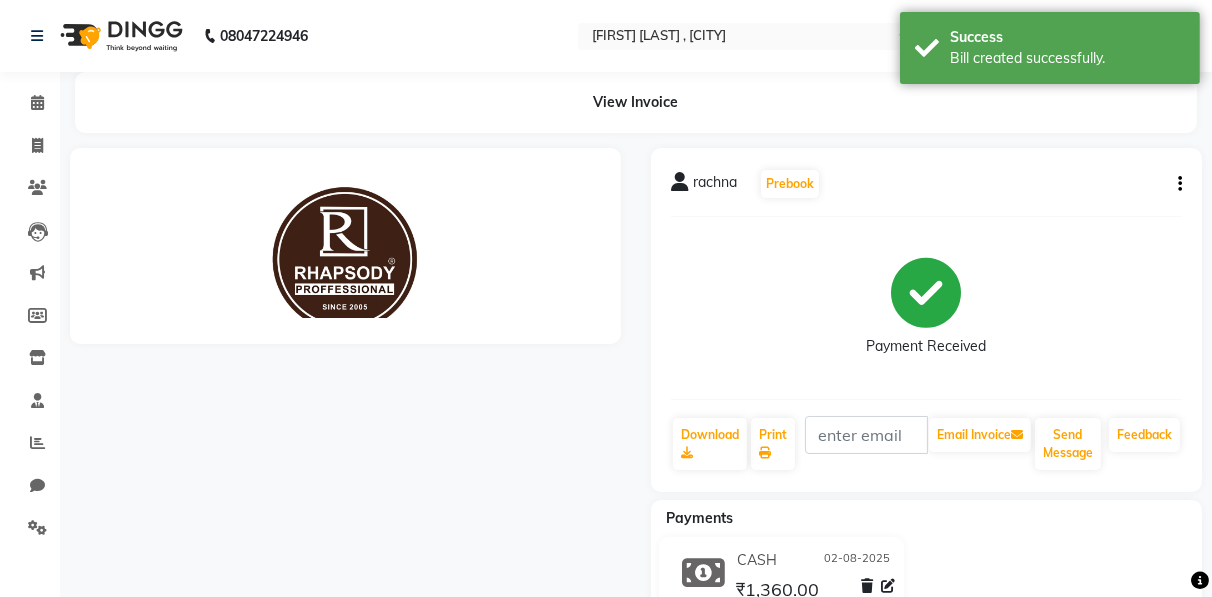 scroll, scrollTop: 0, scrollLeft: 0, axis: both 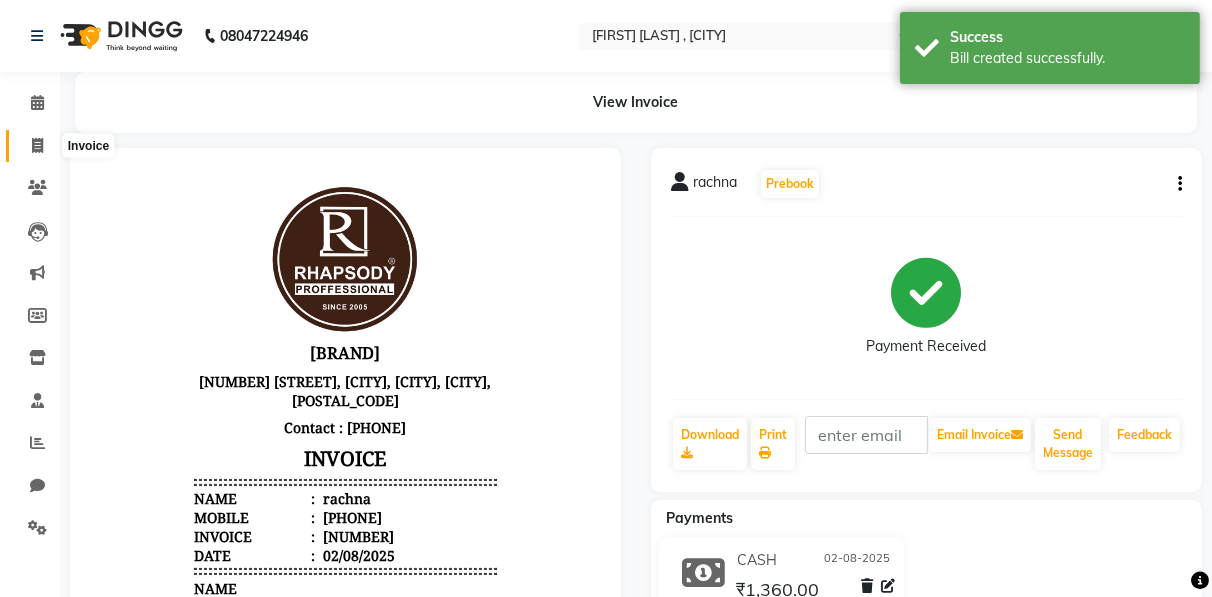 click 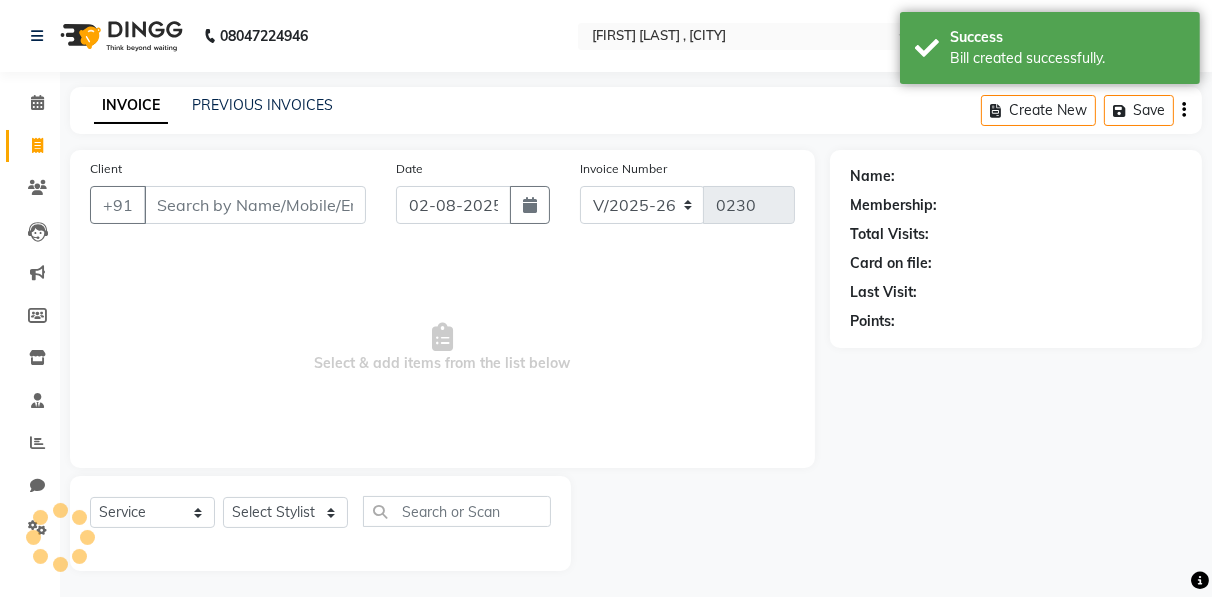 scroll, scrollTop: 3, scrollLeft: 0, axis: vertical 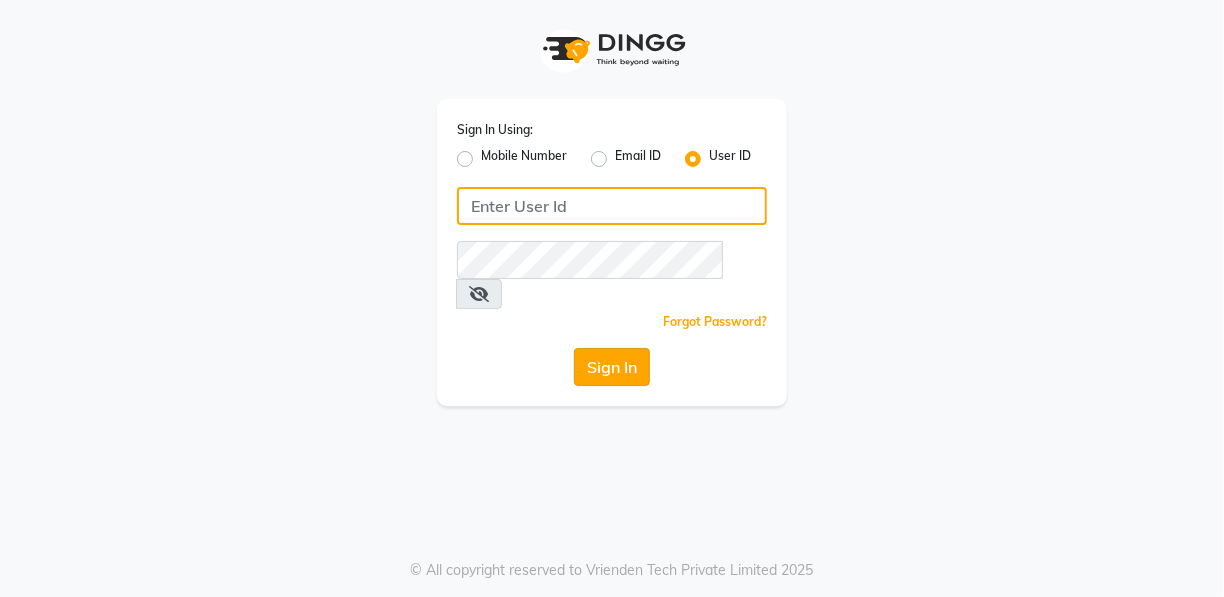type on "[BRAND]" 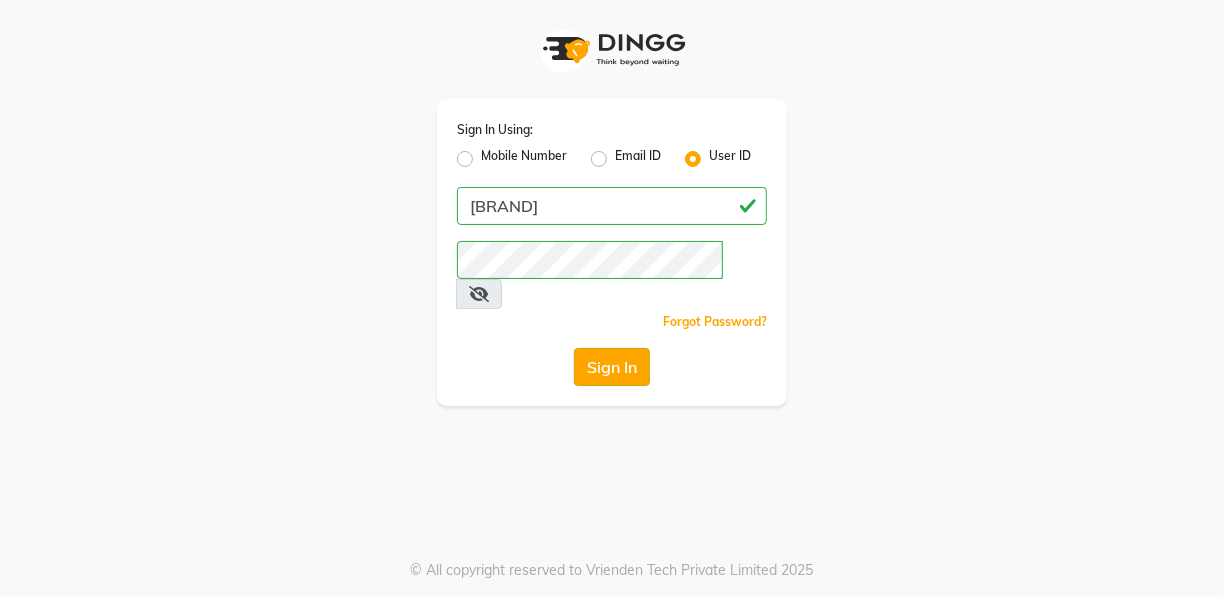 click on "Sign In" 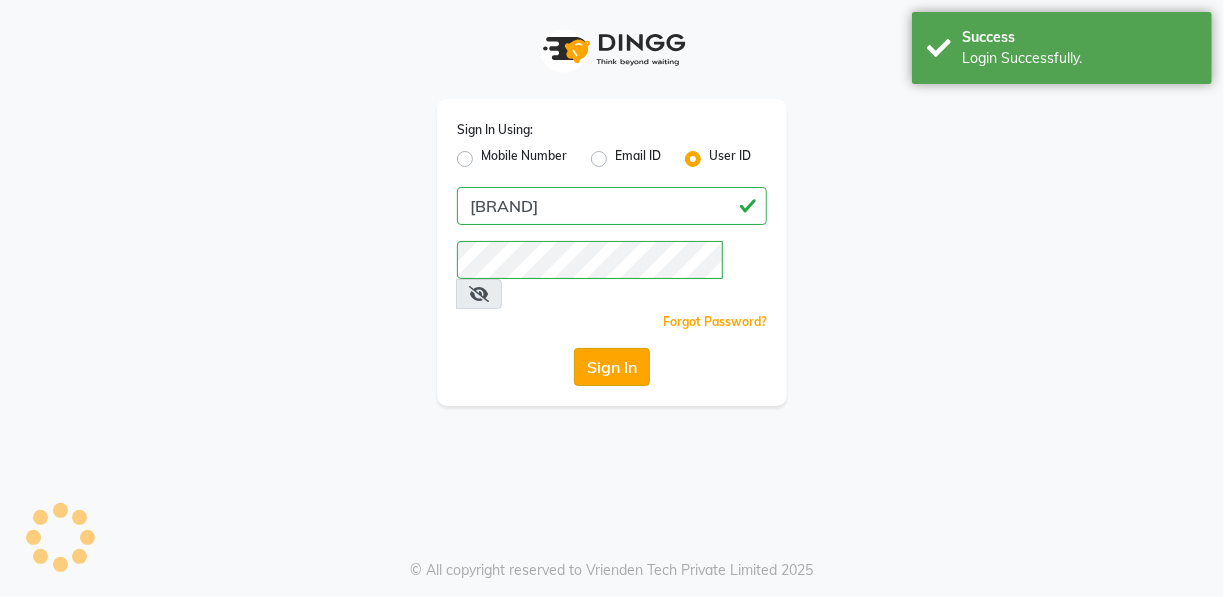select on "service" 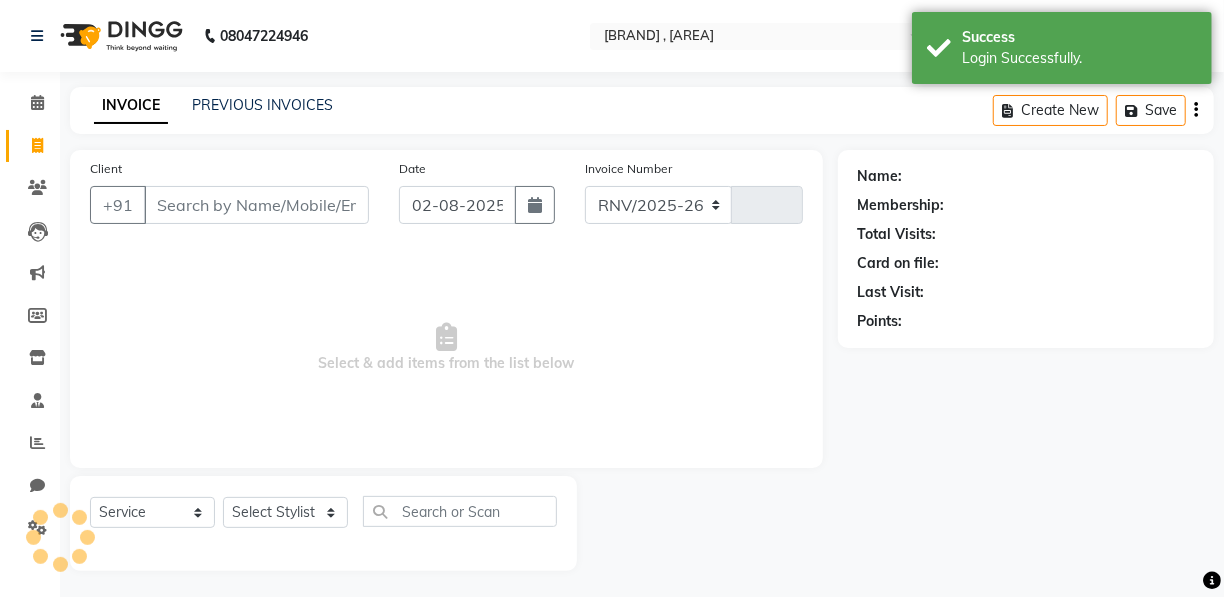 select on "8581" 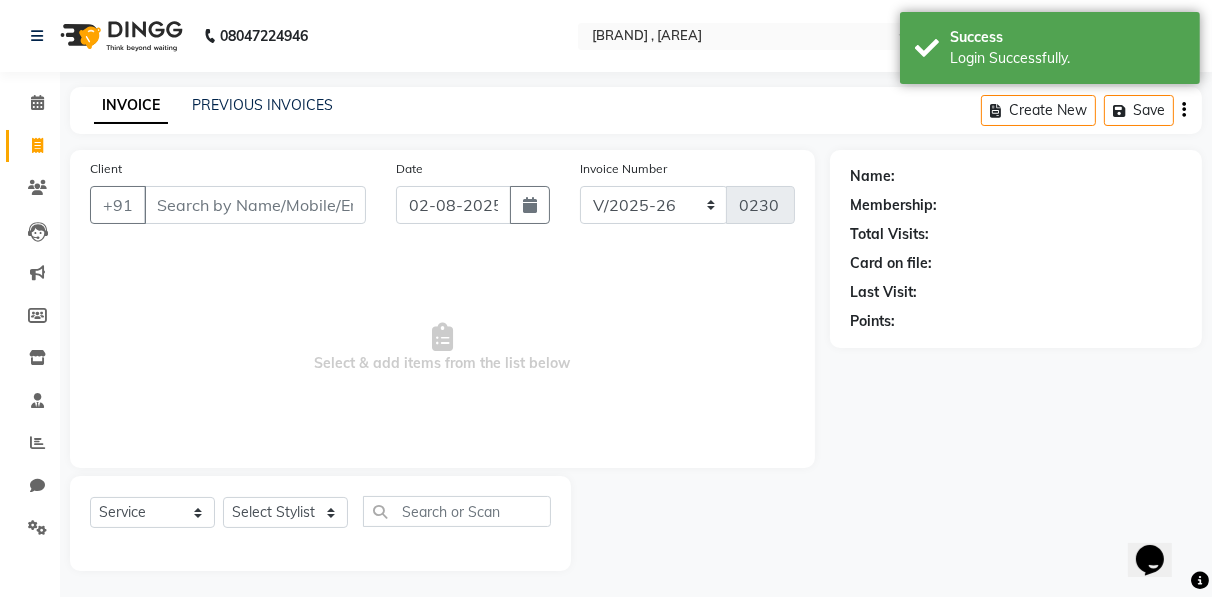 scroll, scrollTop: 0, scrollLeft: 0, axis: both 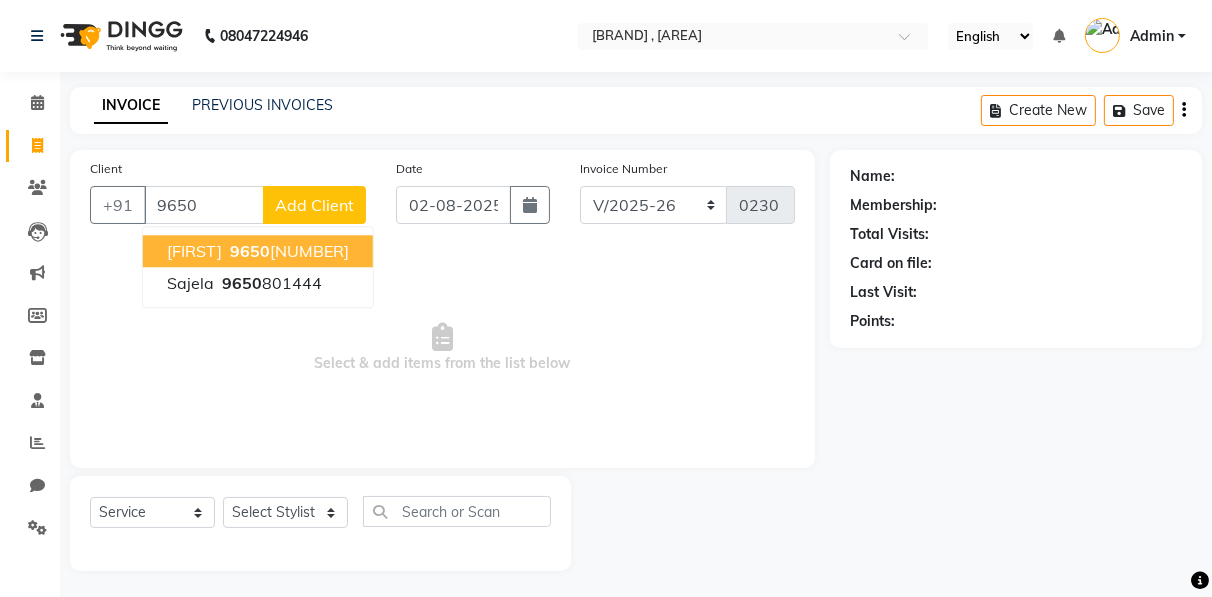 click on "9650" at bounding box center [250, 251] 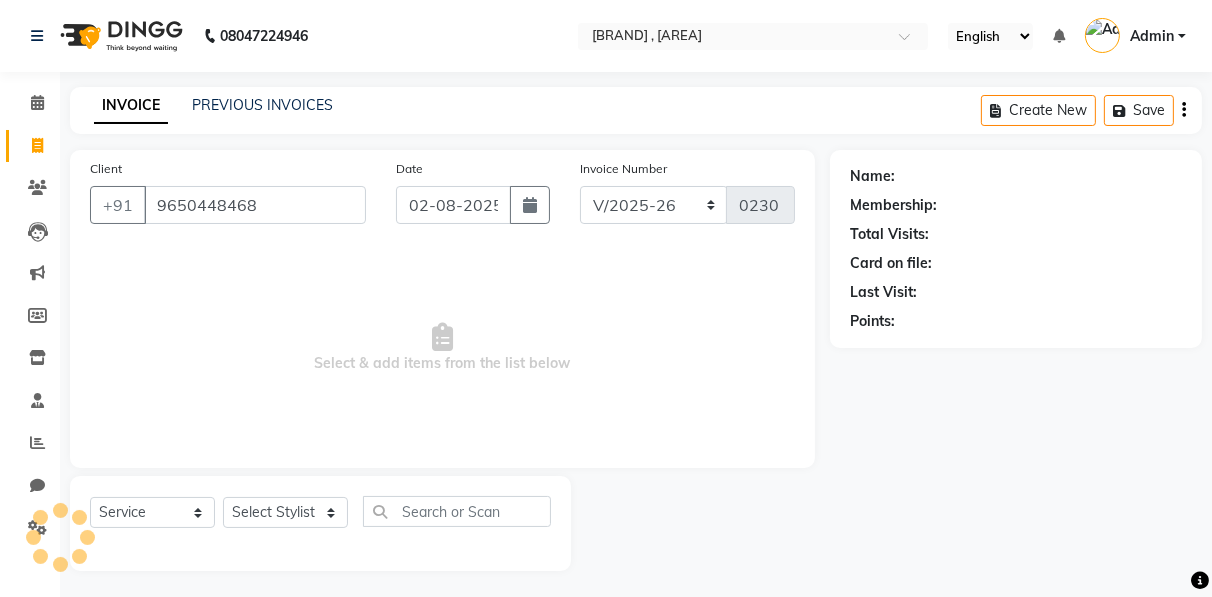 type on "9650448468" 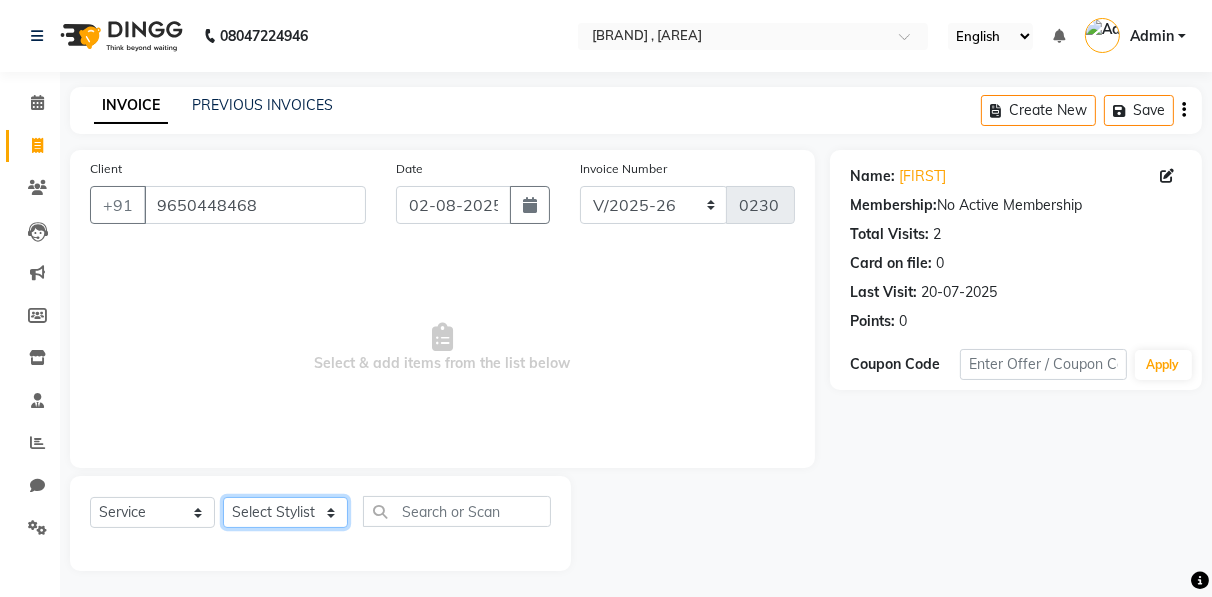 click on "Select Stylist [FIRST] [LAST] [FIRST] [FIRST] [FIRST] [FIRST] [FIRST] [FIRST] [FIRST] [FIRST] [FIRST]" 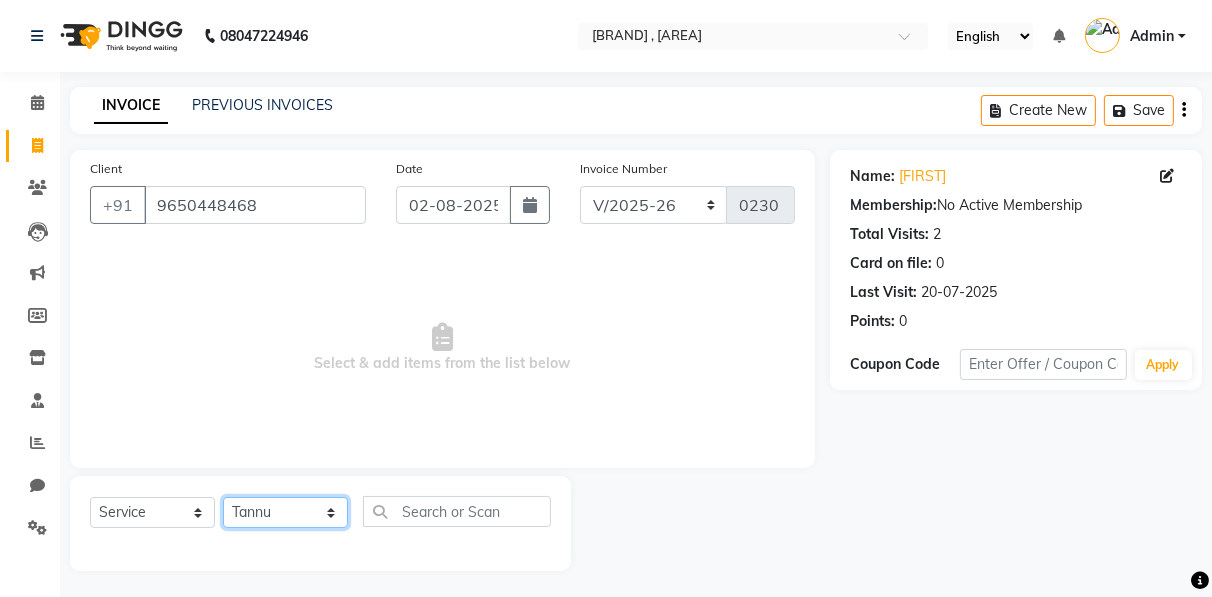 click on "Select Stylist [FIRST] [LAST] [FIRST] [FIRST] [FIRST] [FIRST] [FIRST] [FIRST] [FIRST] [FIRST] [FIRST]" 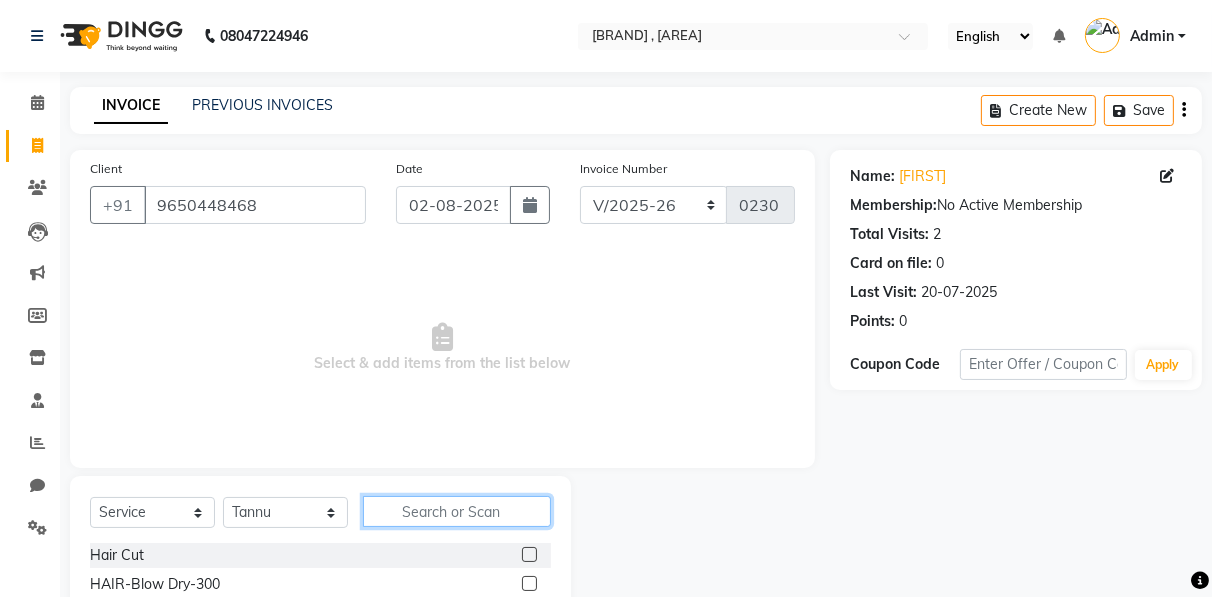 click 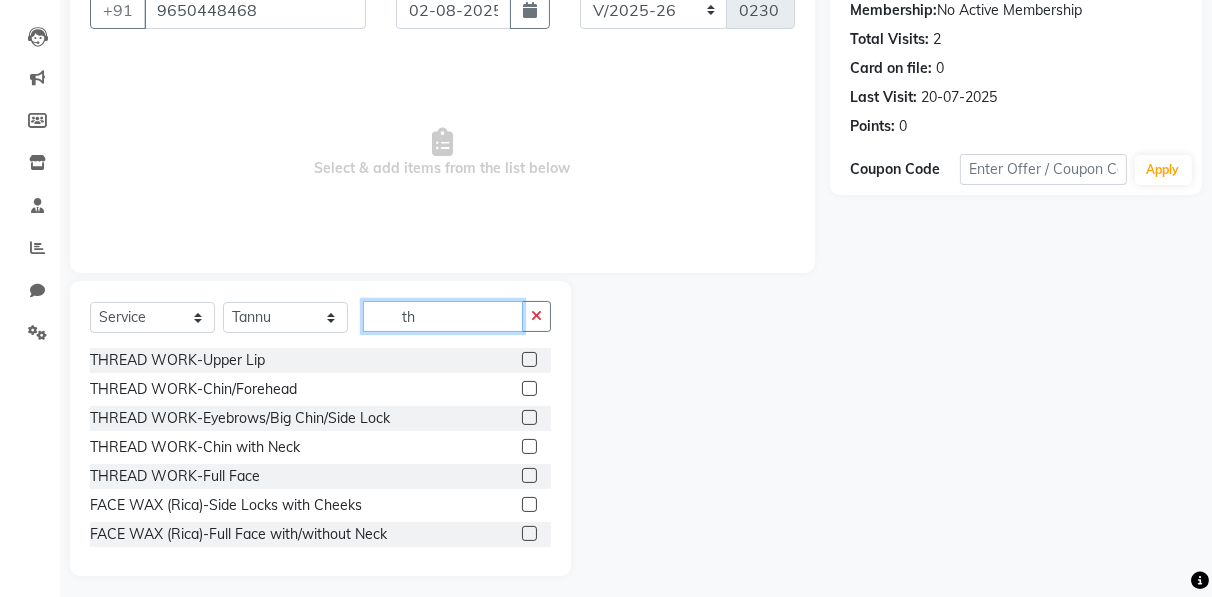 scroll, scrollTop: 202, scrollLeft: 0, axis: vertical 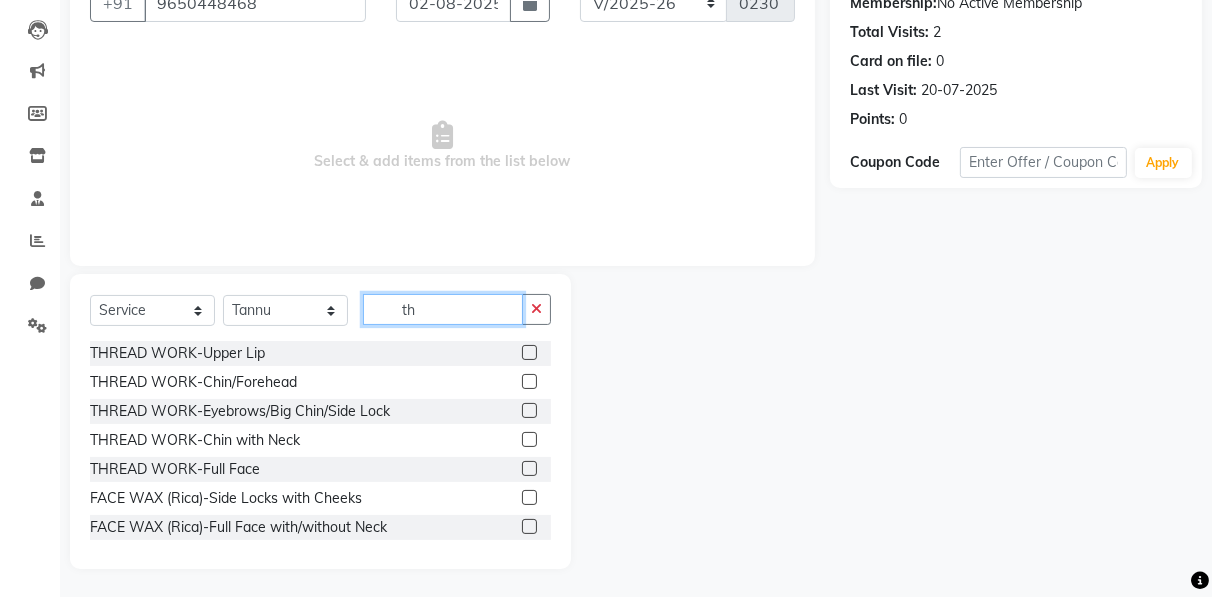 type on "th" 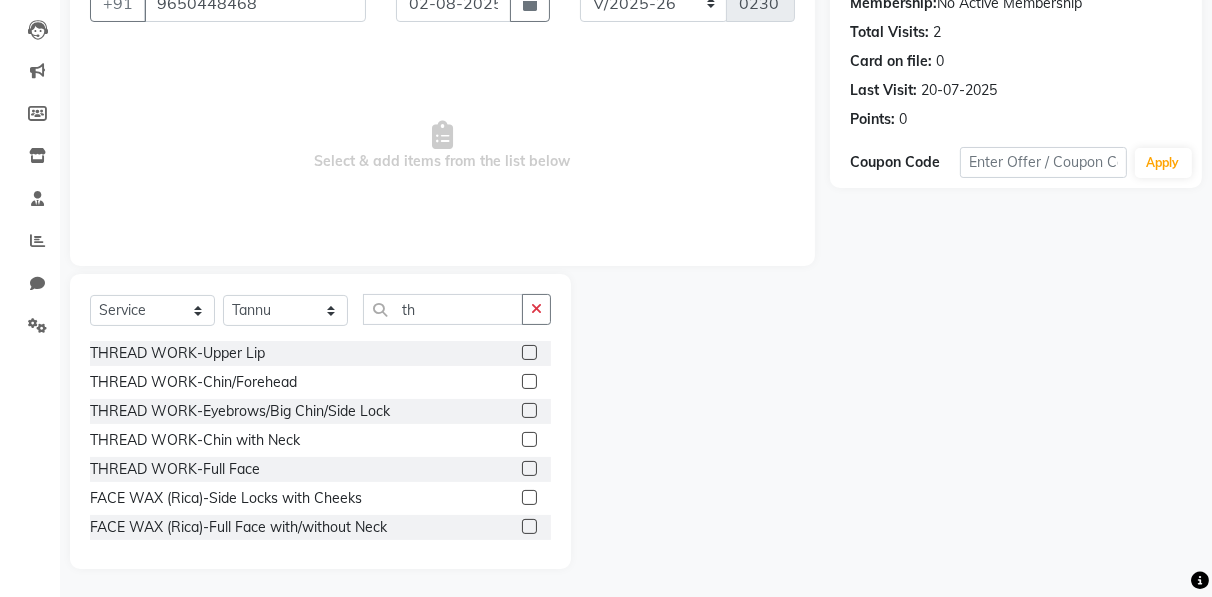 click 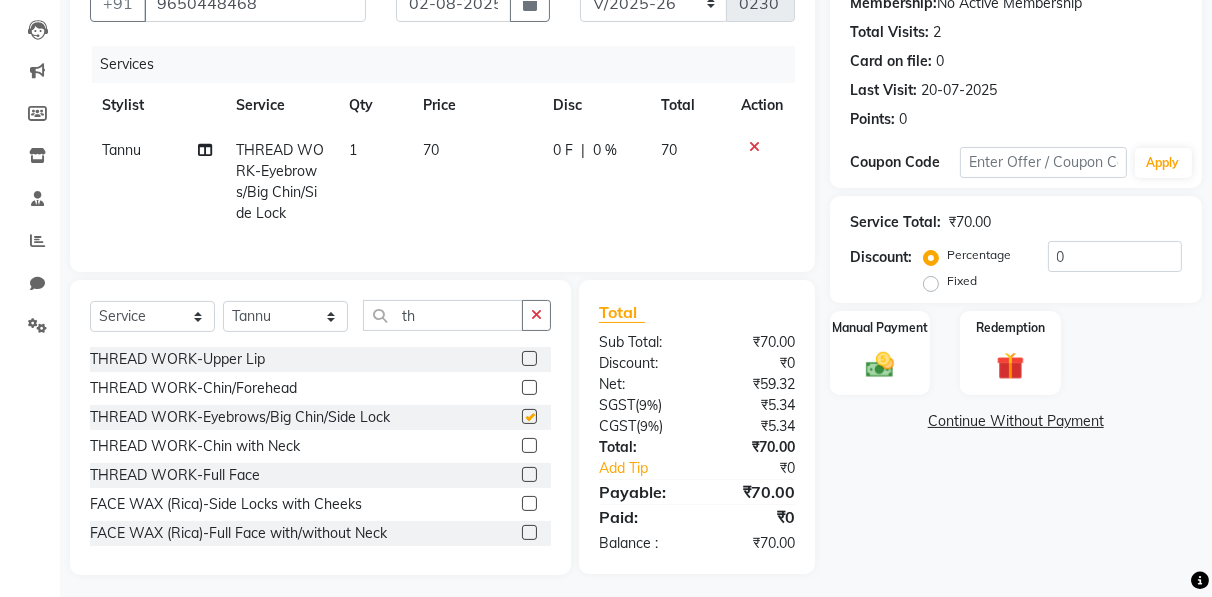 checkbox on "false" 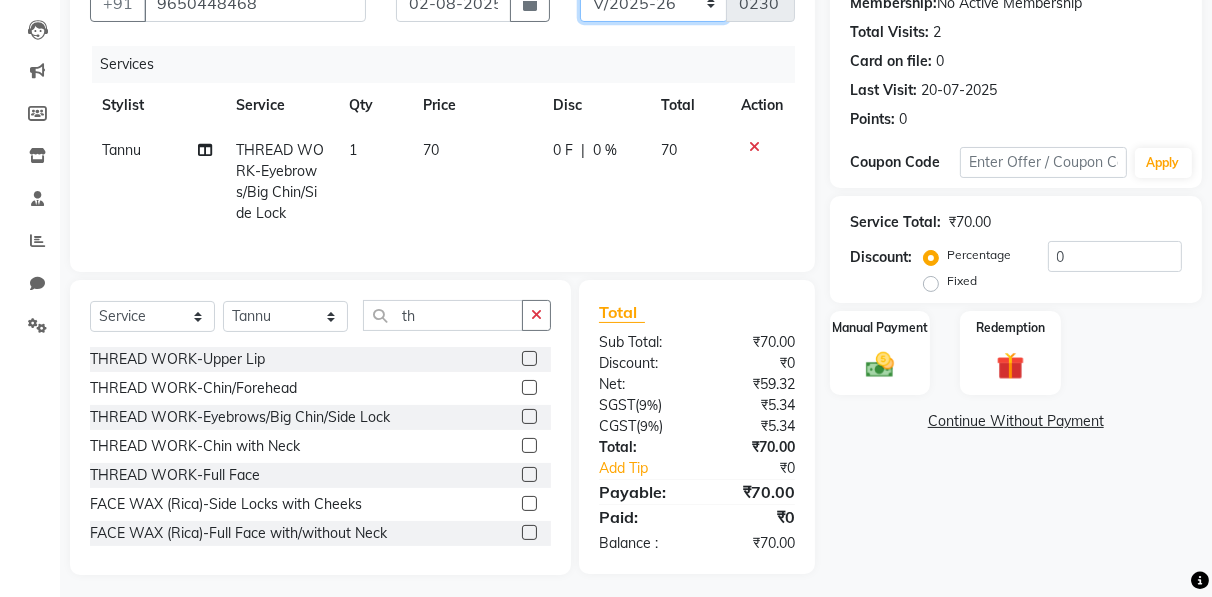 click on "RNV/2025-26 V/2025 V/2025-26" 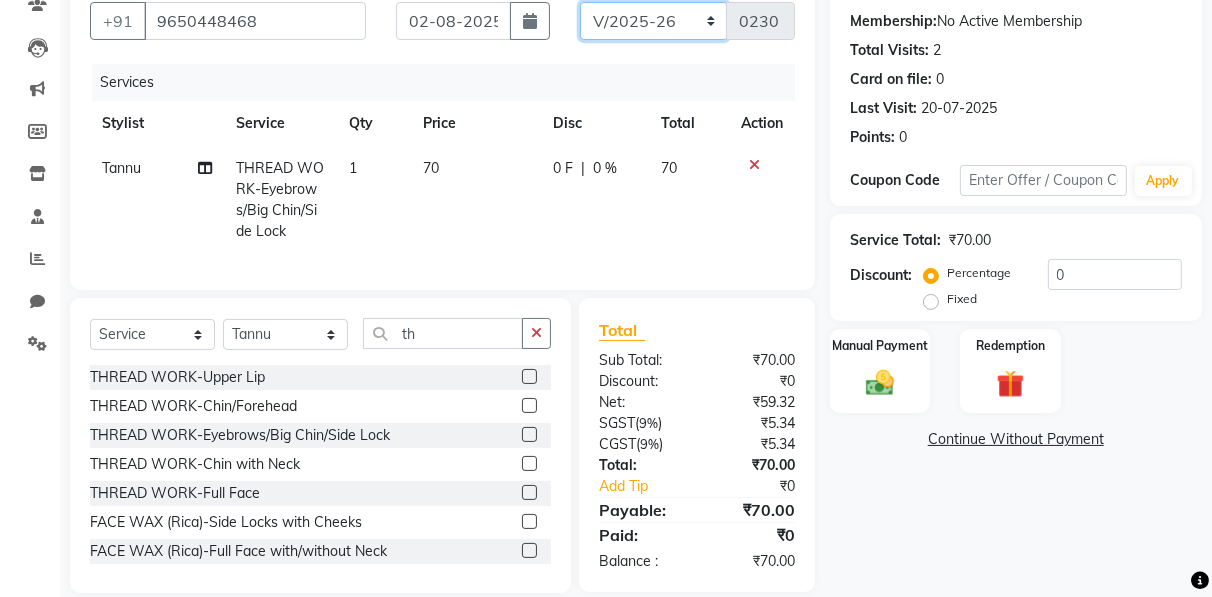 select on "8650" 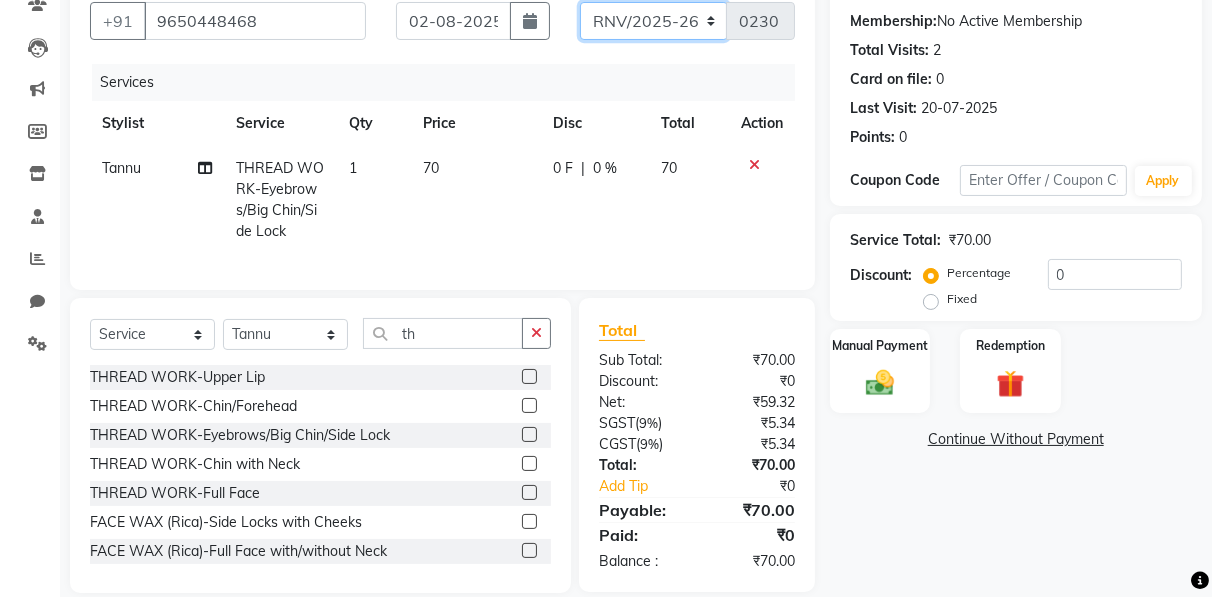 click on "RNV/2025-26 V/2025 V/2025-26" 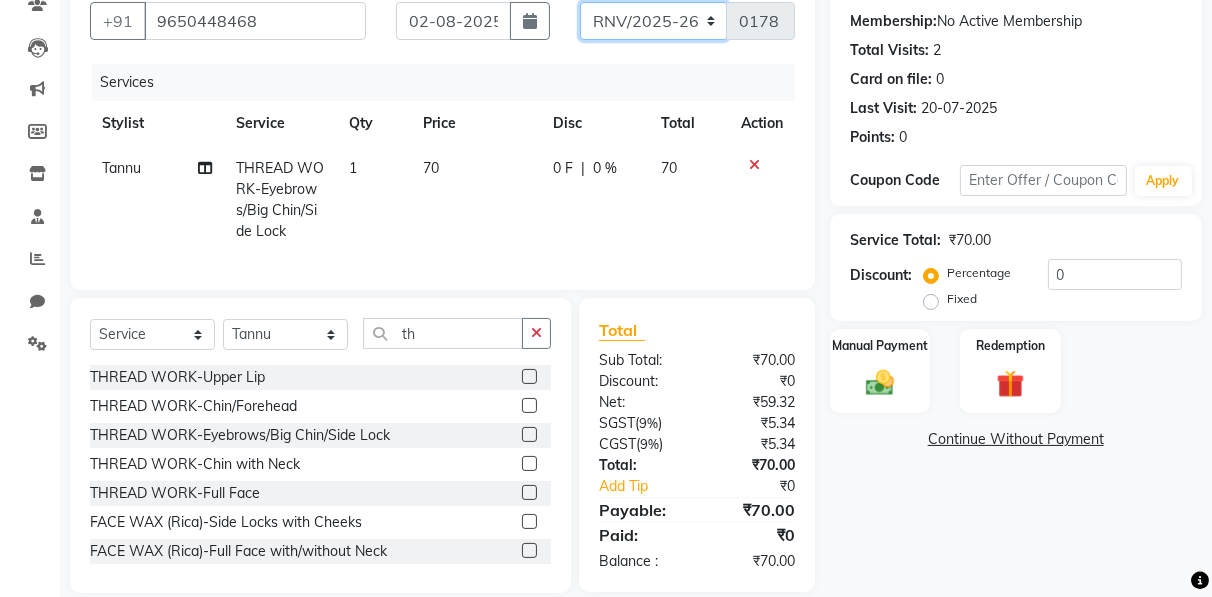scroll, scrollTop: 0, scrollLeft: 0, axis: both 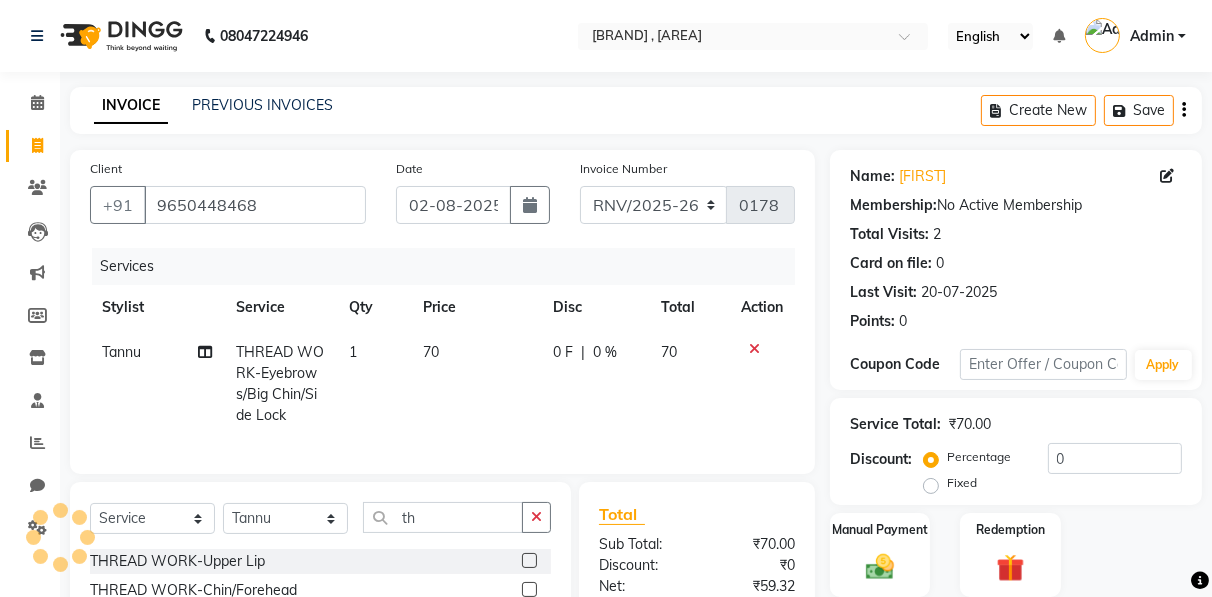 click 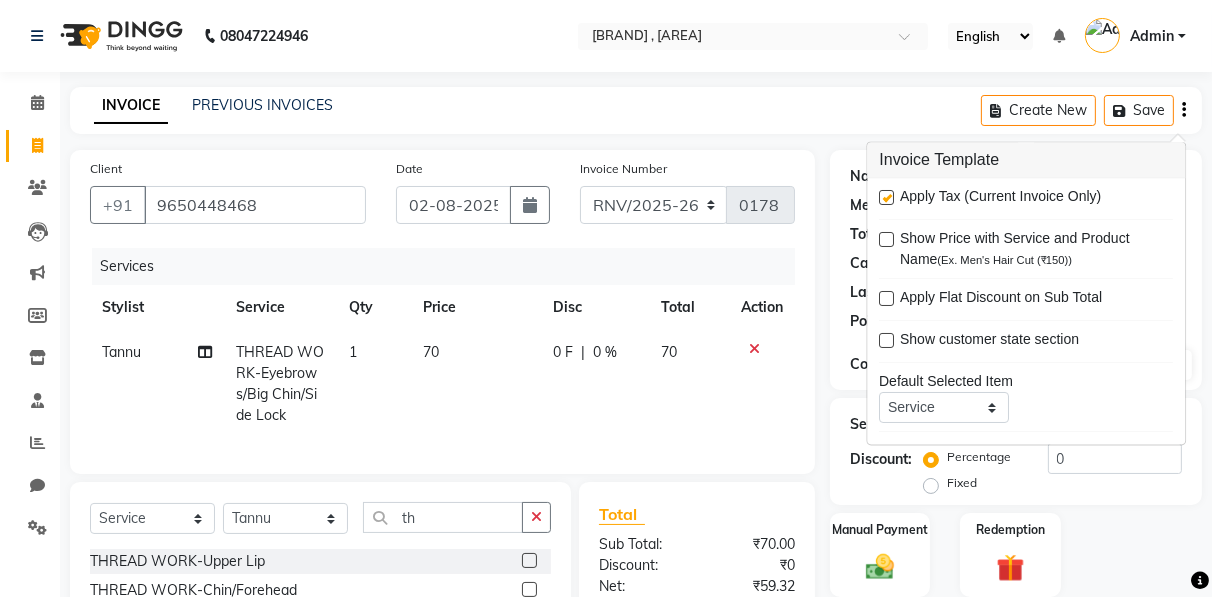 click at bounding box center (886, 198) 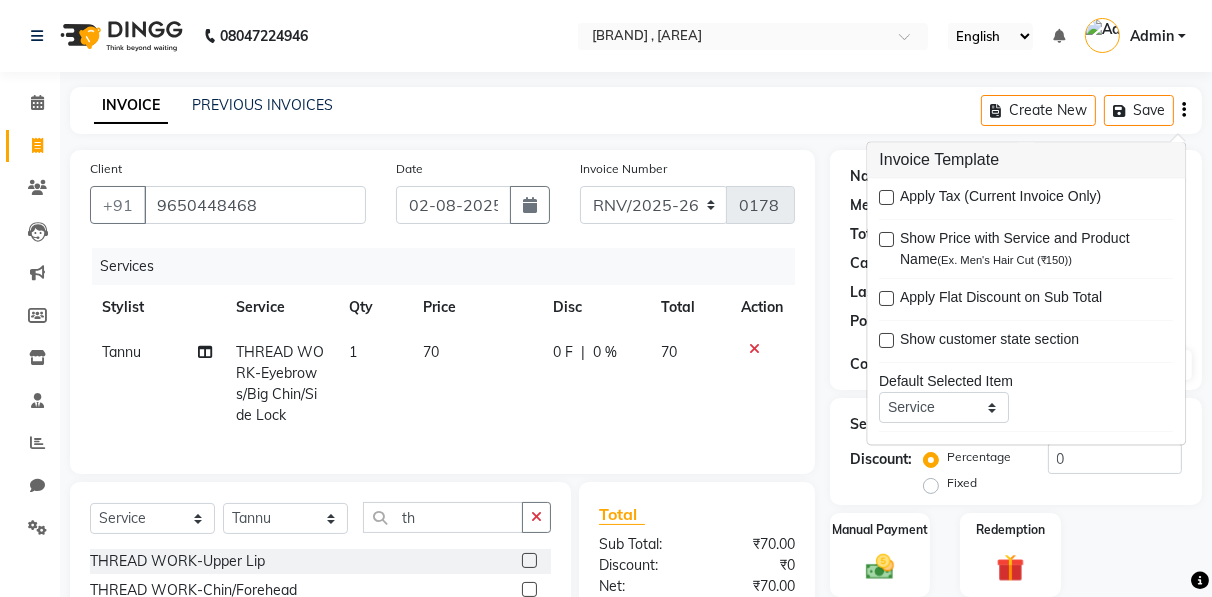 scroll, scrollTop: 221, scrollLeft: 0, axis: vertical 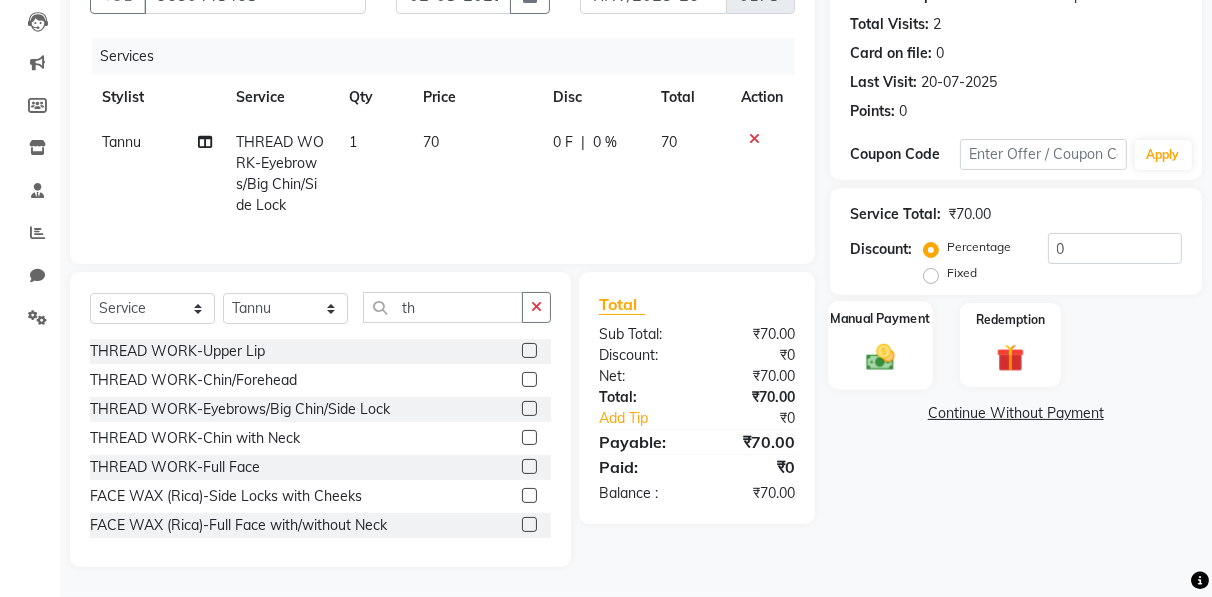 click 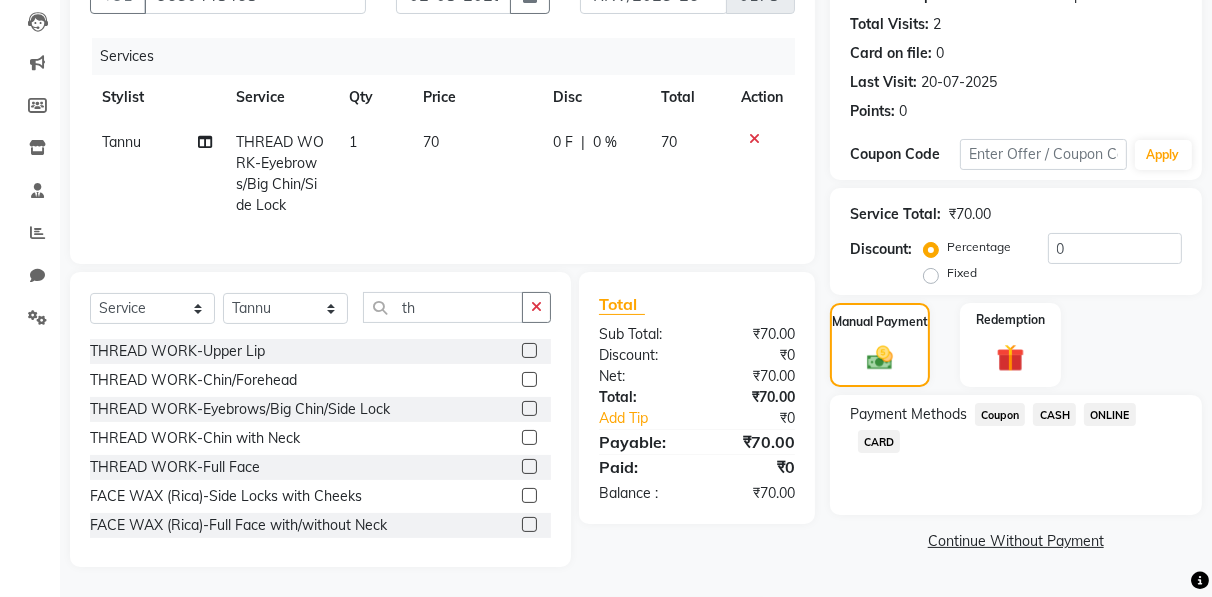click on "ONLINE" 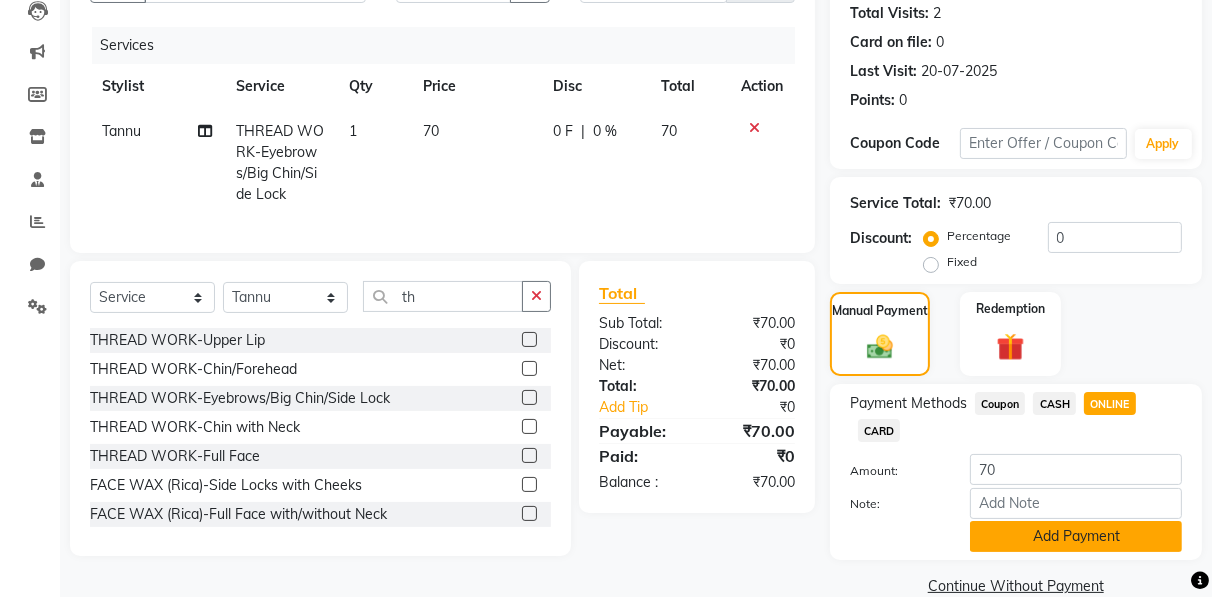 click on "Add Payment" 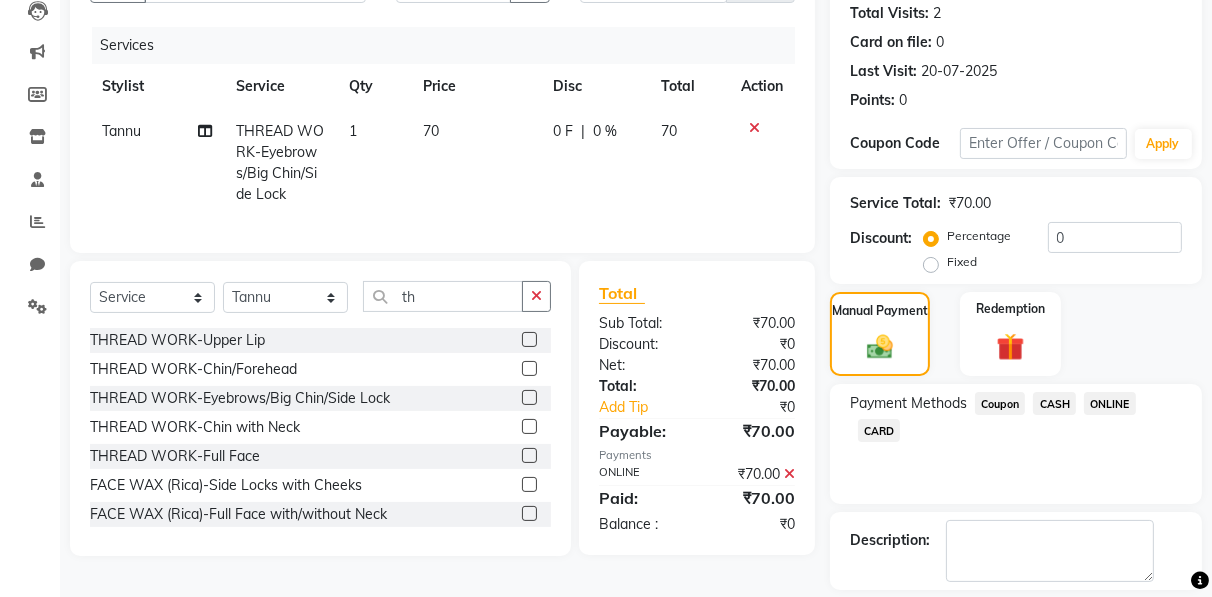 scroll, scrollTop: 310, scrollLeft: 0, axis: vertical 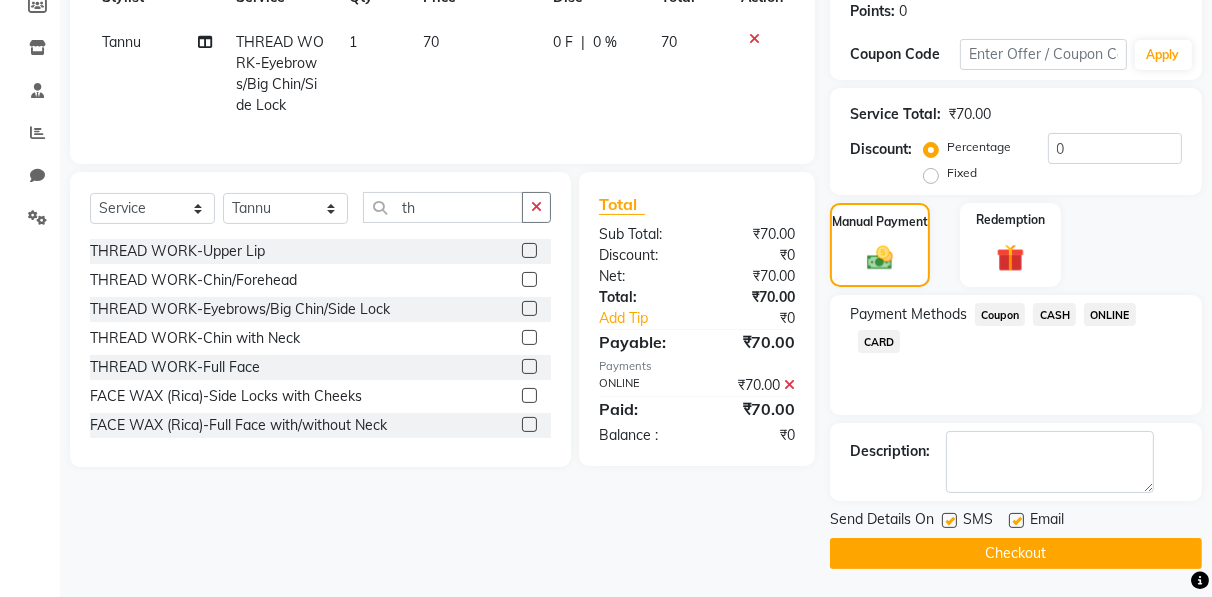click on "Checkout" 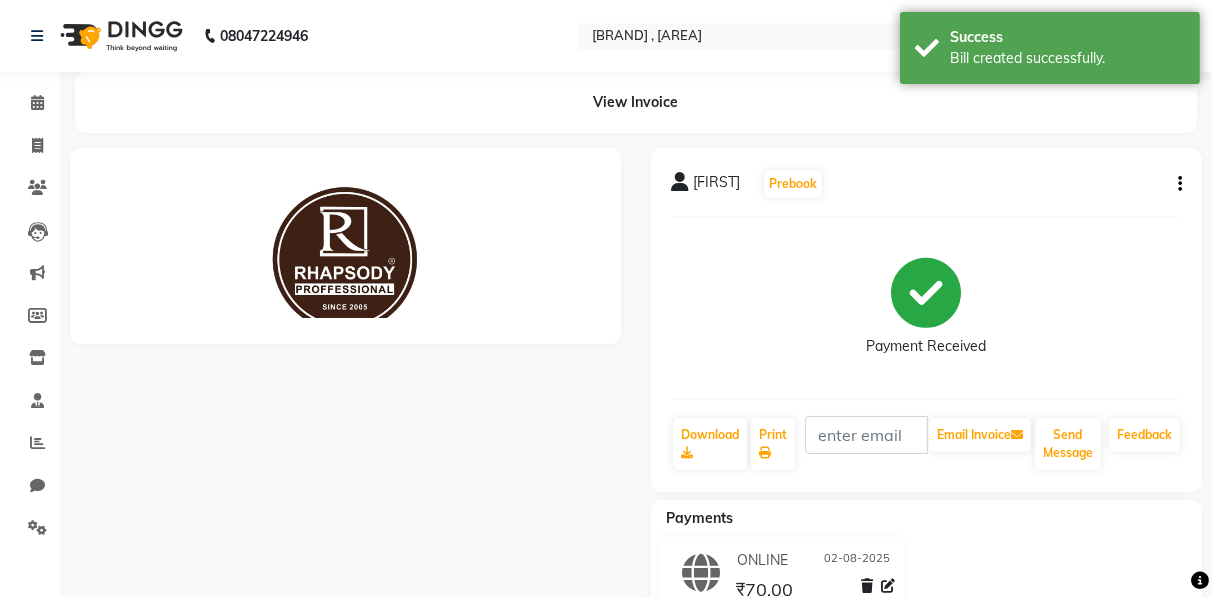scroll, scrollTop: 0, scrollLeft: 0, axis: both 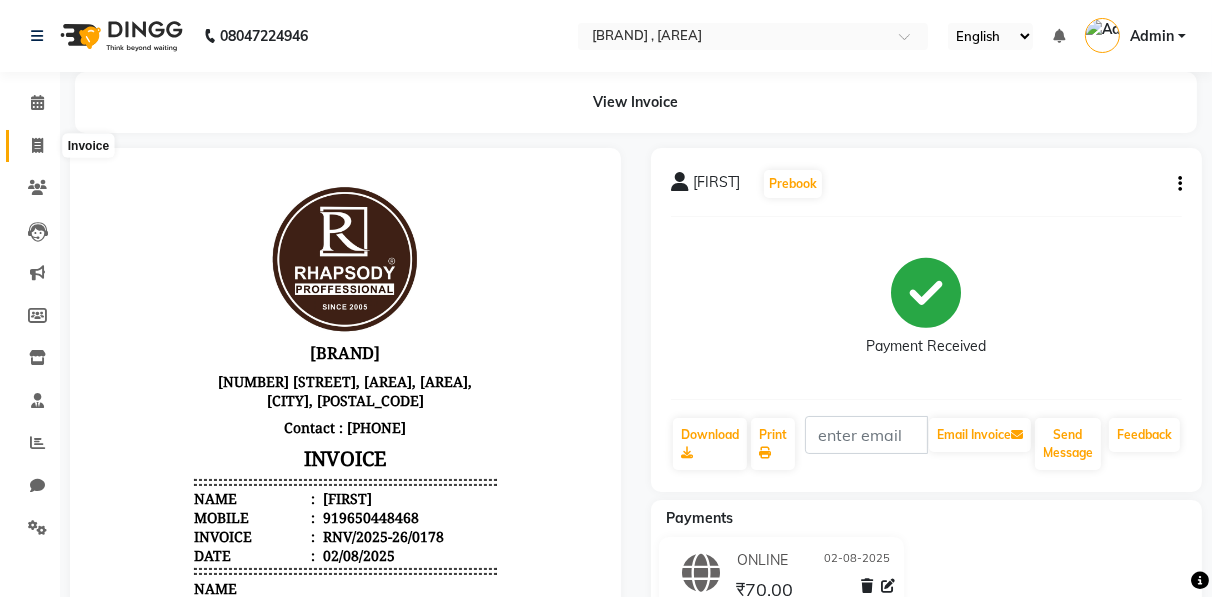 click 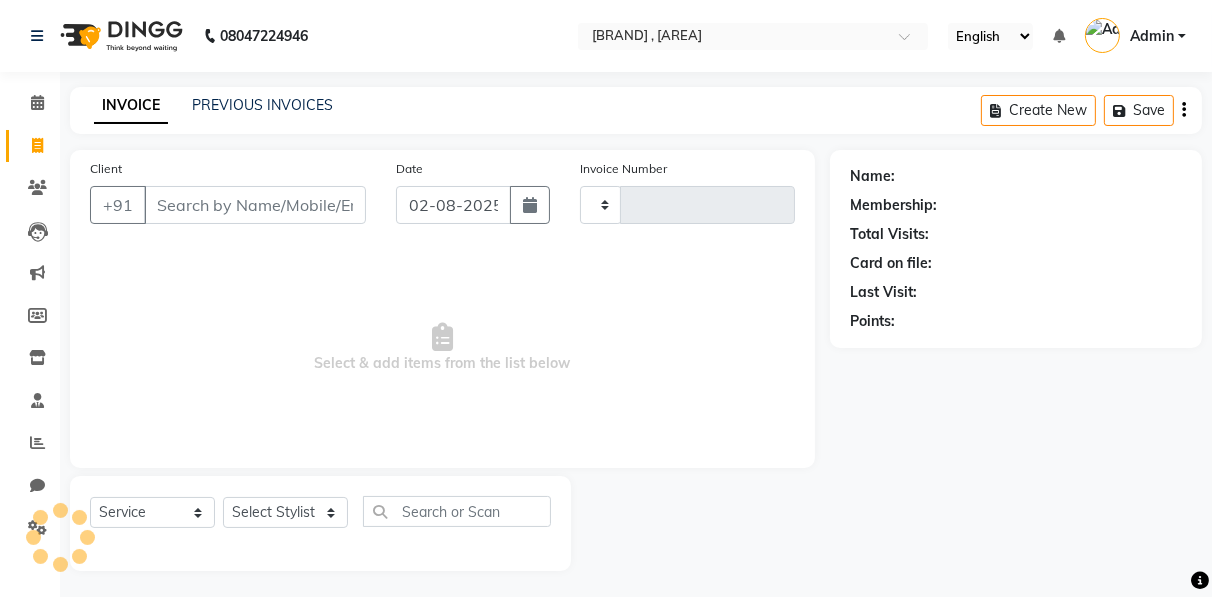scroll, scrollTop: 3, scrollLeft: 0, axis: vertical 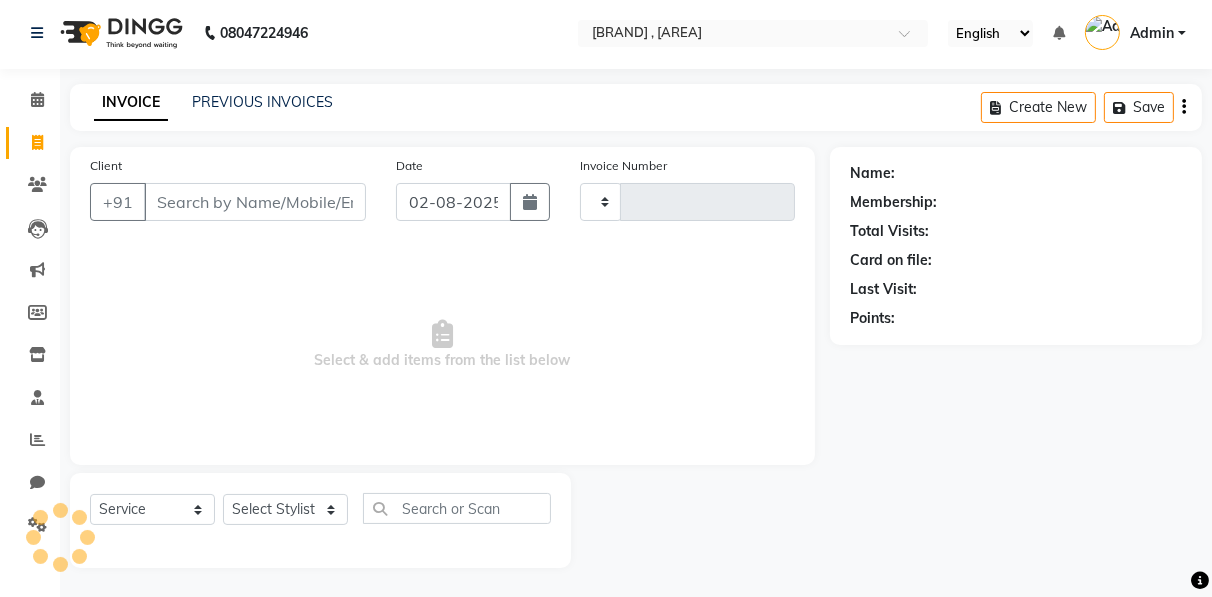 type on "0230" 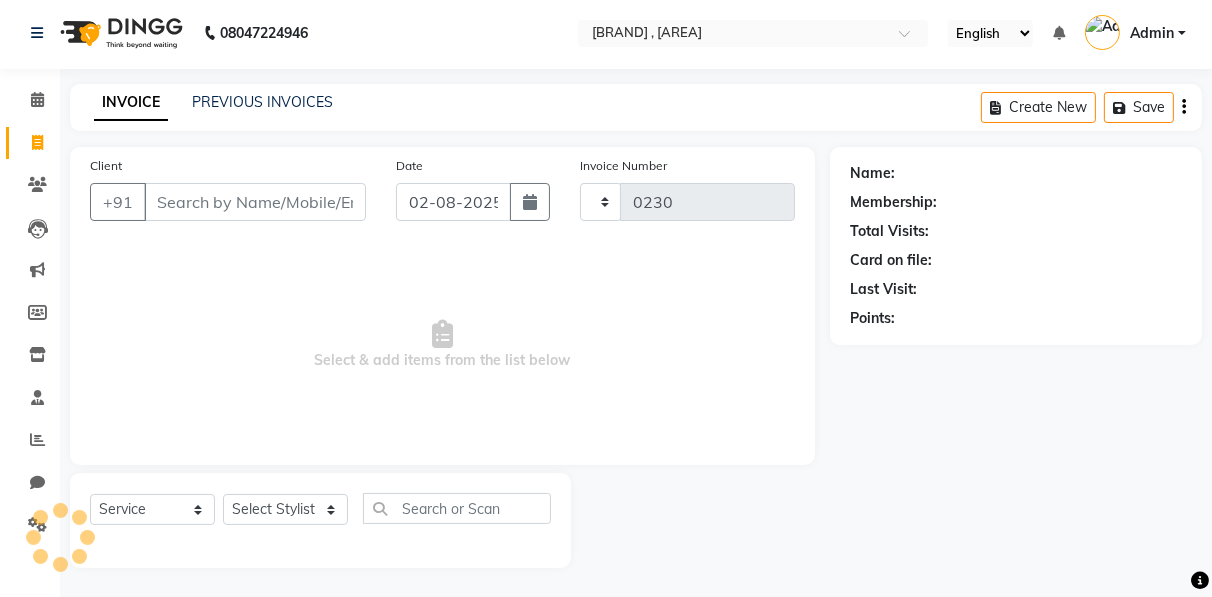 select on "8581" 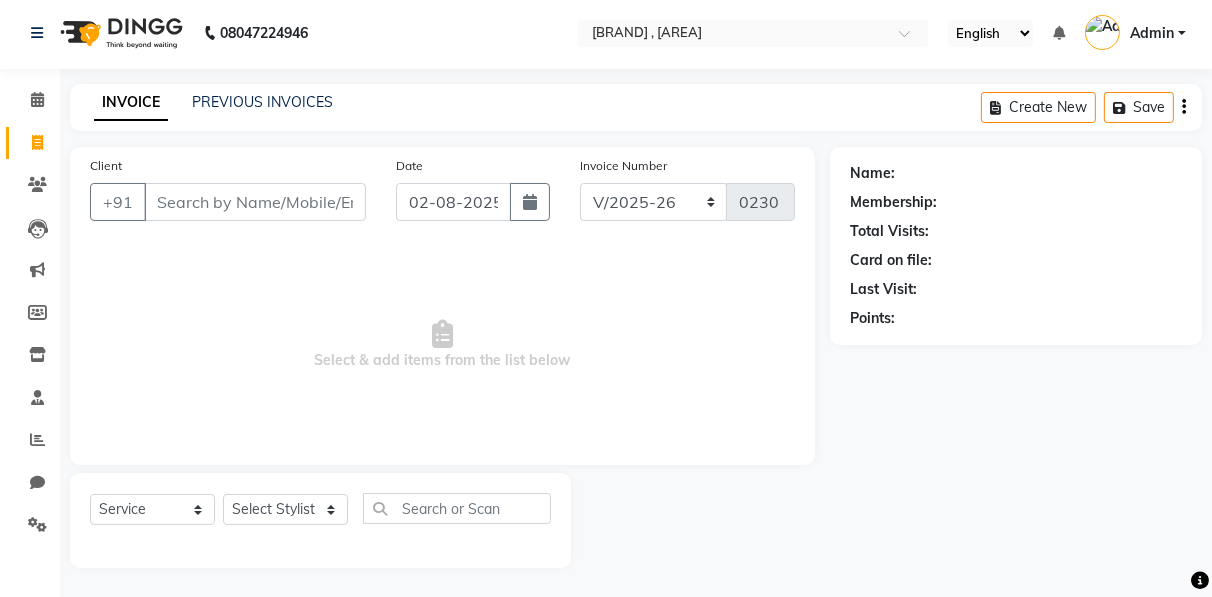 click on "Client" at bounding box center (255, 202) 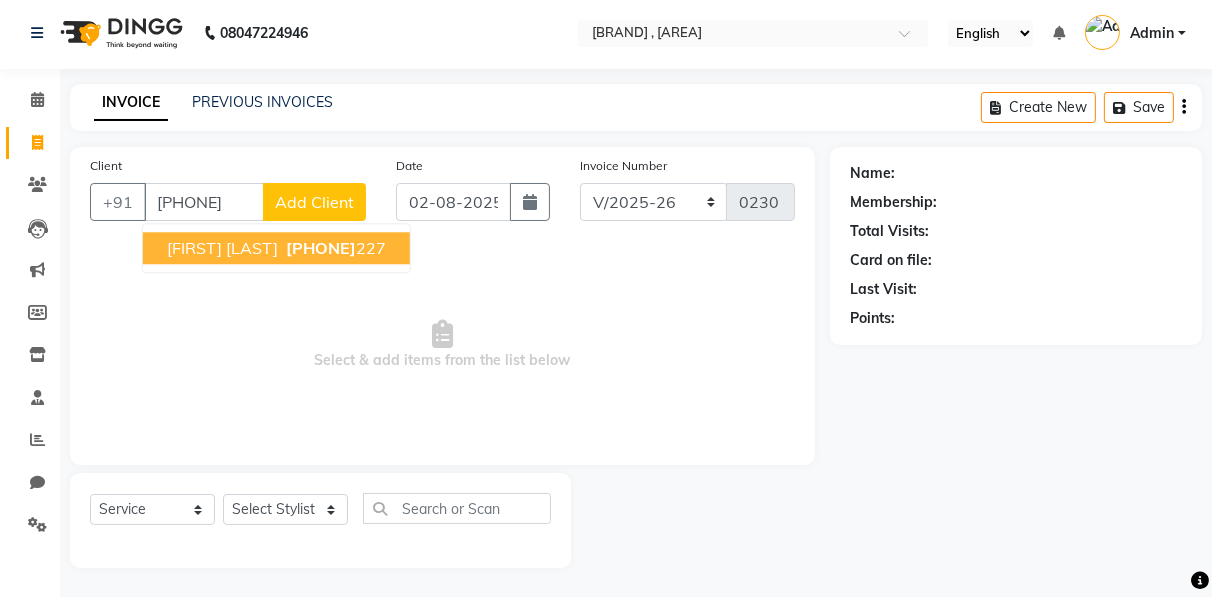 click on "9958366 227" at bounding box center (334, 248) 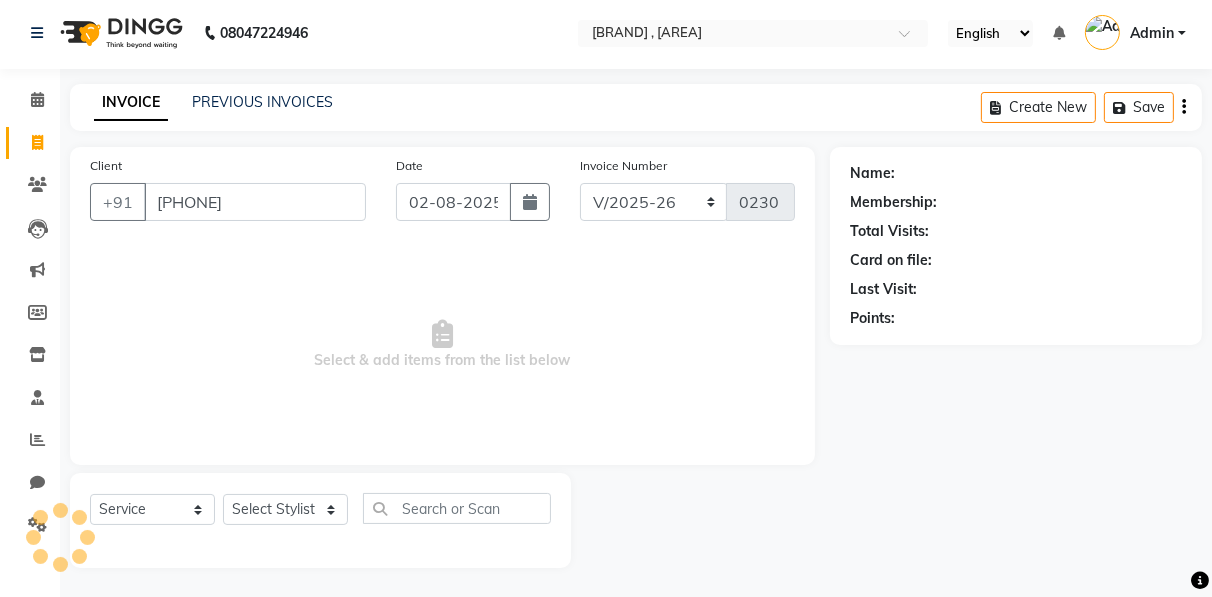 type on "9958366227" 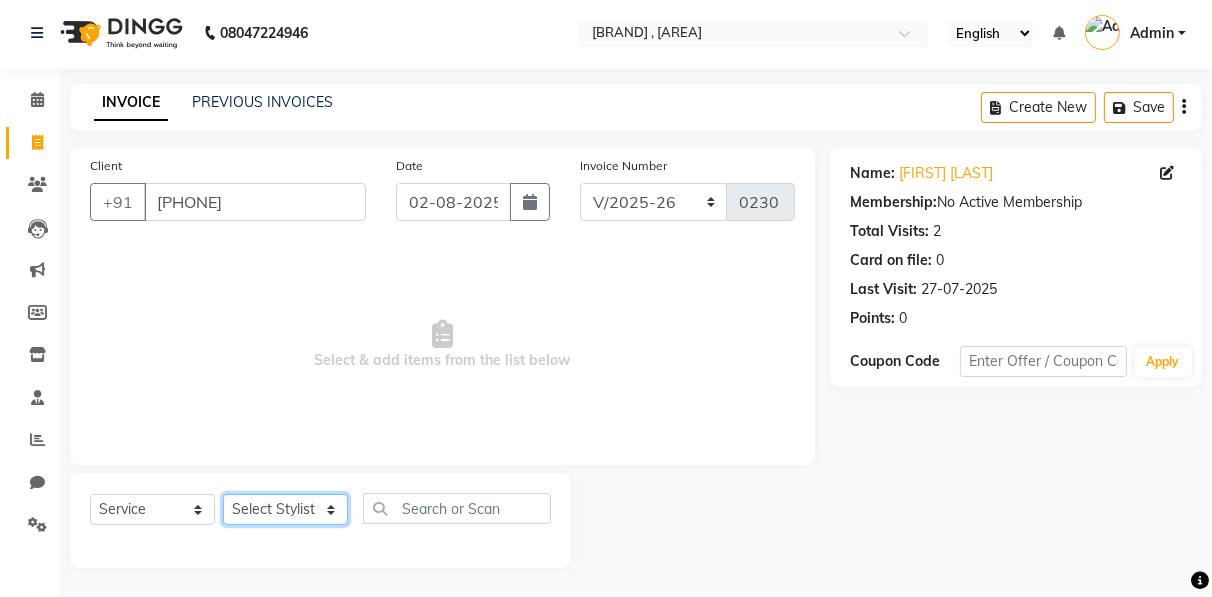 click on "[FIRST] [FIRST] [FIRST] Manager [FIRST] [FIRST] [FIRST] [FIRST] [FIRST] [FIRST] [FIRST] [FIRST] [FIRST] [FIRST] HAIR-Shampoo x Hair Cut HAIR-Blow Dry-[PRICE] HAIR-Blow Dry-[PRICE] HAIR-Shampoo HAIR-Conditioner HAIR-Keratin Shampoo HAIR-Keratin Conditioner HAIR-Pressing HAIR-Curls HAIR-Front Setting HAIR-Heena/Colour Application HAIR-Ozone Heena HAIR-Coconut Oil Massage HAIR-Olive Oil Massage HAIR-Ayurvedic/Aroma Massage HAIR-Touch Up Majirel HAIR-Global Base HAIR-Streaks HAIR-Global Fashion Colour HAIR-Straightening/Keratin/Perming HAIR-Aminexil HAIR-Hair Spa HAIR-Macadamia Hair Spa HAIR-Hair Treatment Spa HAIR-Absolute Molecular- HAIR-Hair Do HAIR-Botox Hair Treatment HAIR-Nanoplastia Hair-Touch up Inoa THREAD WORK-Upper Lip THREAD WORK-Chin/Forehead THREAD WORK-Eyebrows/Big Chin/Side Lock THREAD WORK-Chin with Neck THREAD WORK-Full Face FACE WAX (Rica)-Chin/Upper Lip- FACE WAX (Rica)-Neck/Forehead/Big Chin/Side Lock FACE WAX (Rica)-Side Locks with Cheeks FACE WAX (Rica)-Full Face with/without Neck BODY SPA-Fruit 1" 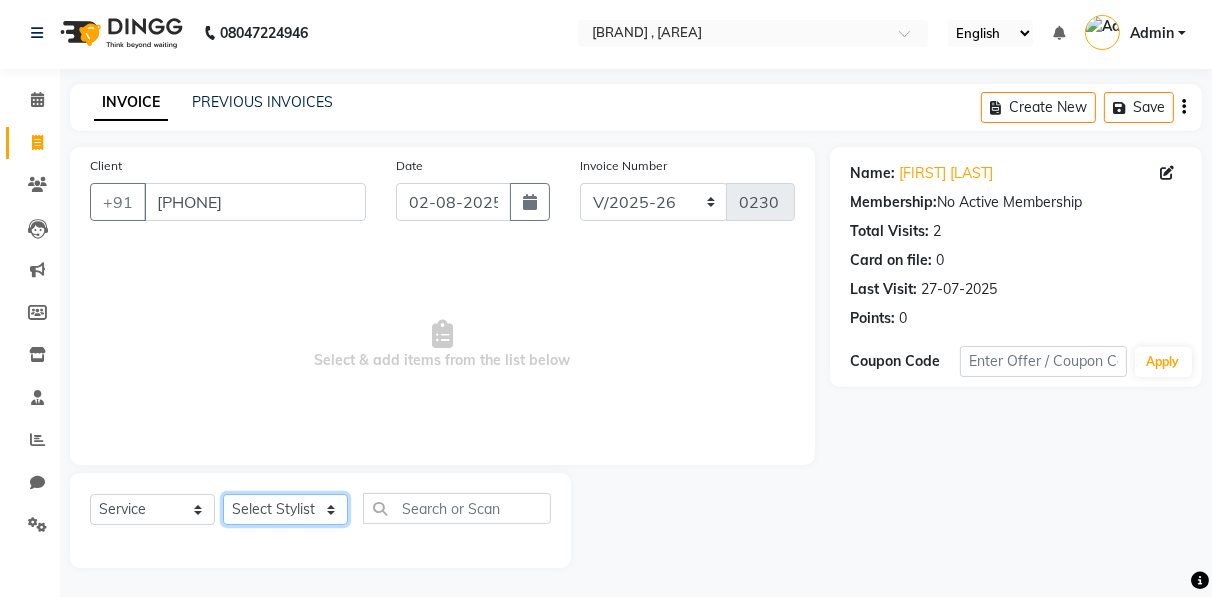 select on "85667" 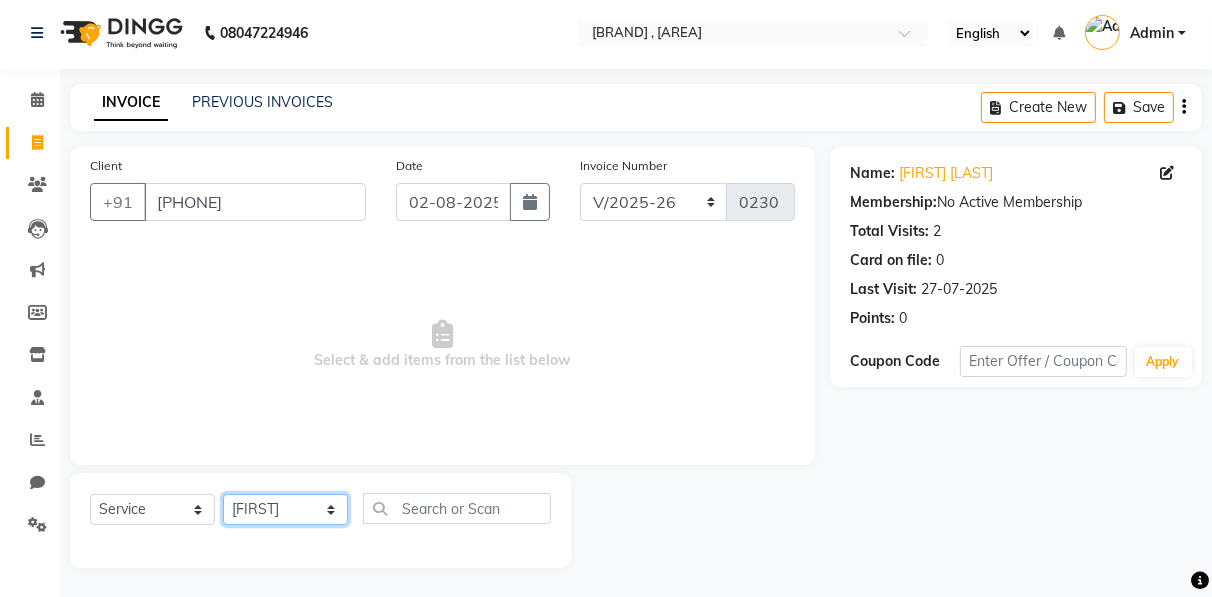 click on "[FIRST] [FIRST] [FIRST] Manager [FIRST] [FIRST] [FIRST] [FIRST] [FIRST] [FIRST] [FIRST] [FIRST] [FIRST] [FIRST] HAIR-Shampoo x Hair Cut HAIR-Blow Dry-[PRICE] HAIR-Blow Dry-[PRICE] HAIR-Shampoo HAIR-Conditioner HAIR-Keratin Shampoo HAIR-Keratin Conditioner HAIR-Pressing HAIR-Curls HAIR-Front Setting HAIR-Heena/Colour Application HAIR-Ozone Heena HAIR-Coconut Oil Massage HAIR-Olive Oil Massage HAIR-Ayurvedic/Aroma Massage HAIR-Touch Up Majirel HAIR-Global Base HAIR-Streaks HAIR-Global Fashion Colour HAIR-Straightening/Keratin/Perming HAIR-Aminexil HAIR-Hair Spa HAIR-Macadamia Hair Spa HAIR-Hair Treatment Spa HAIR-Absolute Molecular- HAIR-Hair Do HAIR-Botox Hair Treatment HAIR-Nanoplastia Hair-Touch up Inoa THREAD WORK-Upper Lip THREAD WORK-Chin/Forehead THREAD WORK-Eyebrows/Big Chin/Side Lock THREAD WORK-Chin with Neck THREAD WORK-Full Face FACE WAX (Rica)-Chin/Upper Lip- FACE WAX (Rica)-Neck/Forehead/Big Chin/Side Lock FACE WAX (Rica)-Side Locks with Cheeks FACE WAX (Rica)-Full Face with/without Neck BODY SPA-Fruit 1" 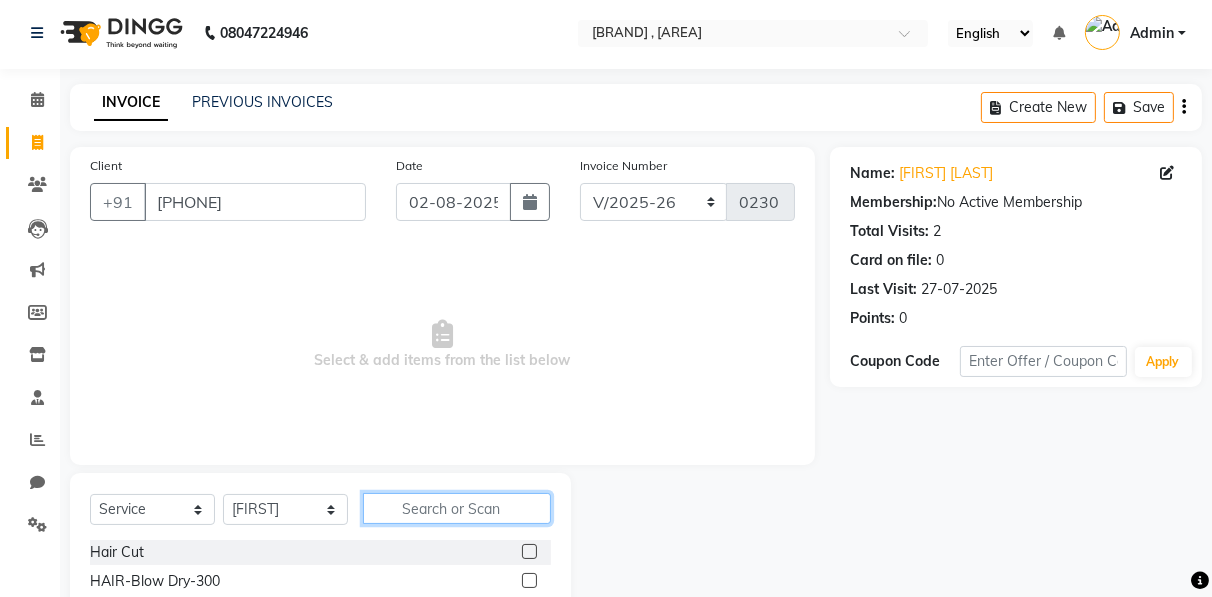 click 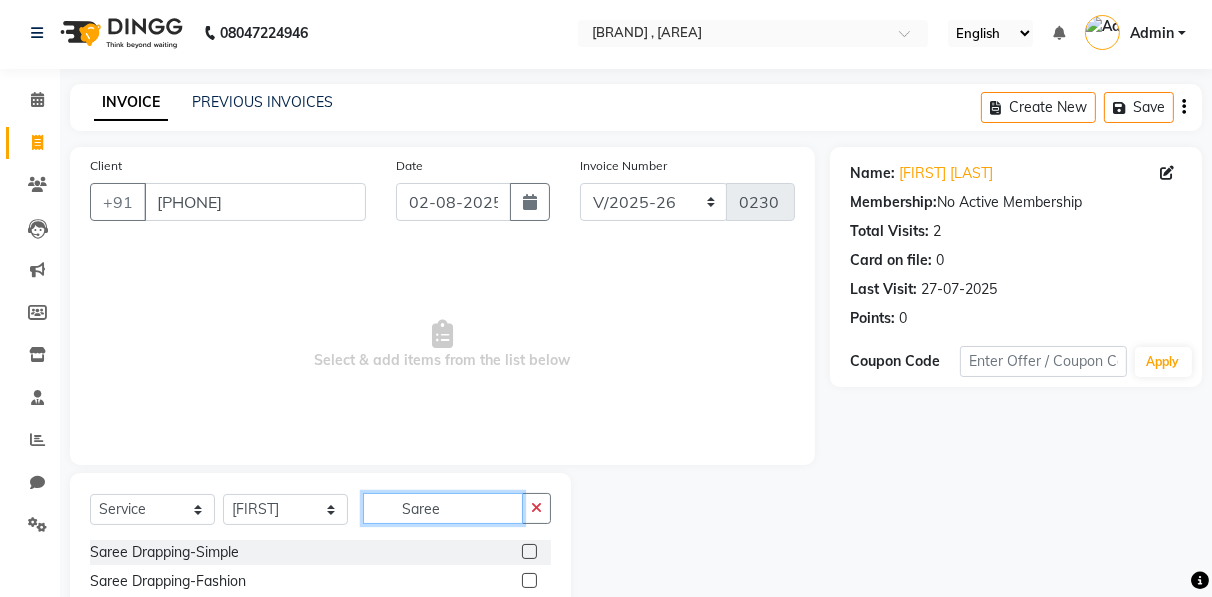 type on "Saree" 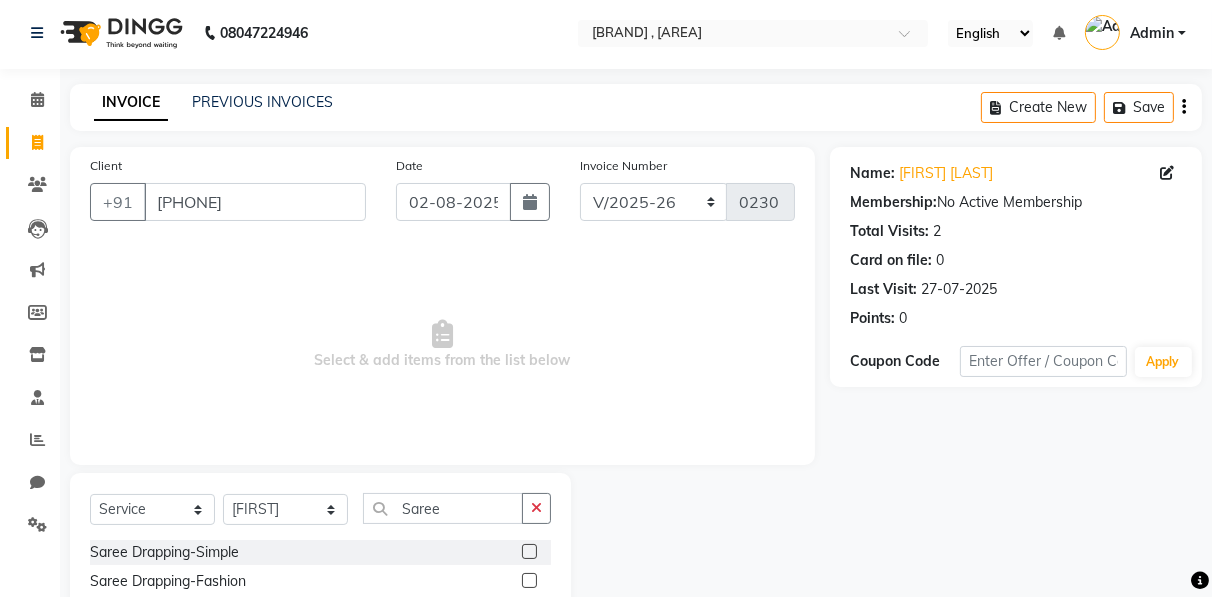 click 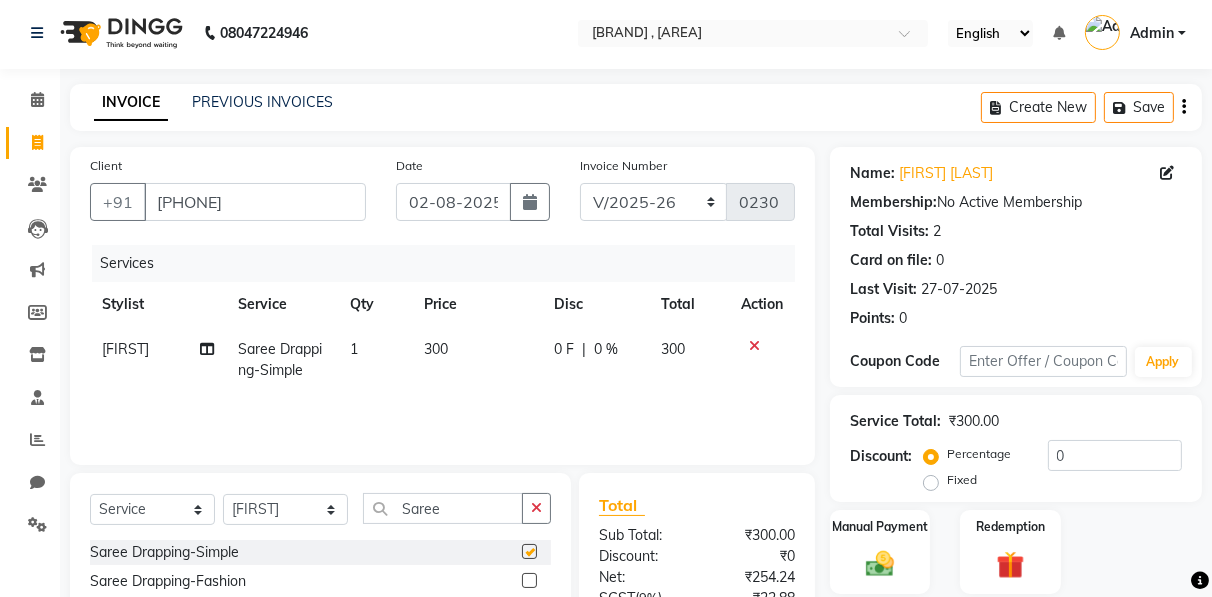 checkbox on "false" 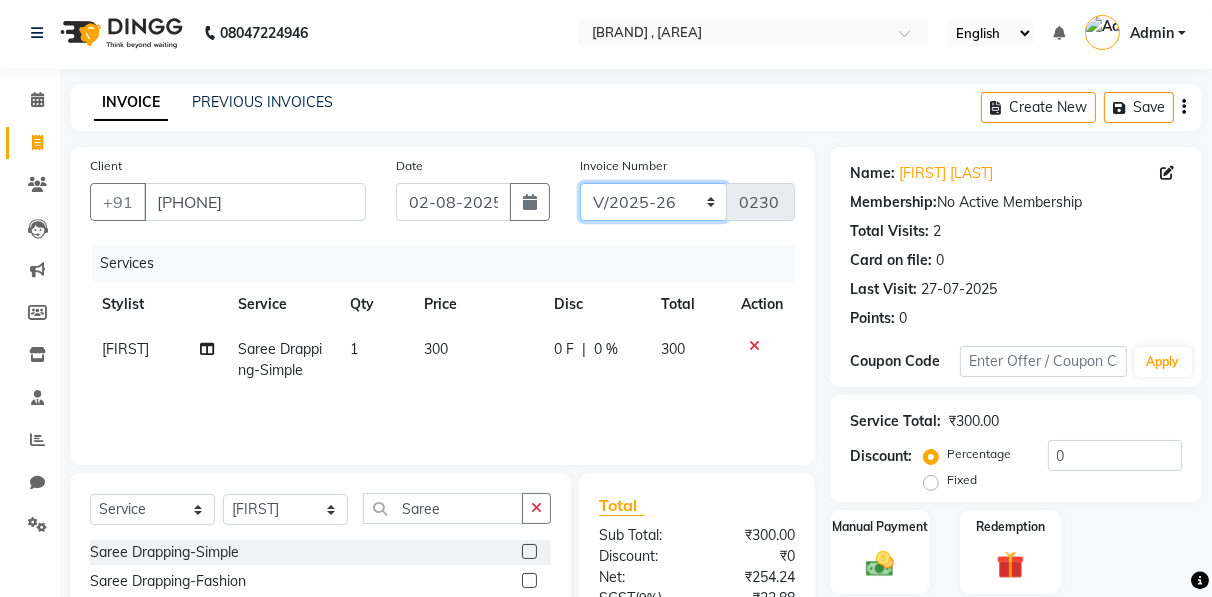 click on "[NUMBER]" 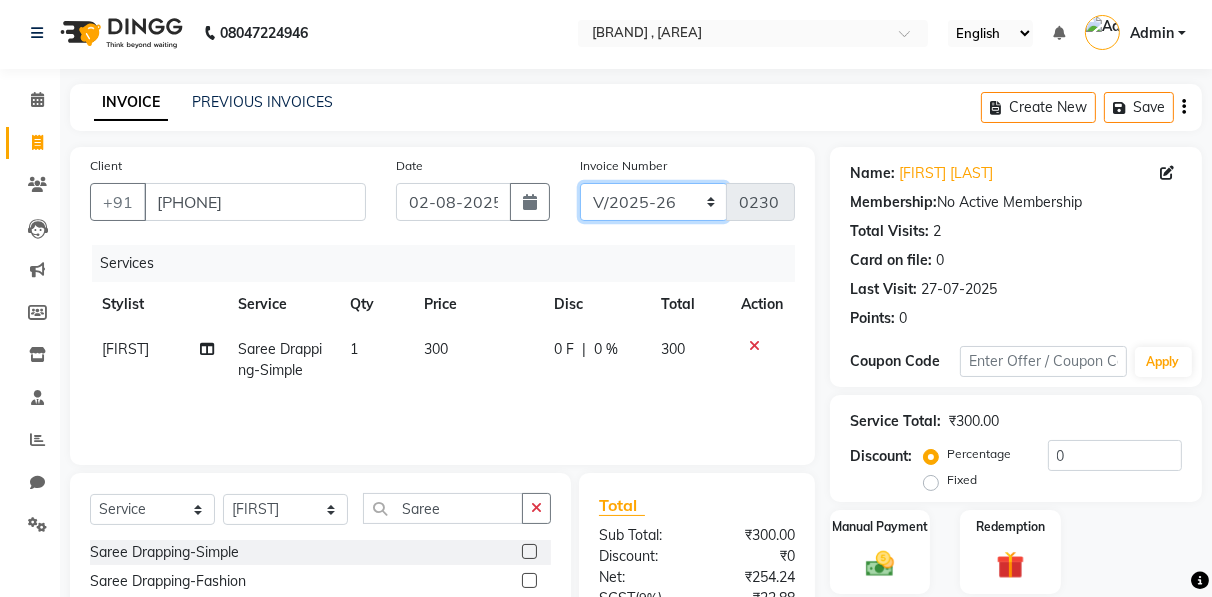 select on "8650" 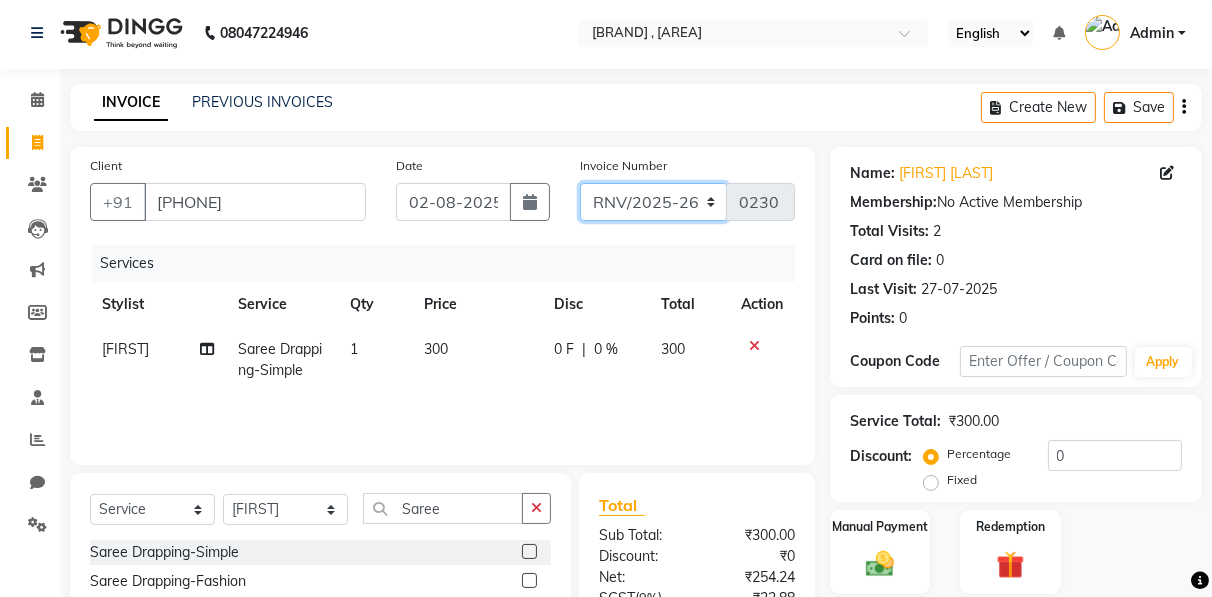 click on "[NUMBER]" 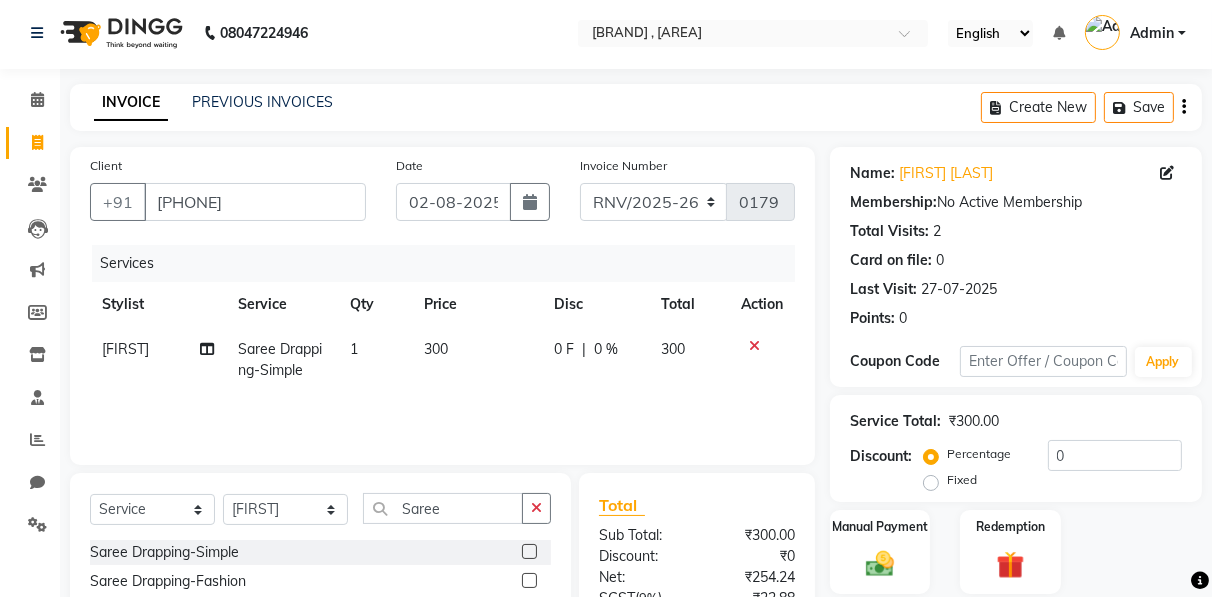 click on "Create New   Save" 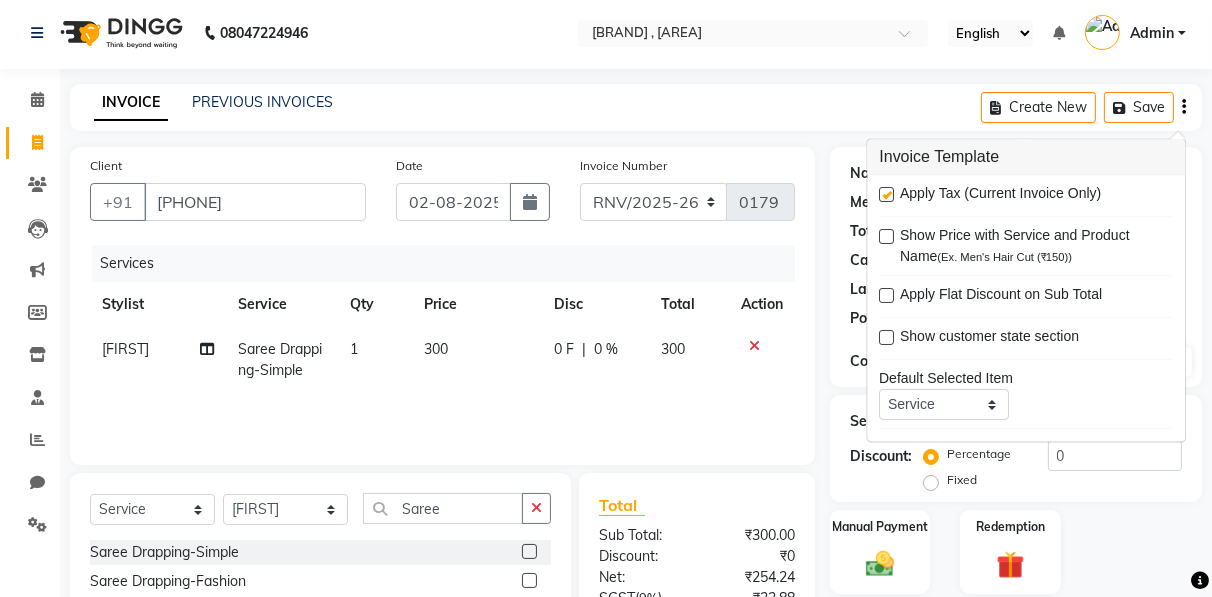 click at bounding box center [886, 195] 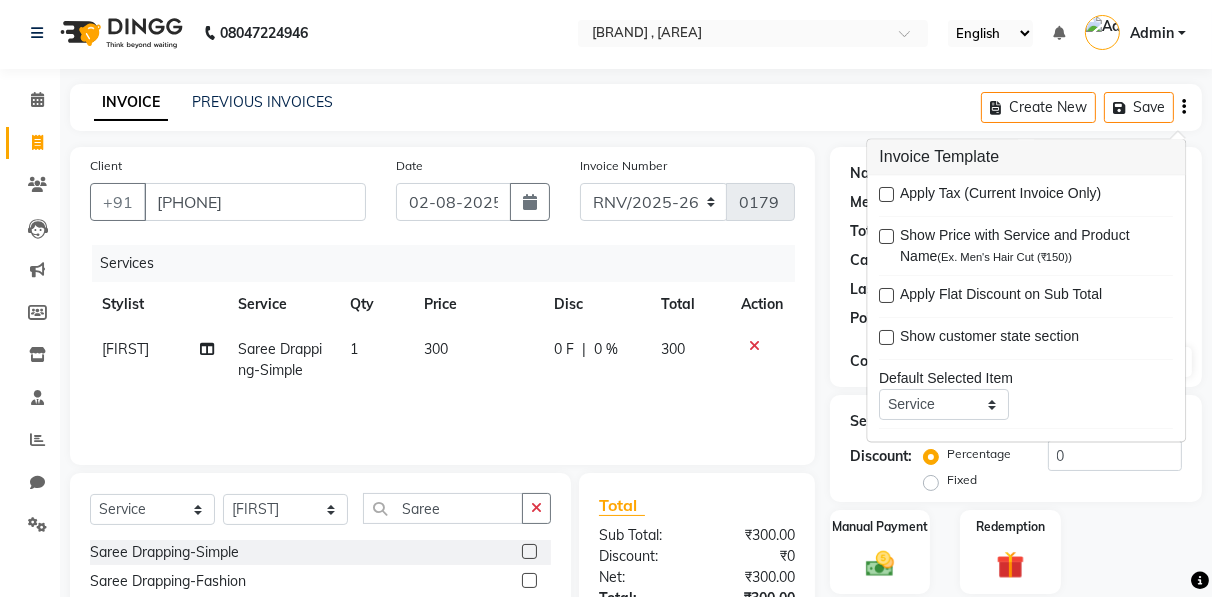 scroll, scrollTop: 159, scrollLeft: 0, axis: vertical 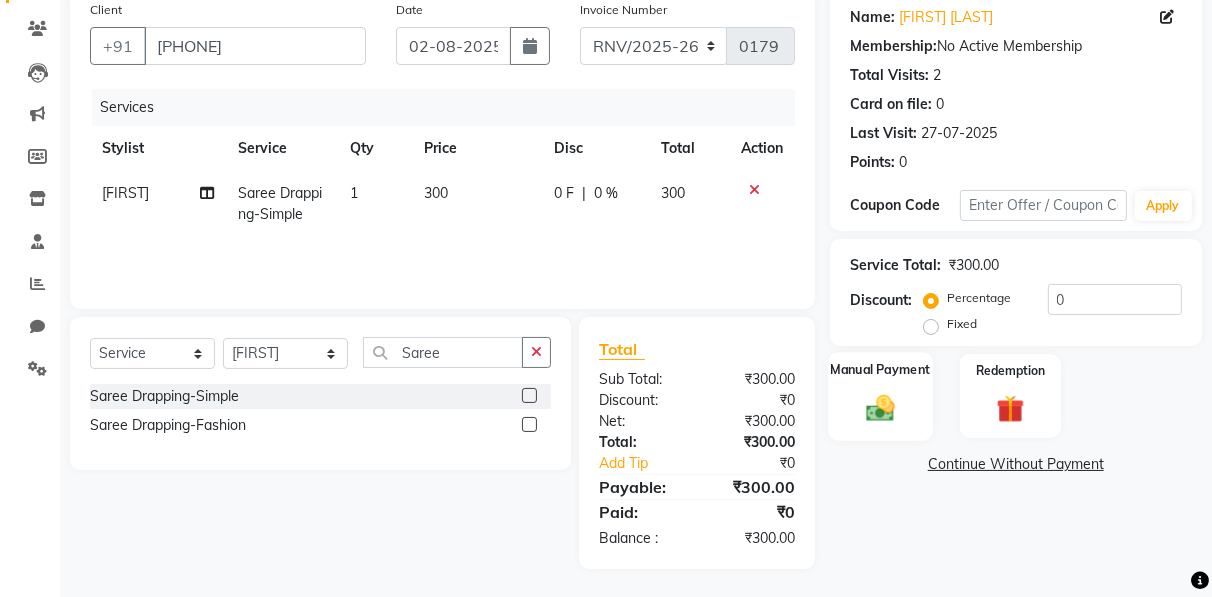 click on "Manual Payment" 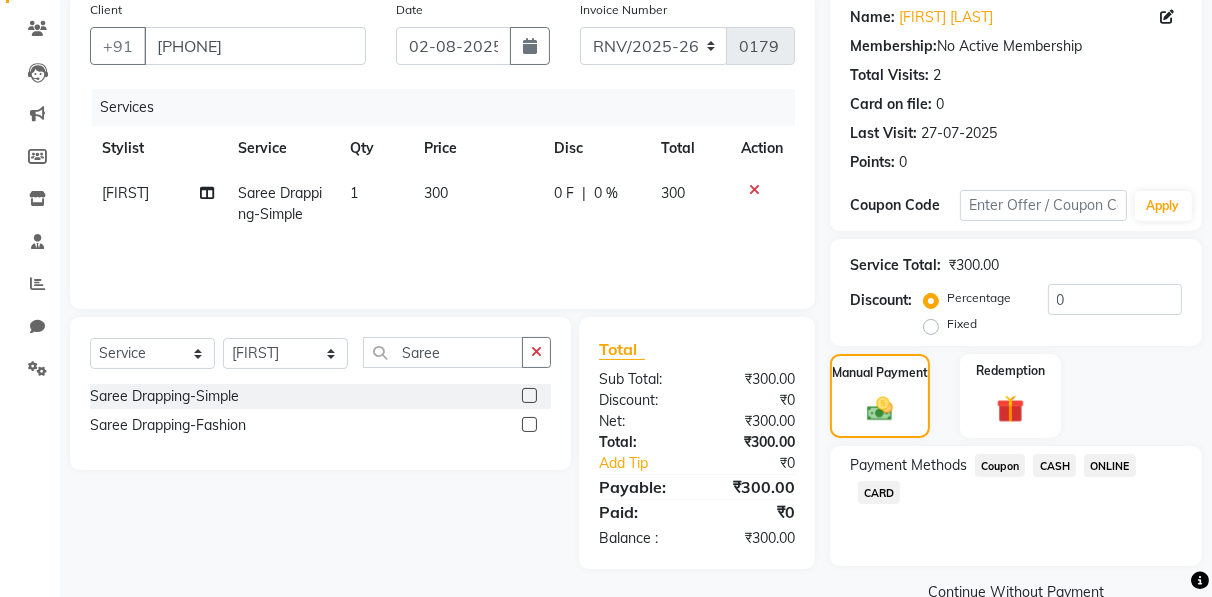 click on "ONLINE" 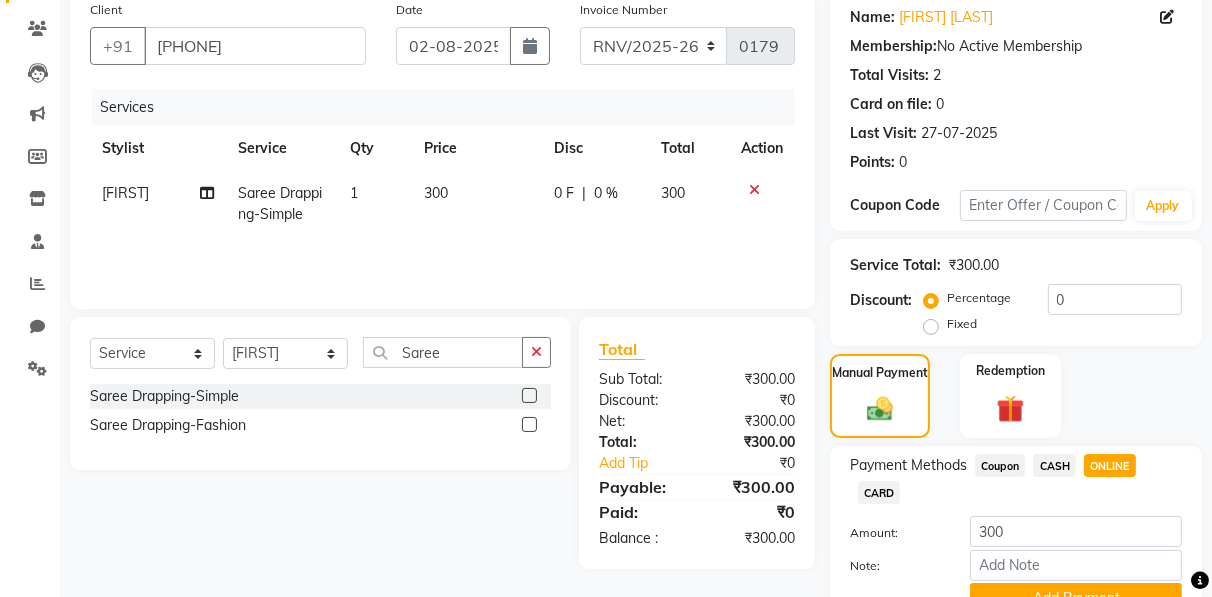 scroll, scrollTop: 254, scrollLeft: 0, axis: vertical 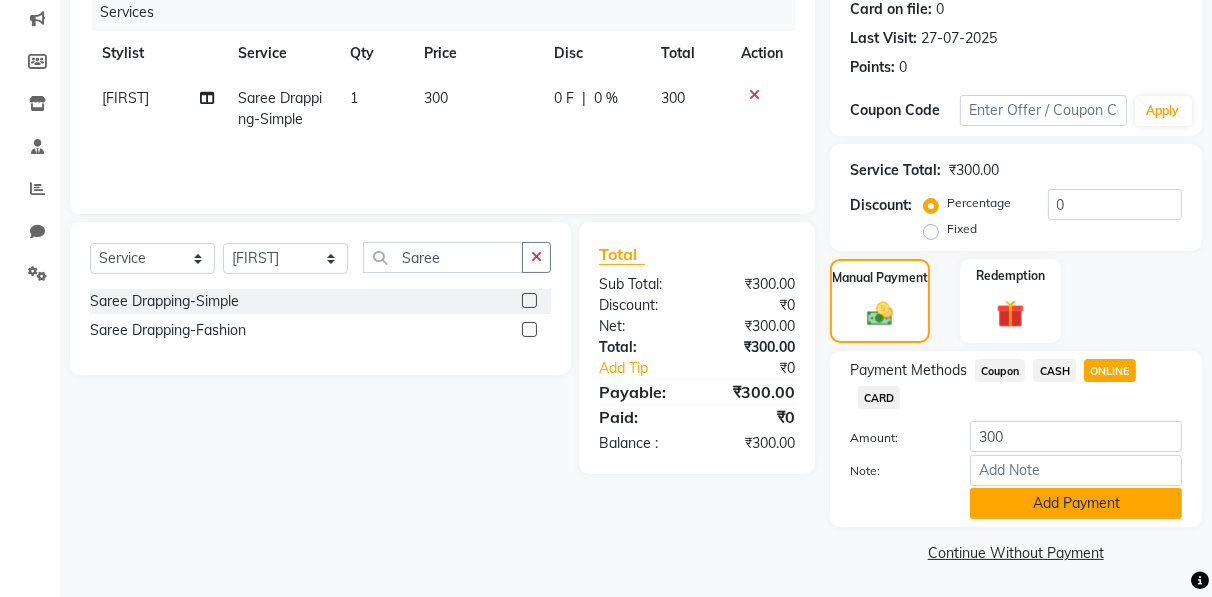 click on "Add Payment" 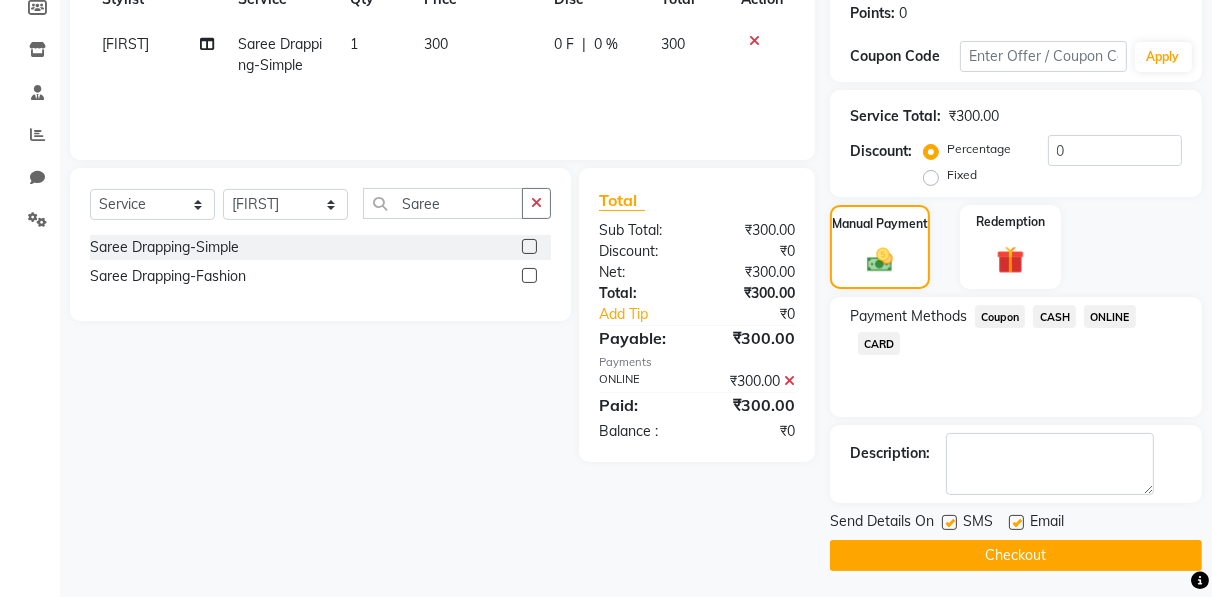 scroll, scrollTop: 310, scrollLeft: 0, axis: vertical 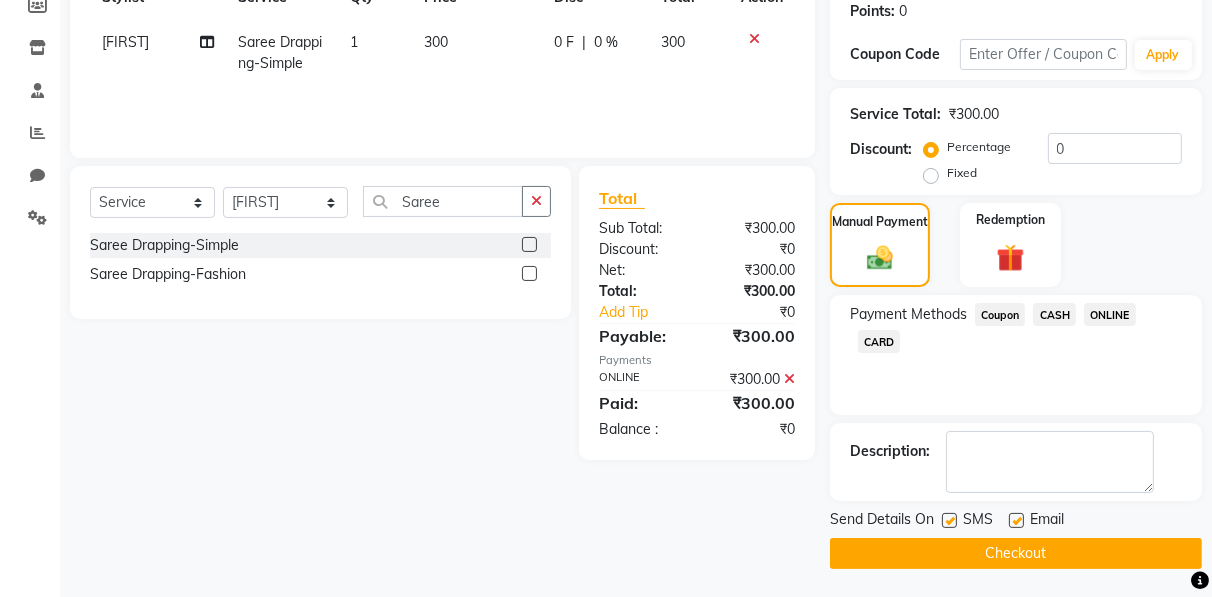 click on "Checkout" 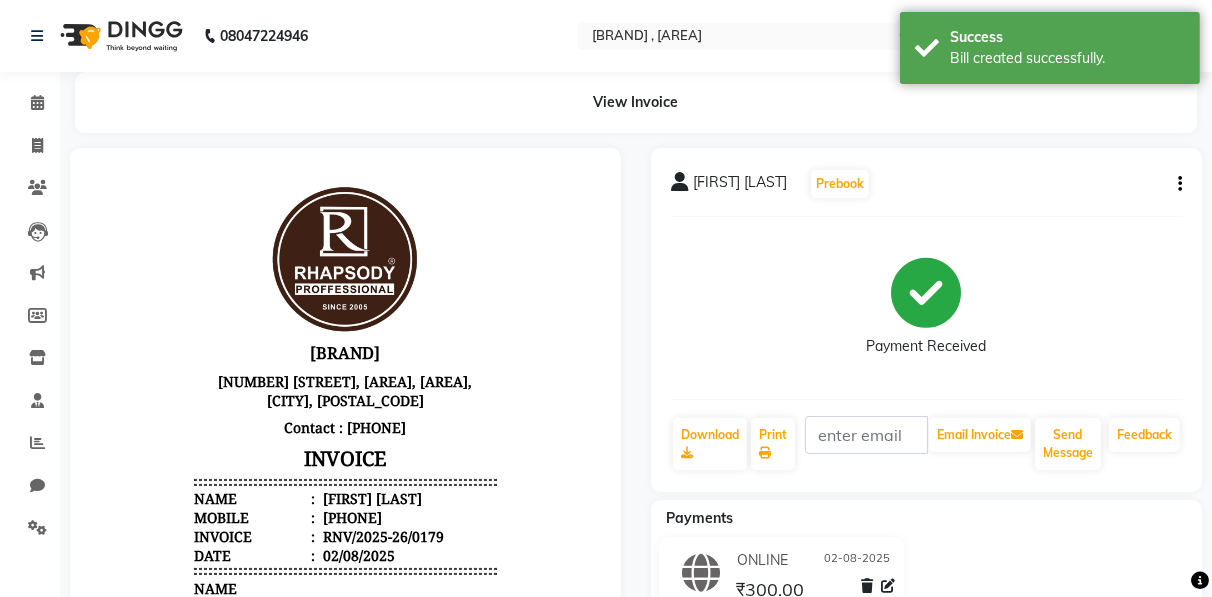 scroll, scrollTop: 0, scrollLeft: 0, axis: both 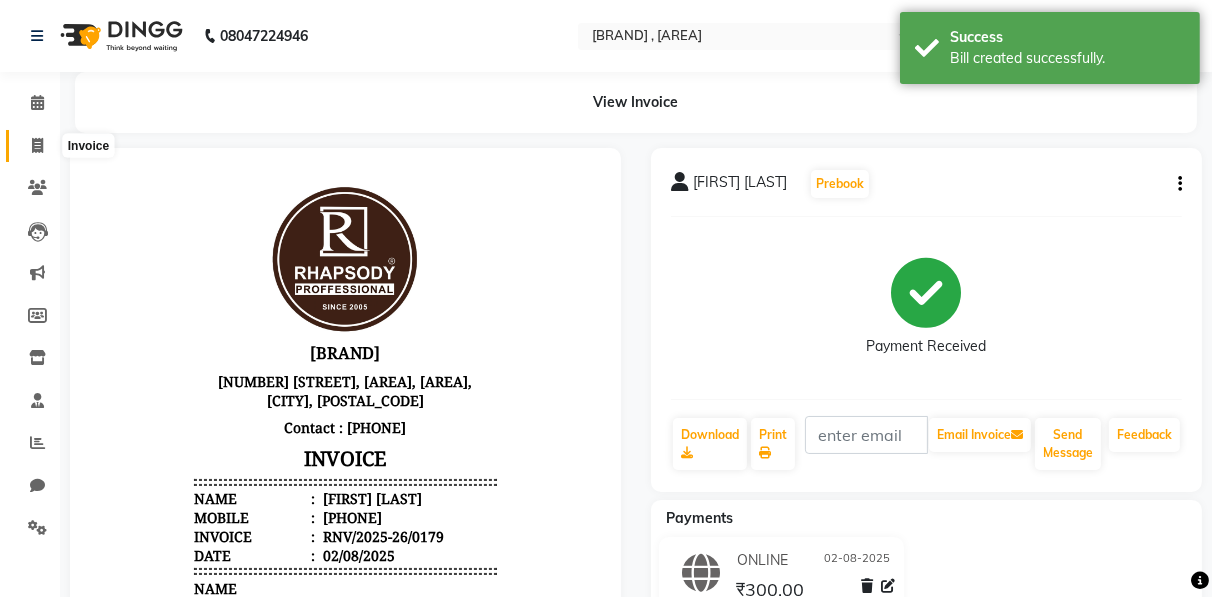 click 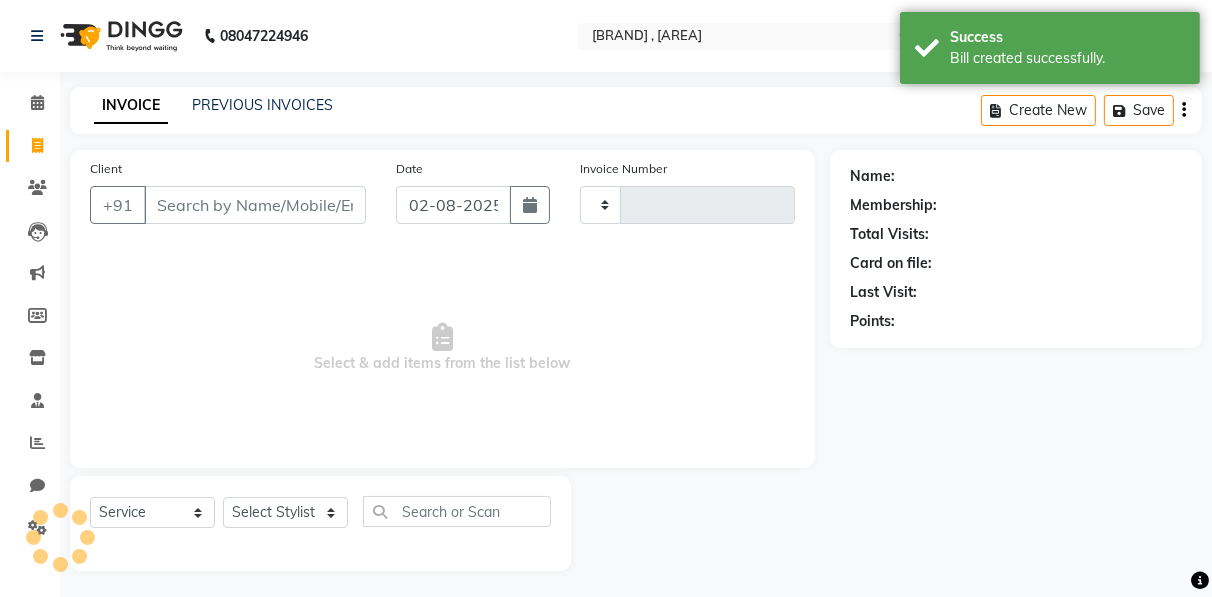 scroll, scrollTop: 3, scrollLeft: 0, axis: vertical 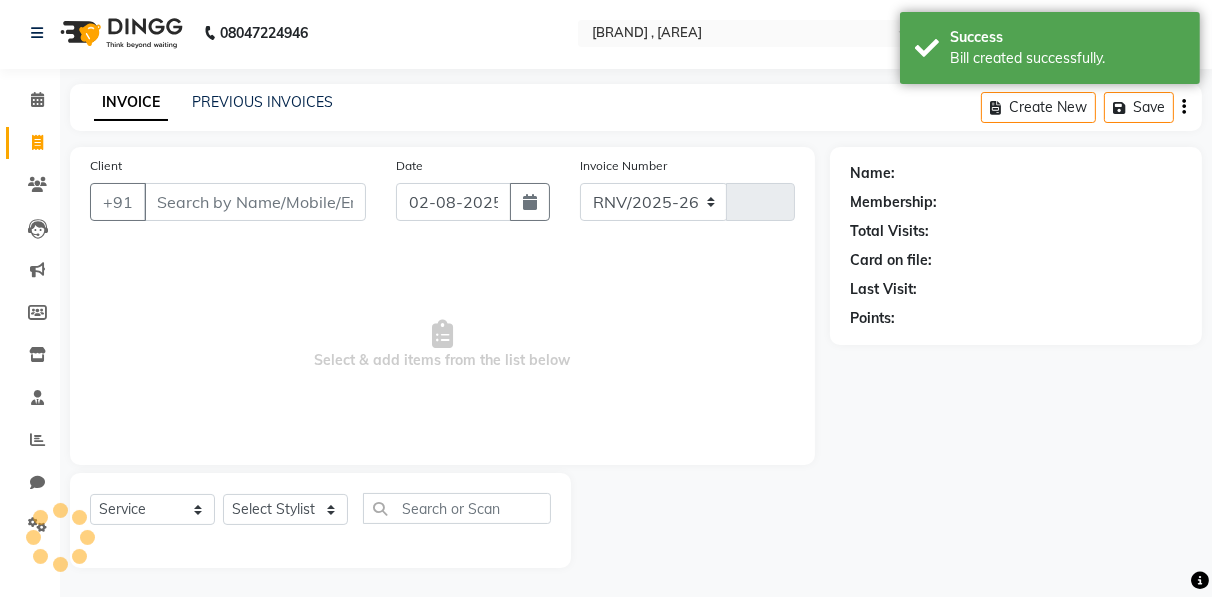 select on "8581" 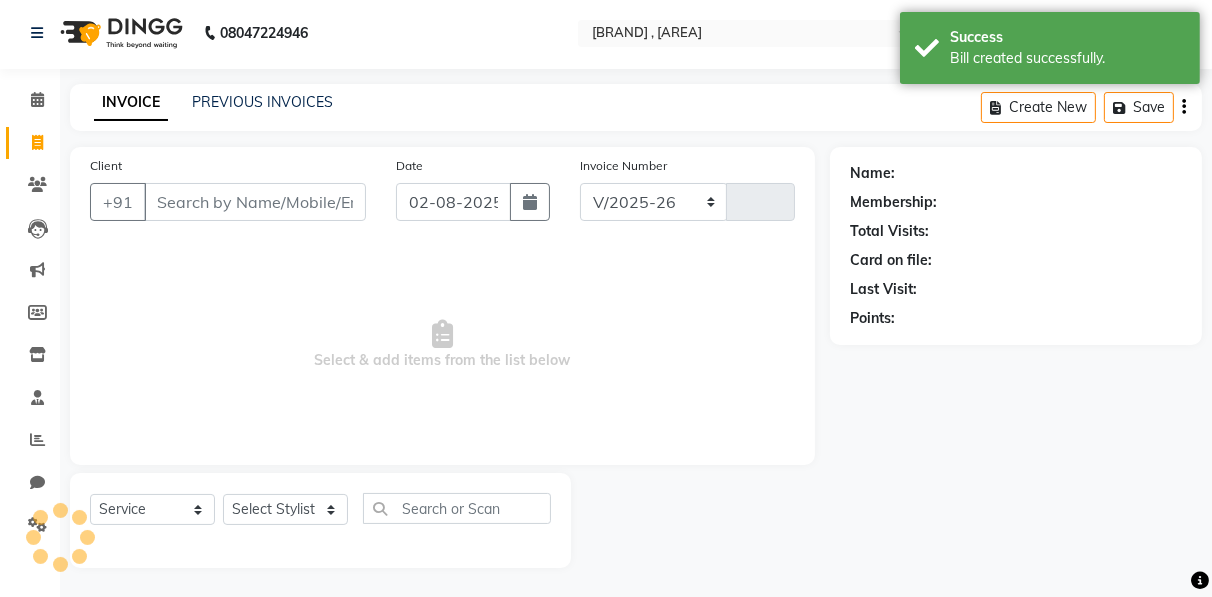 type on "0230" 